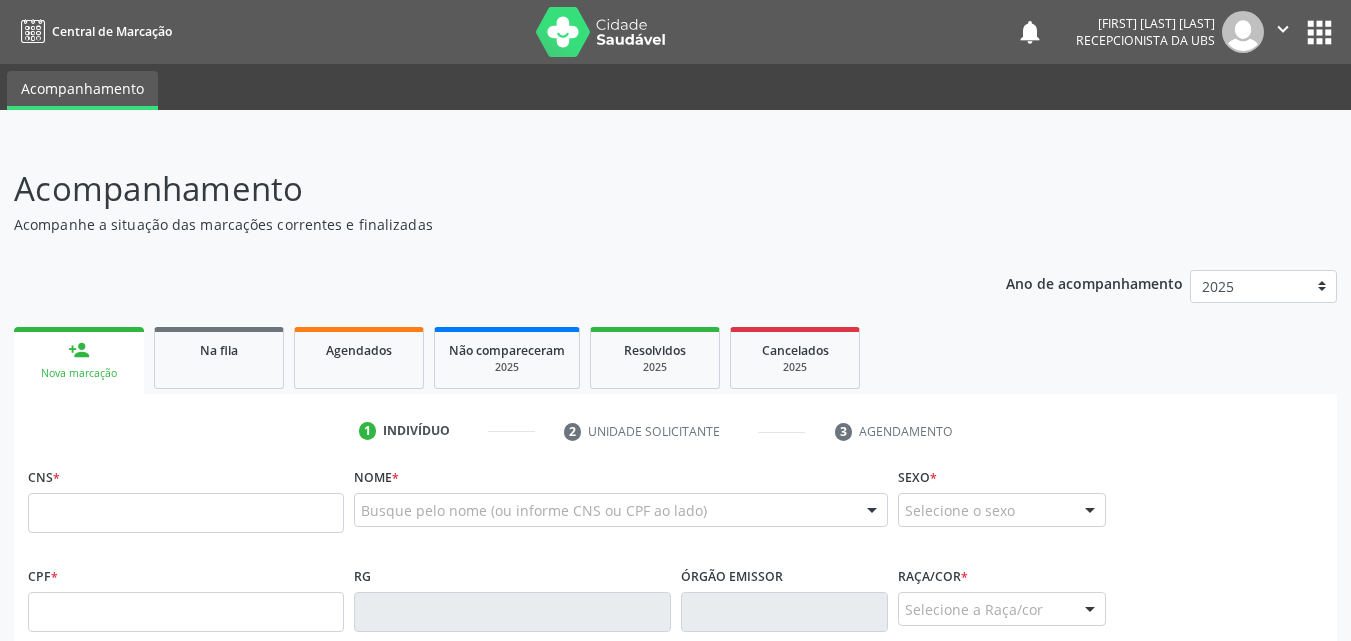 scroll, scrollTop: 0, scrollLeft: 0, axis: both 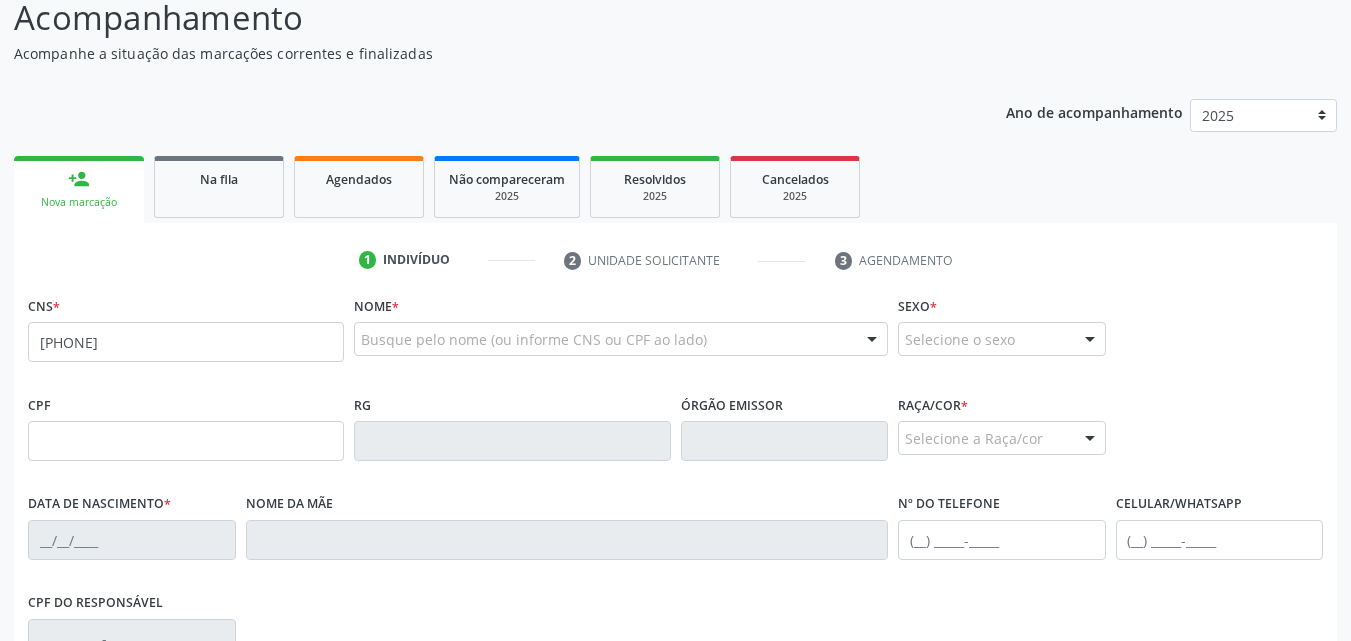 type on "[PHONE]" 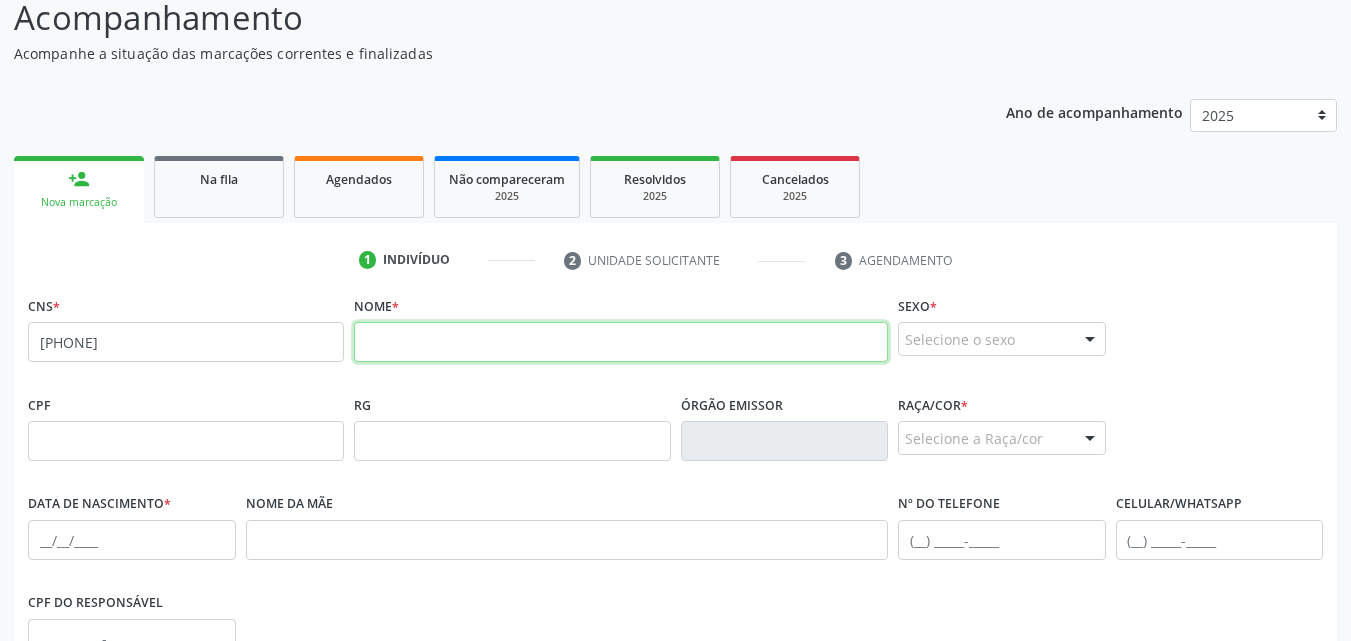 click at bounding box center [621, 342] 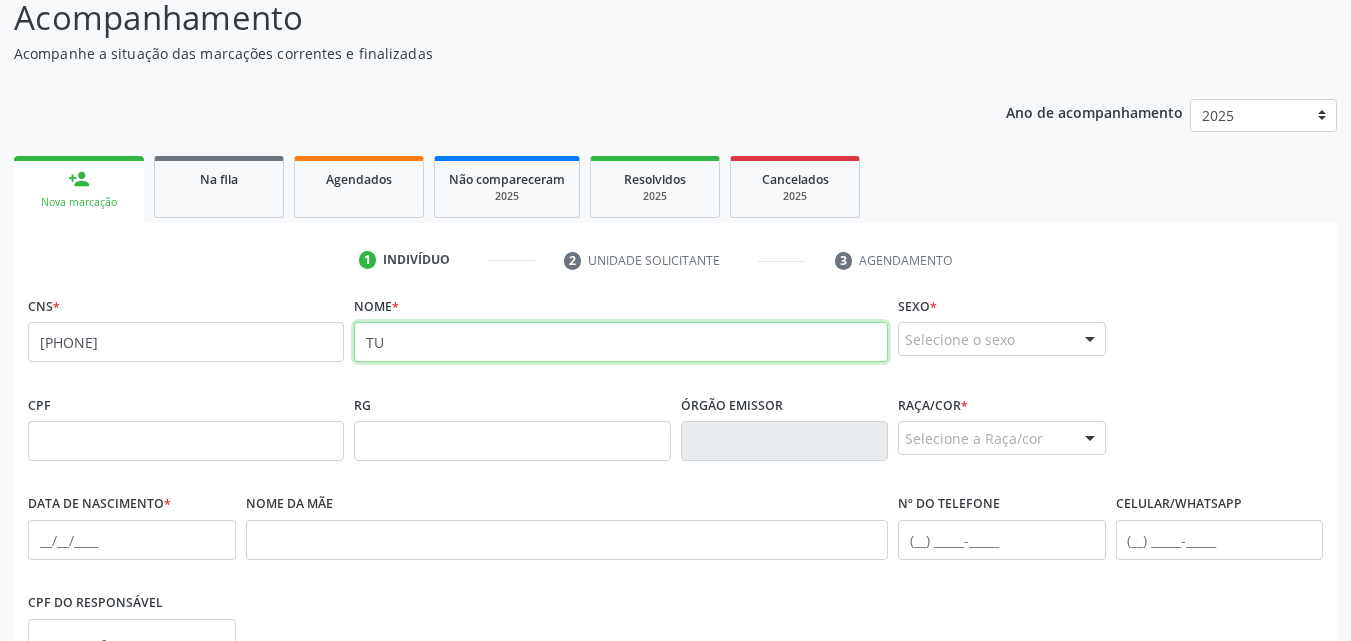 type on "T" 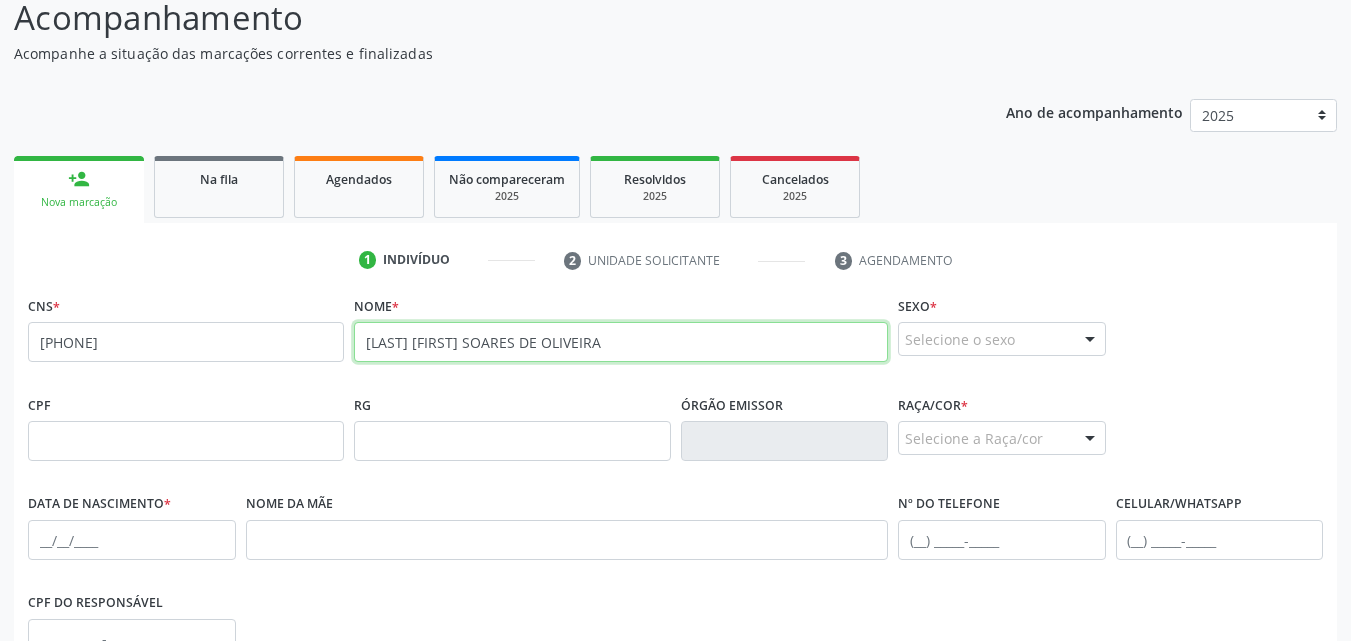 type on "[LAST] [FIRST] SOARES DE OLIVEIRA" 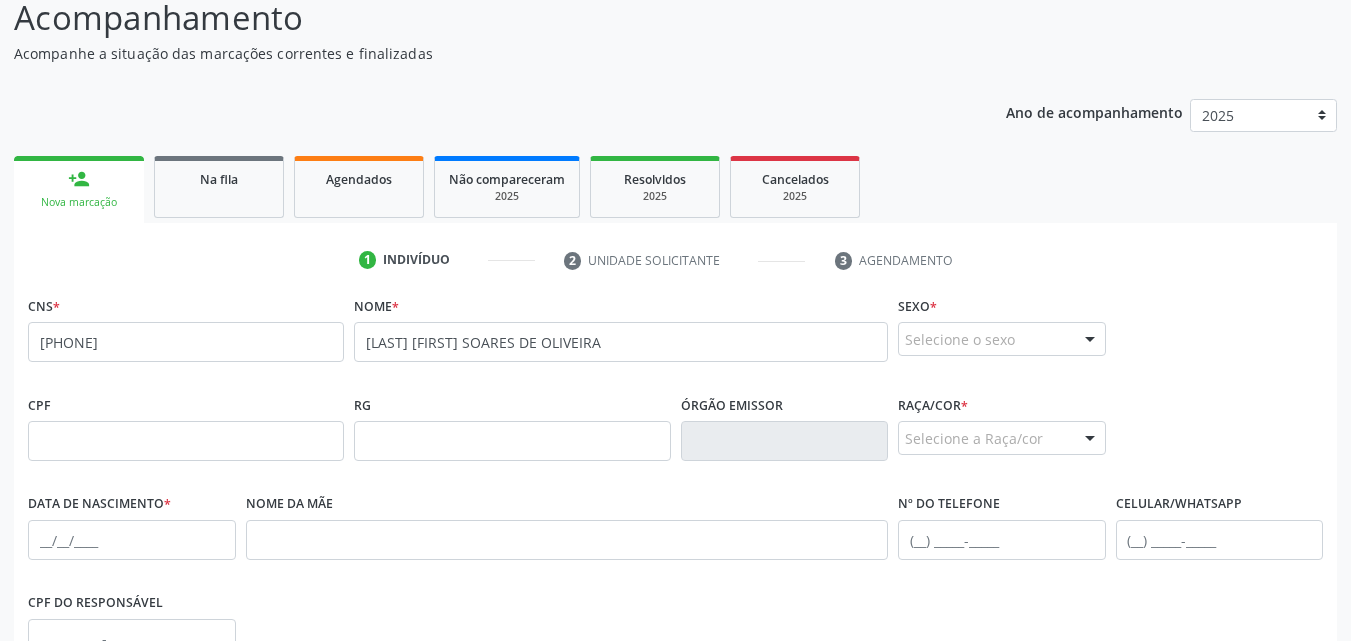 click on "Selecione o sexo" at bounding box center [1002, 339] 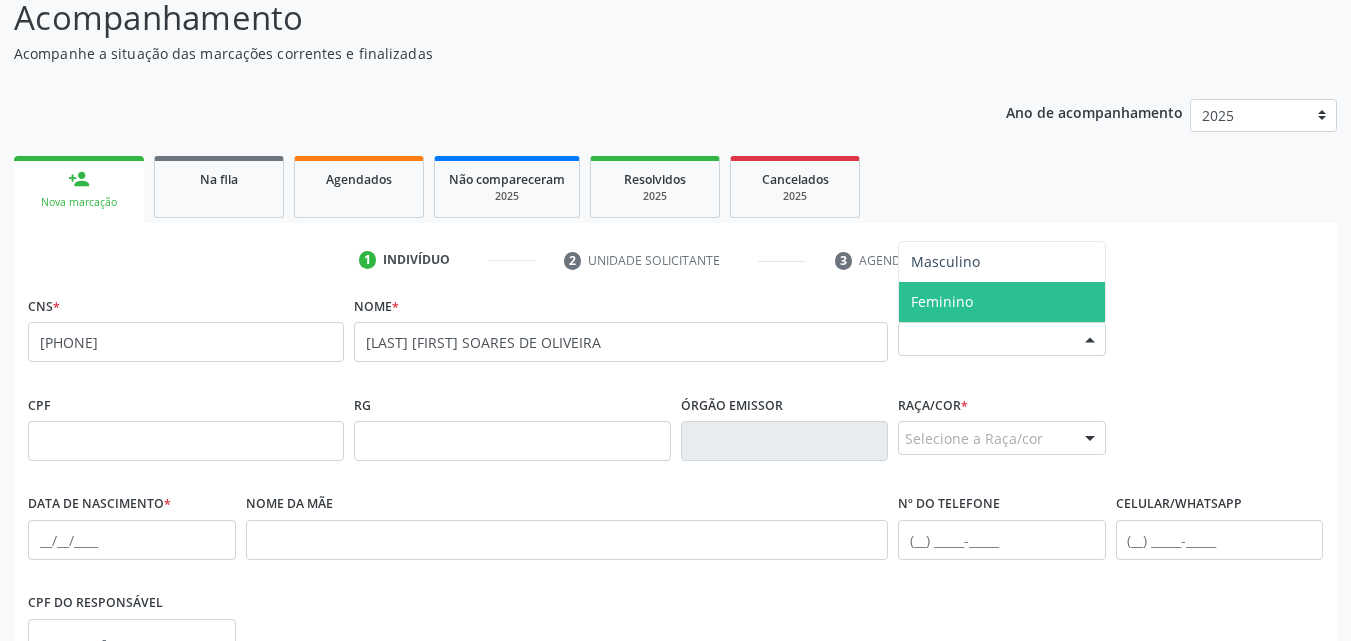 click on "Feminino" at bounding box center [942, 301] 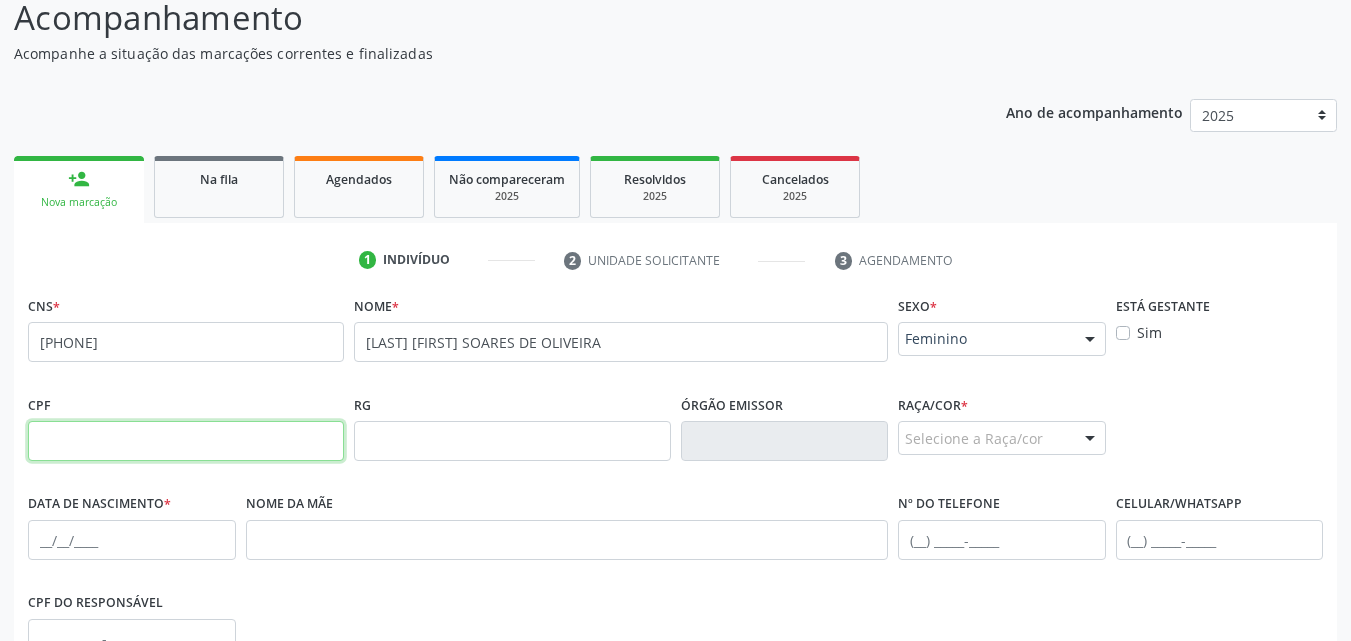 click at bounding box center [186, 441] 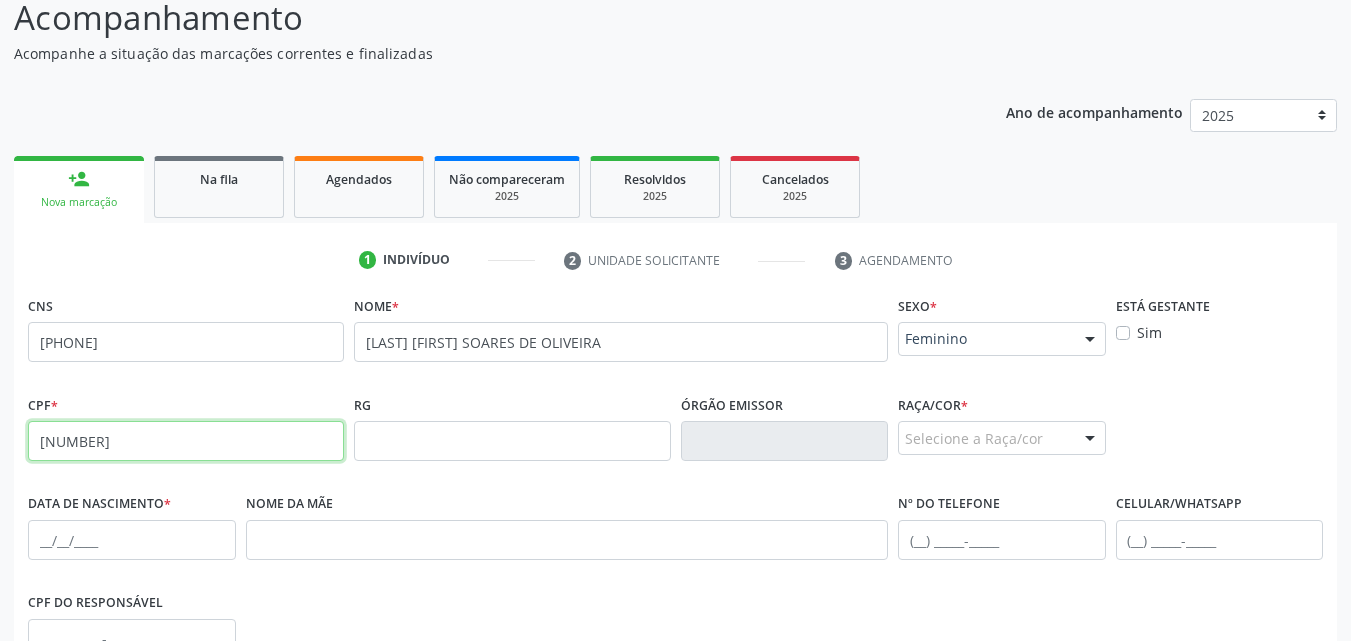type on "[NUMBER]" 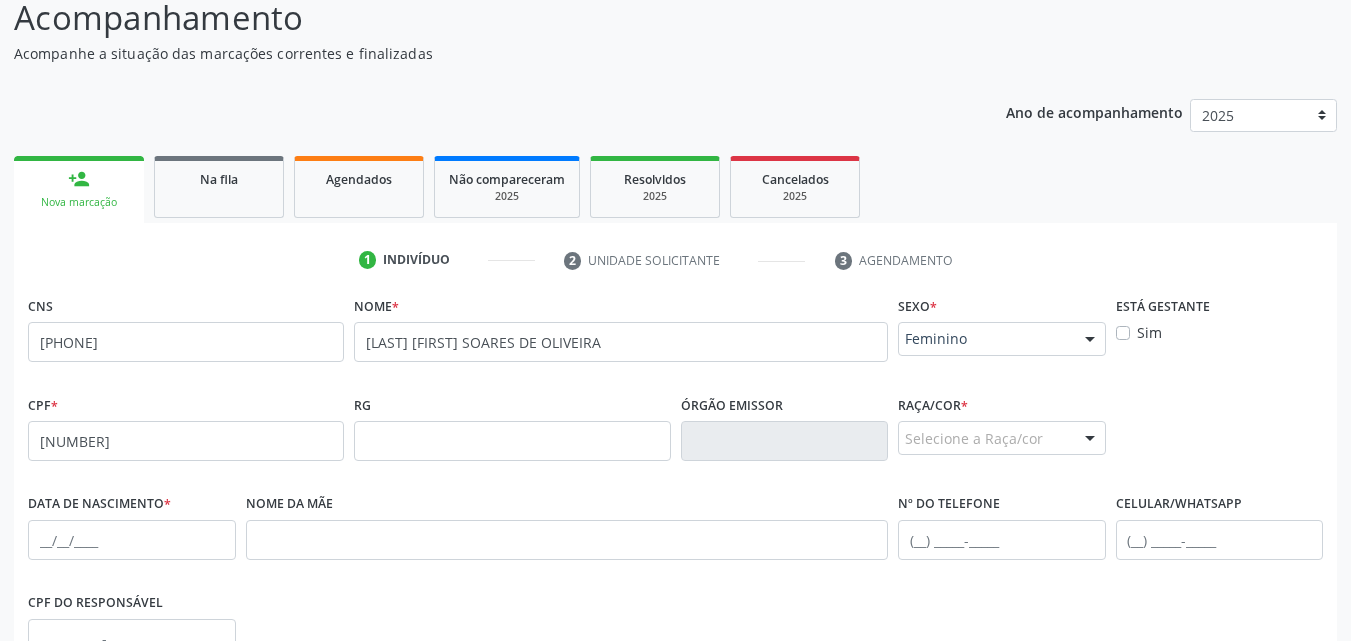 click on "Selecione a Raça/cor" at bounding box center (1002, 438) 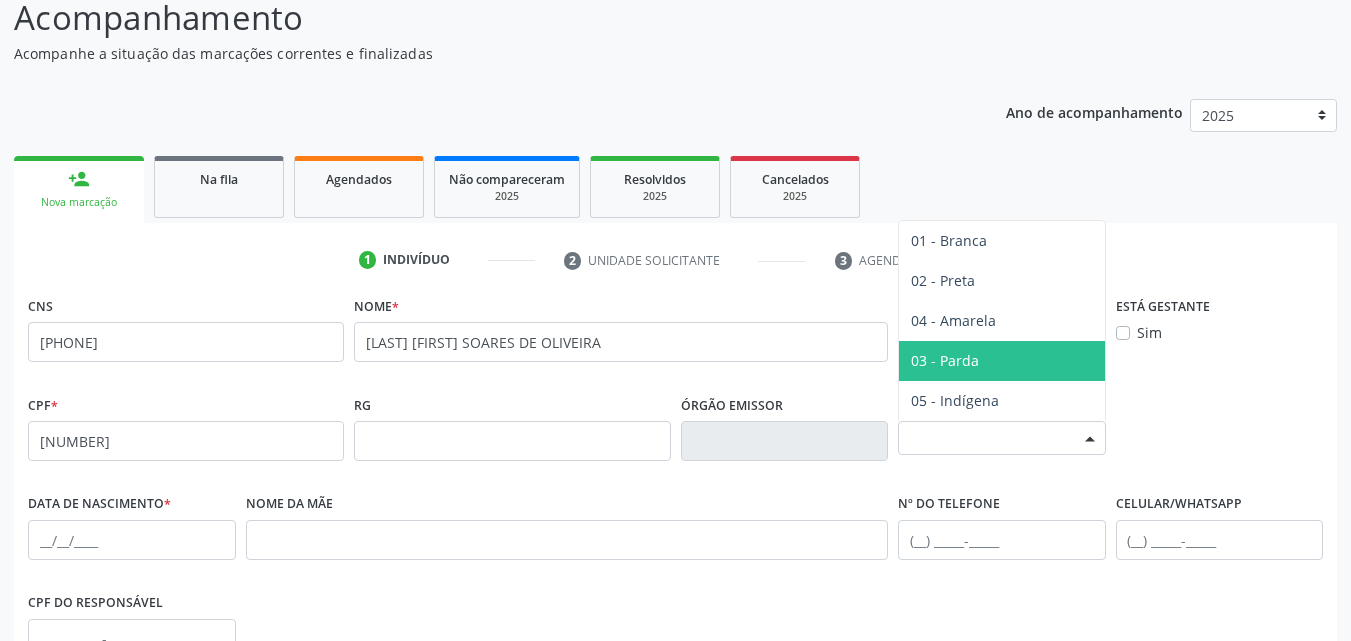 click on "03 - Parda" at bounding box center (945, 360) 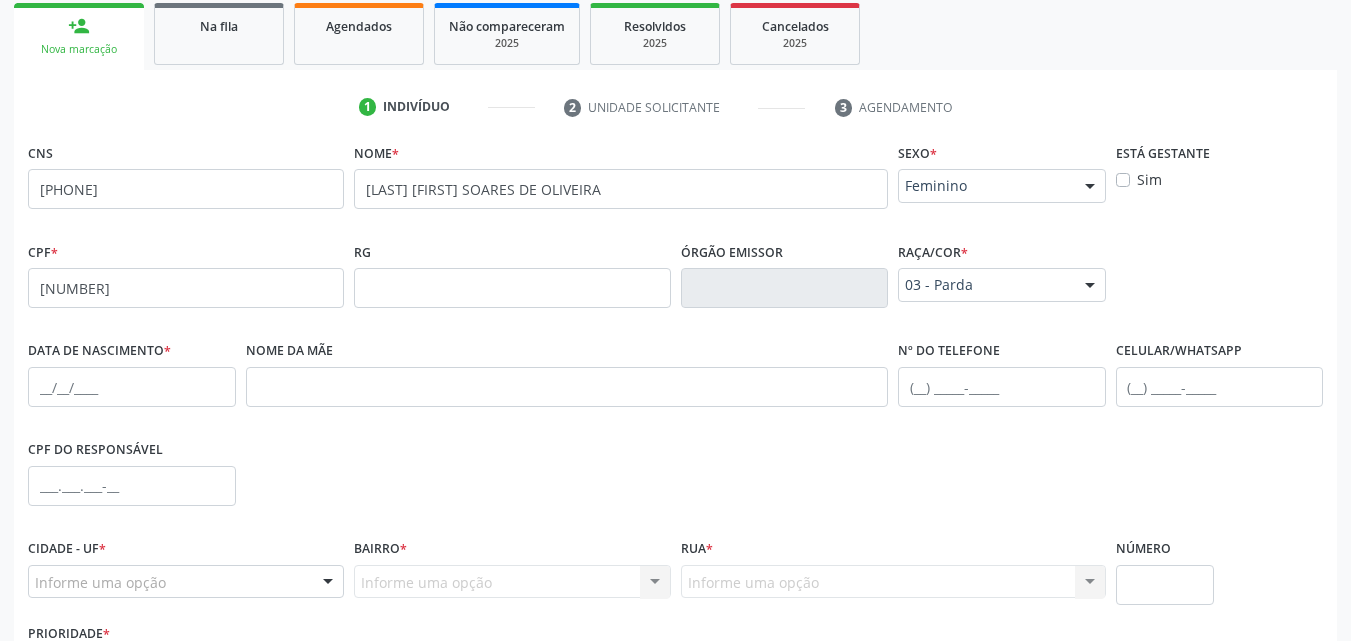 scroll, scrollTop: 471, scrollLeft: 0, axis: vertical 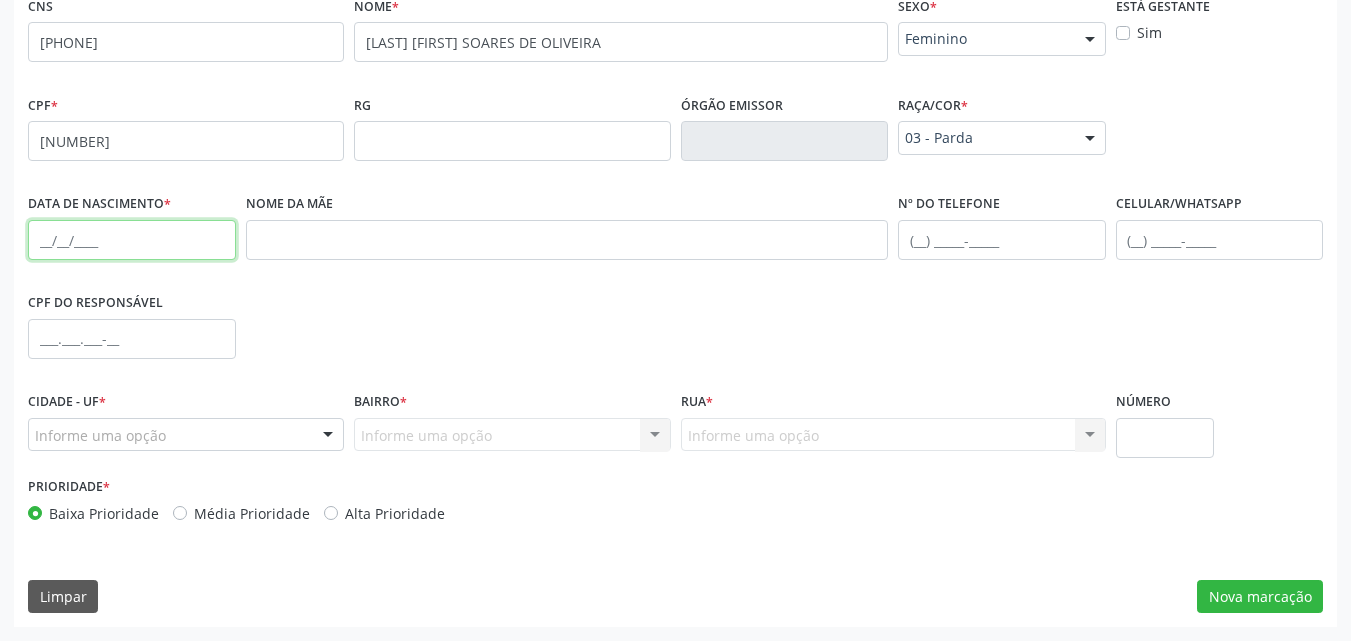 click at bounding box center (132, 240) 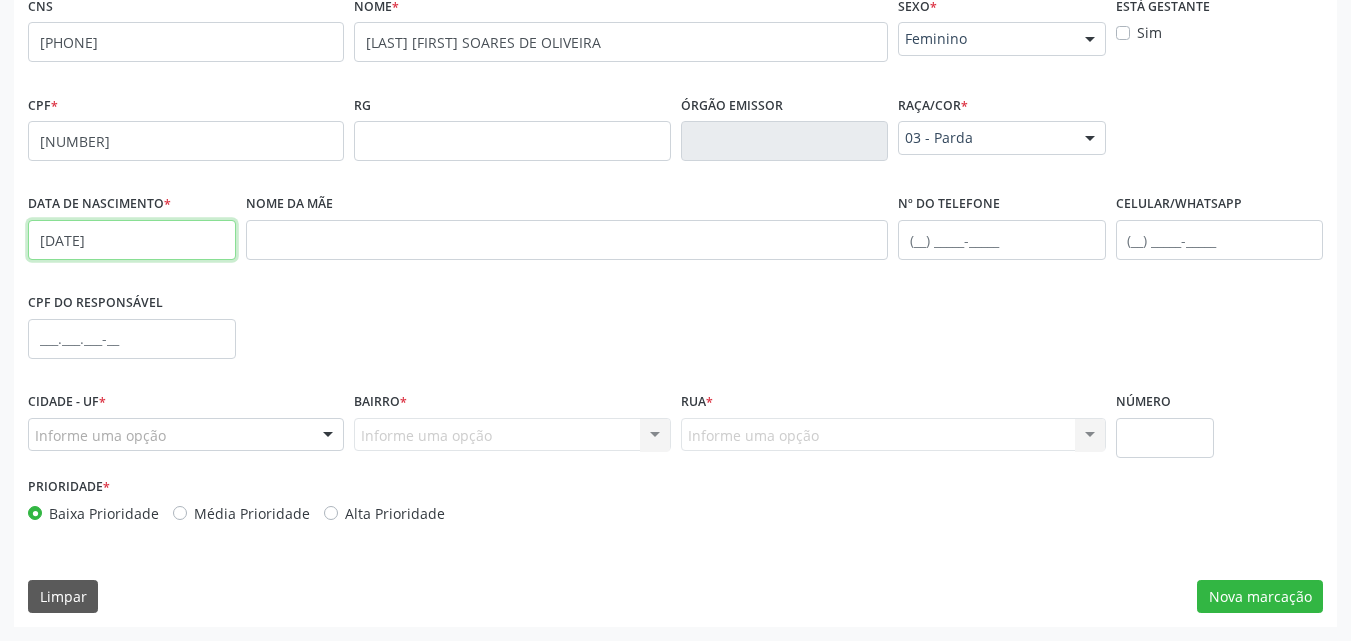 type on "[DATE]" 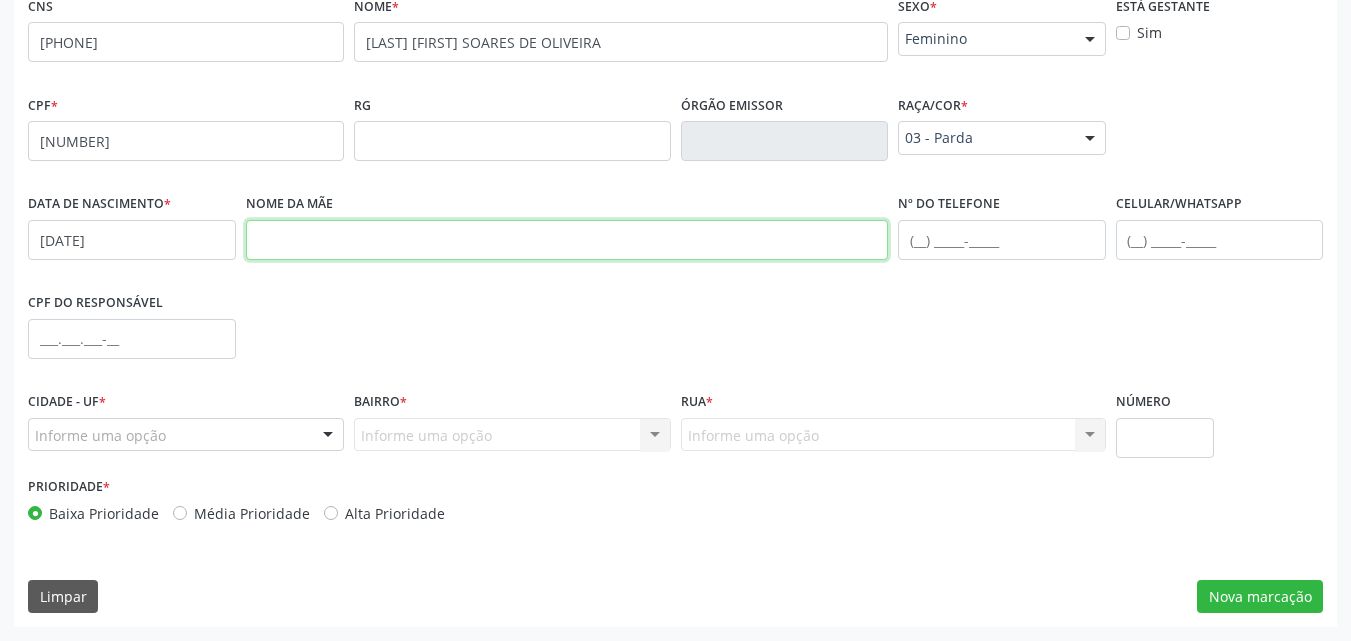 click at bounding box center [567, 240] 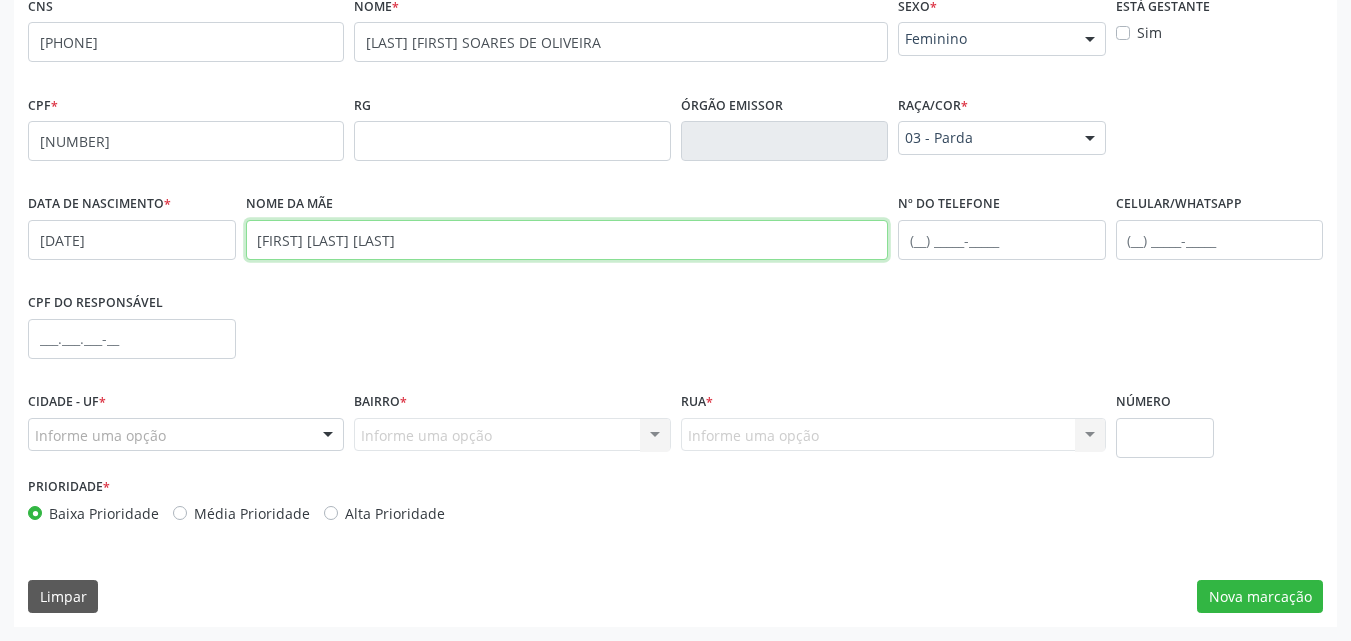 type on "[FIRST] [LAST] [LAST]" 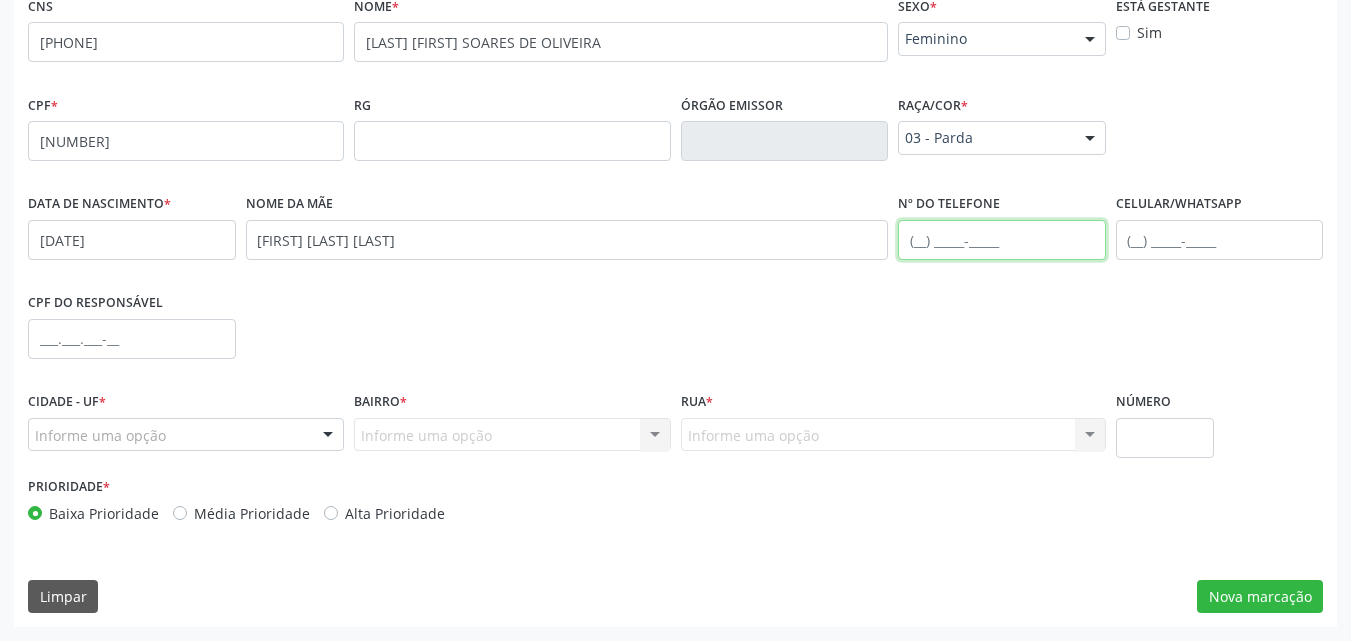 click at bounding box center (1002, 240) 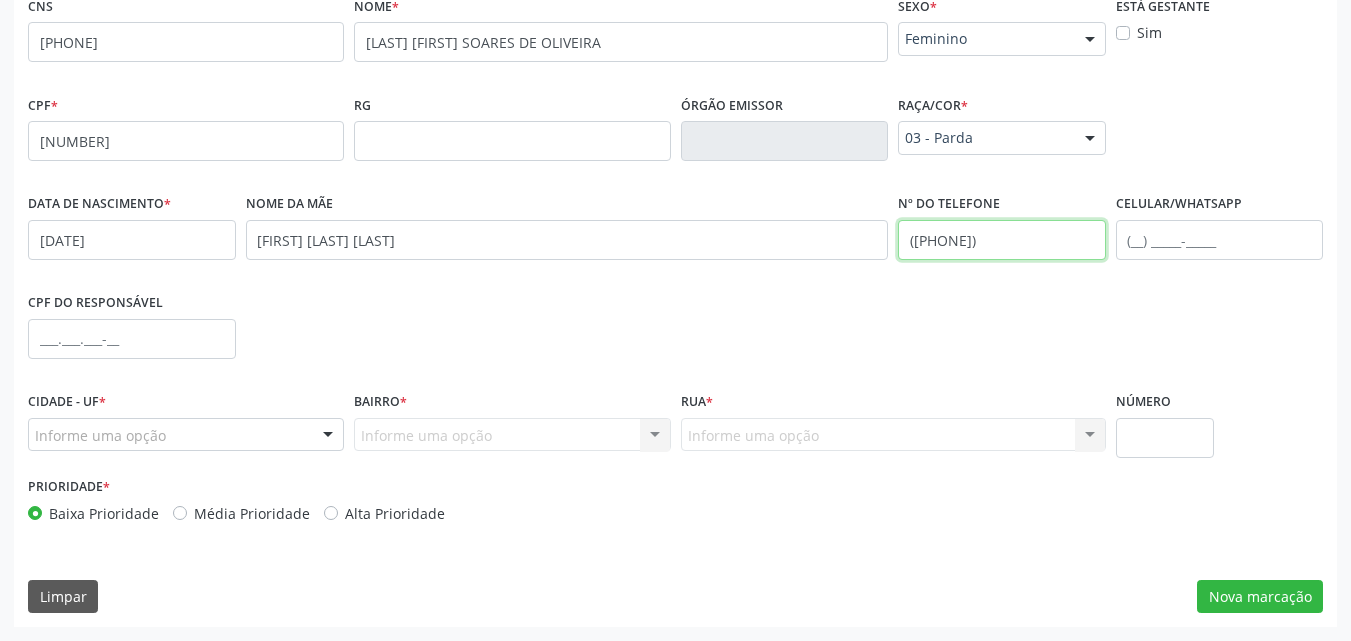 type on "([PHONE])" 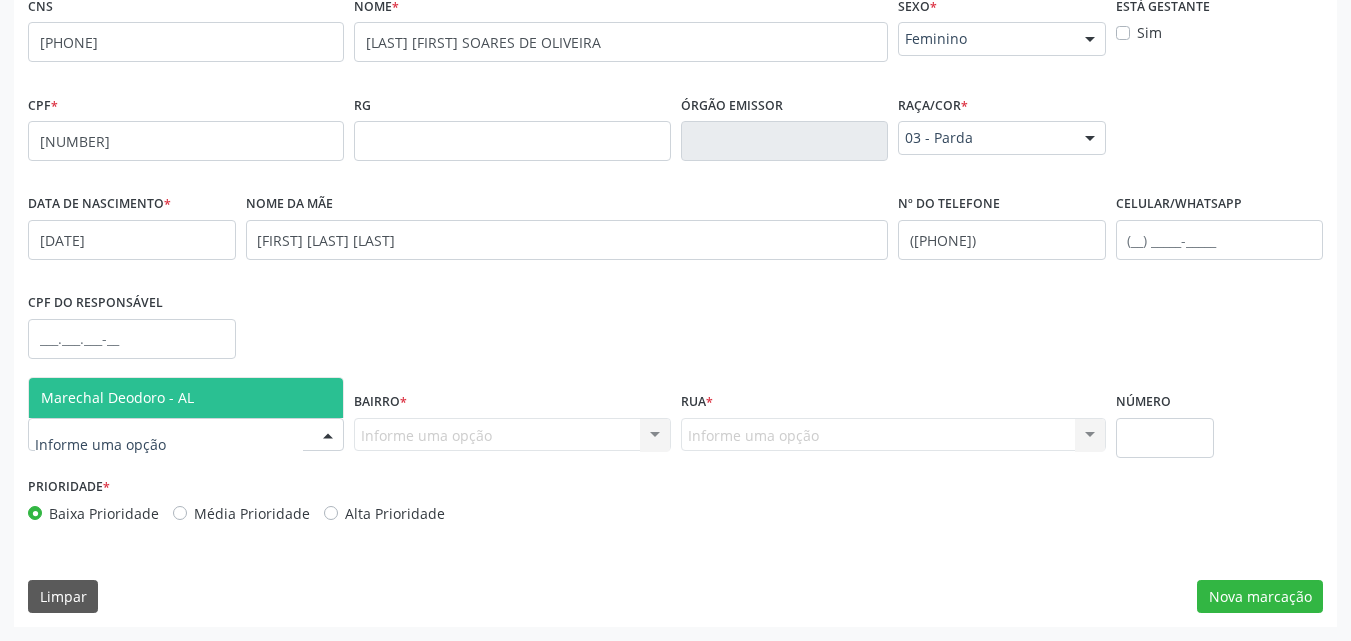 click at bounding box center [186, 435] 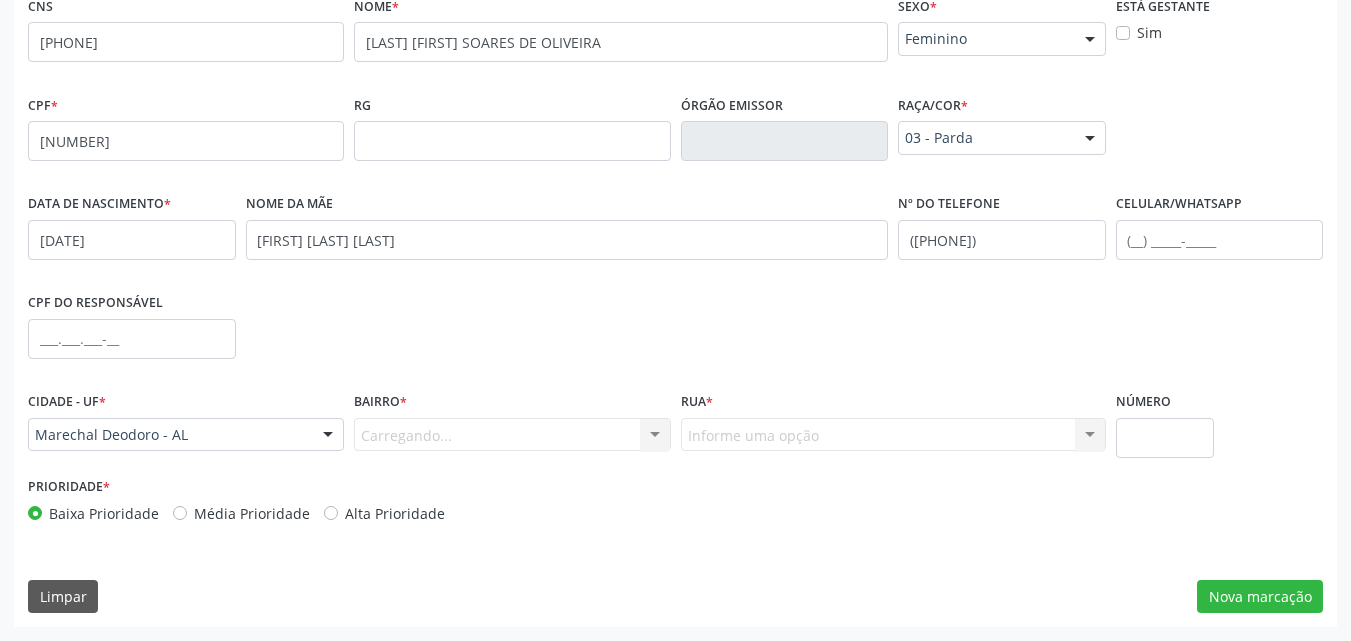 click on "Carregando...
Nenhum resultado encontrado para: "   "
Nenhuma opção encontrada. Digite para adicionar." at bounding box center [512, 435] 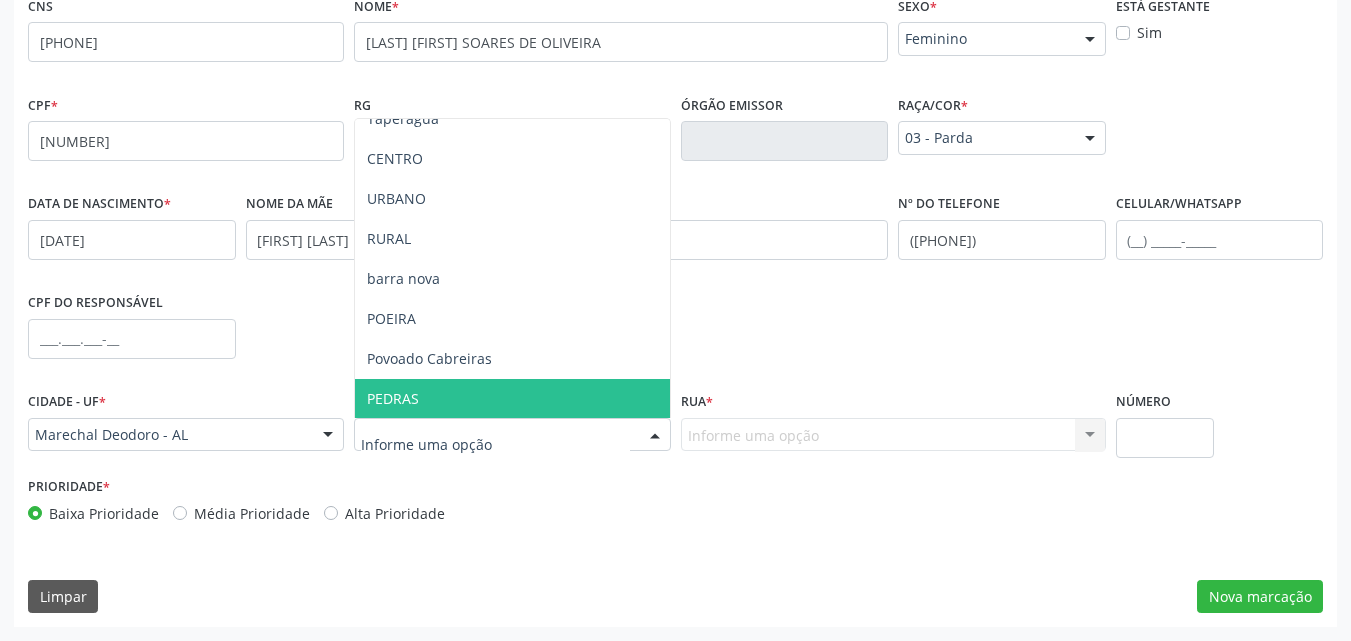 scroll, scrollTop: 0, scrollLeft: 0, axis: both 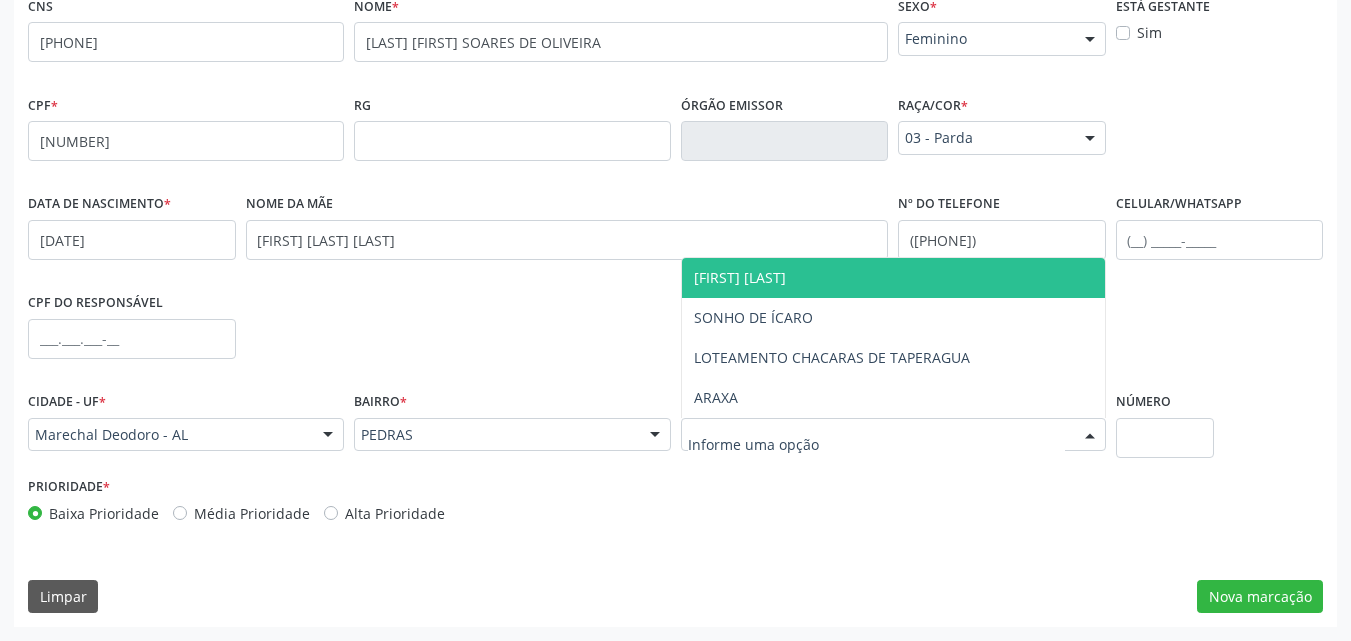 click on "[FIRST] [LAST]" at bounding box center (740, 277) 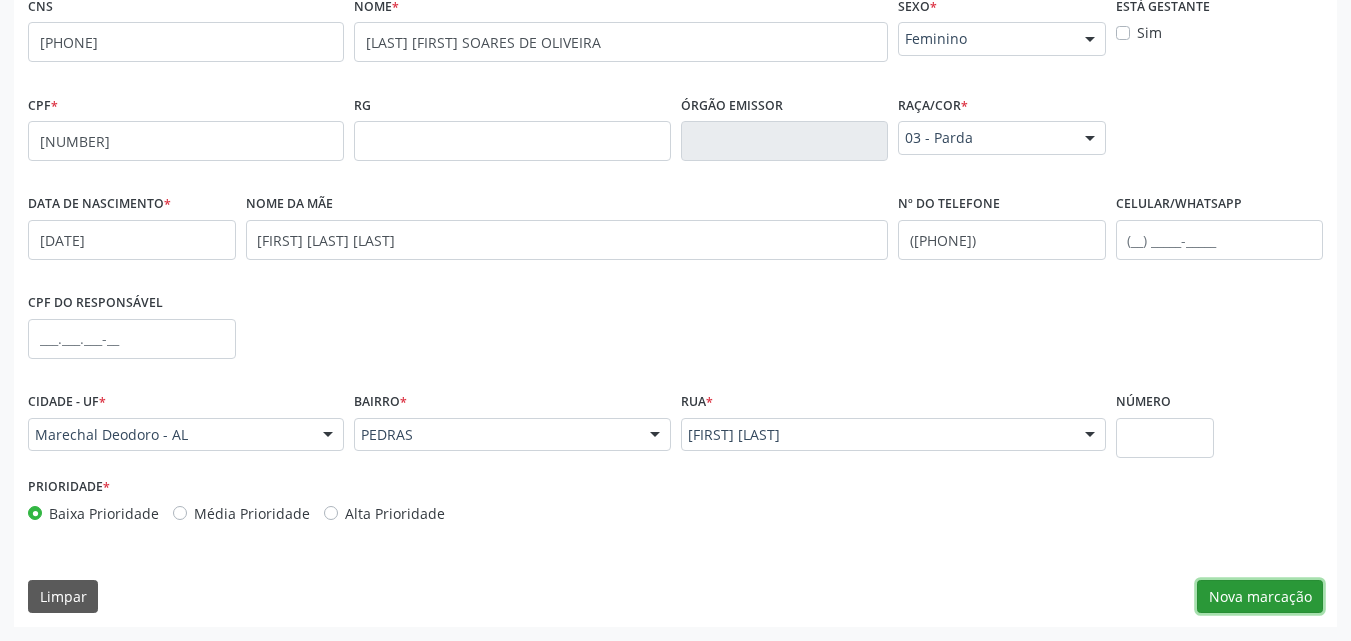 click on "Nova marcação" at bounding box center (1260, 597) 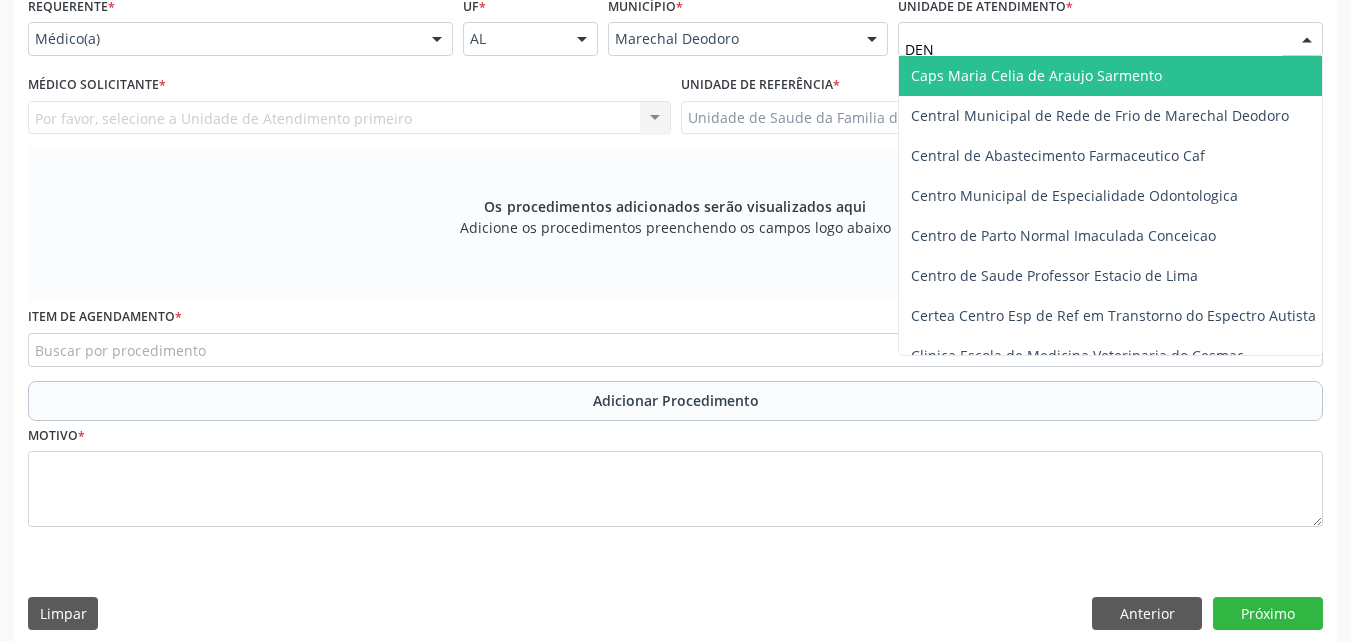 type on "DENI" 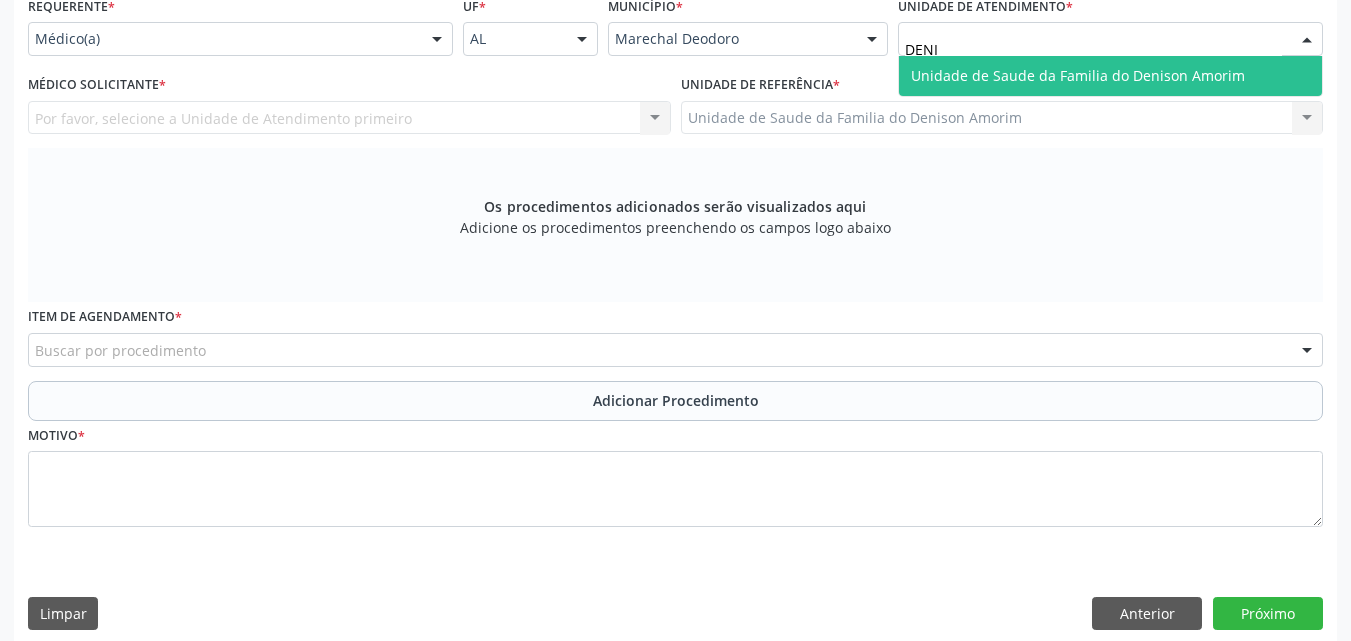 click on "Unidade de Saude da Familia do Denison Amorim" at bounding box center (1078, 75) 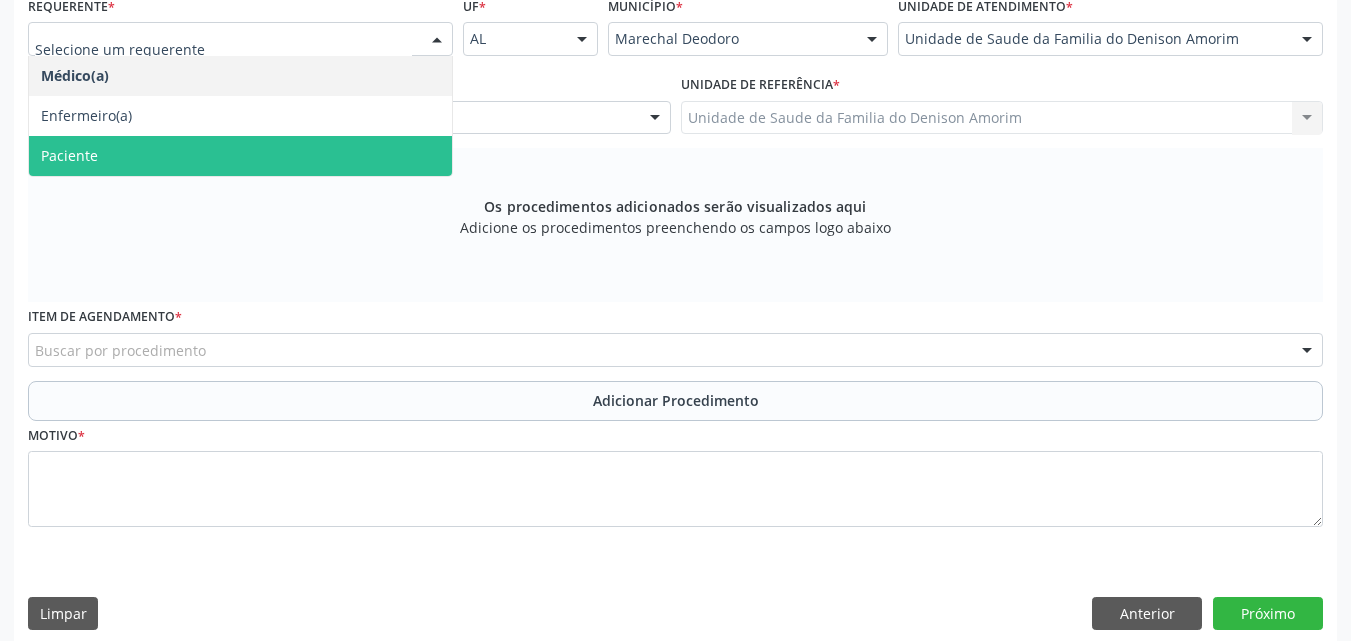 click on "Paciente" at bounding box center [240, 156] 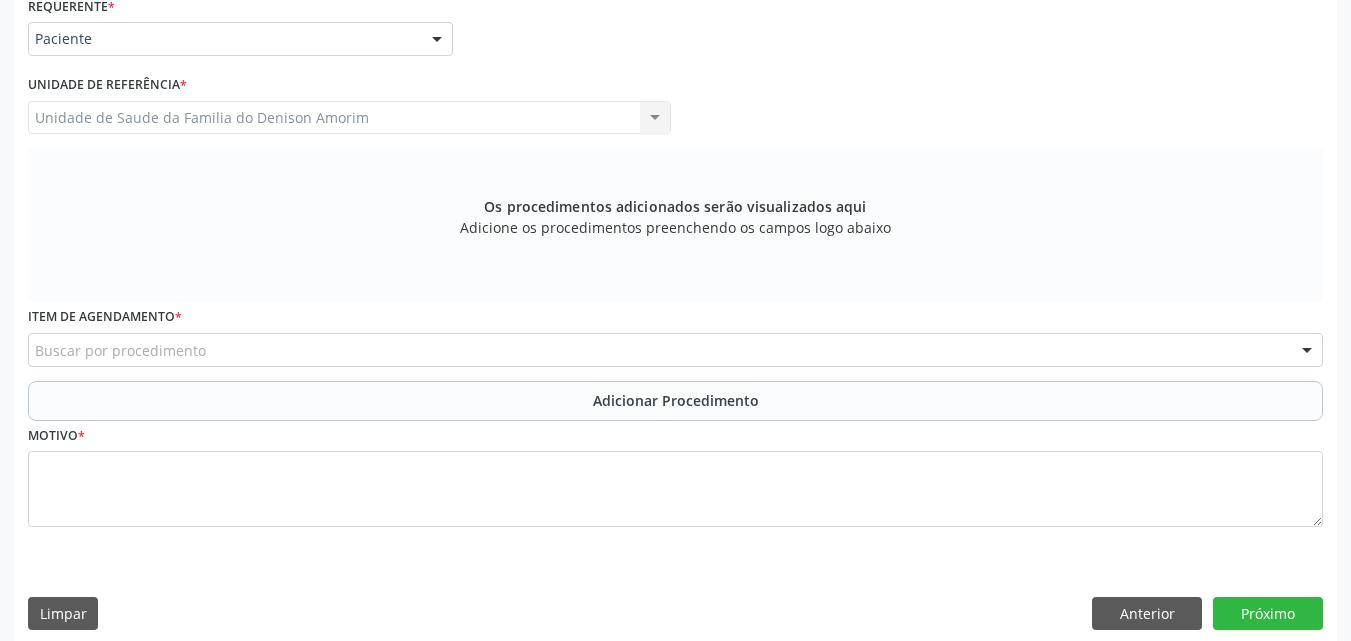 click on "Buscar por procedimento" at bounding box center [675, 350] 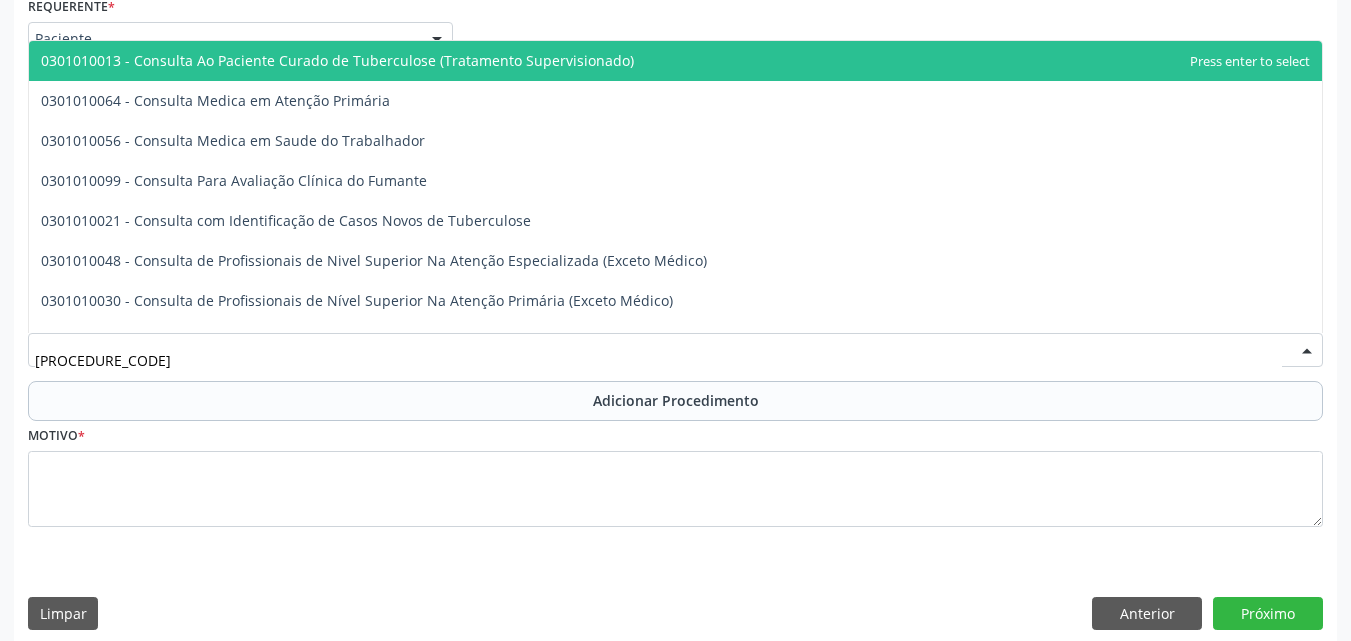 type on "030101004" 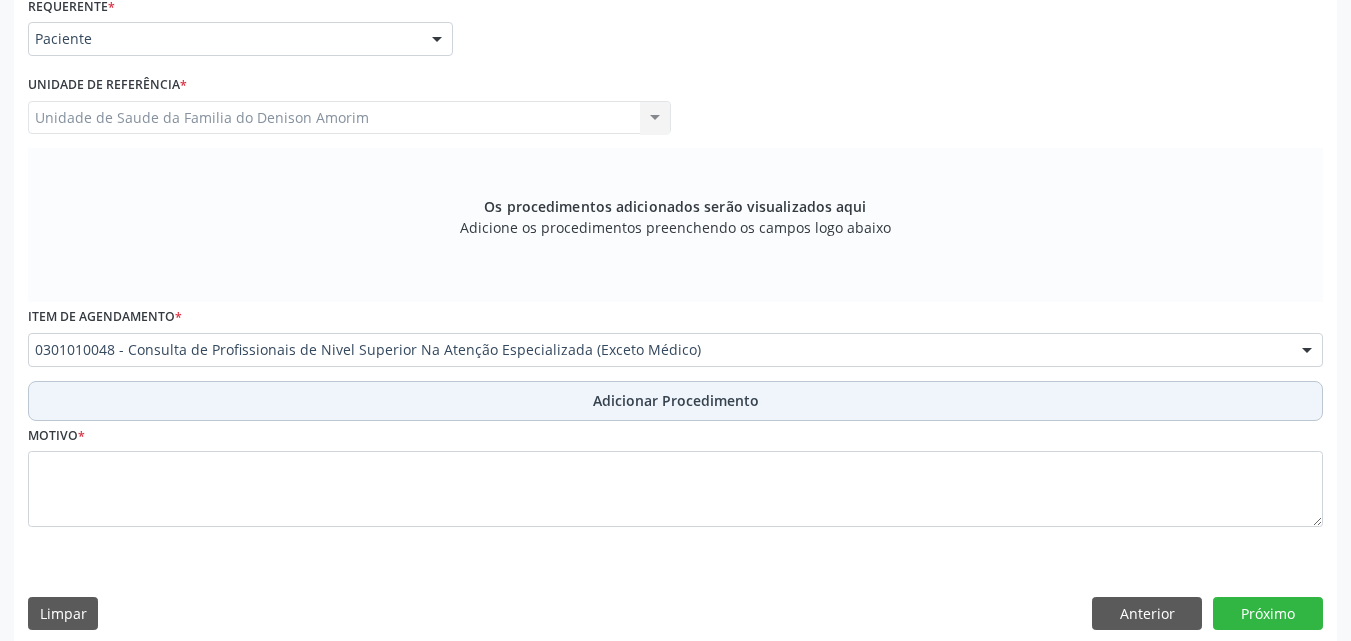 click on "Adicionar Procedimento" at bounding box center (675, 401) 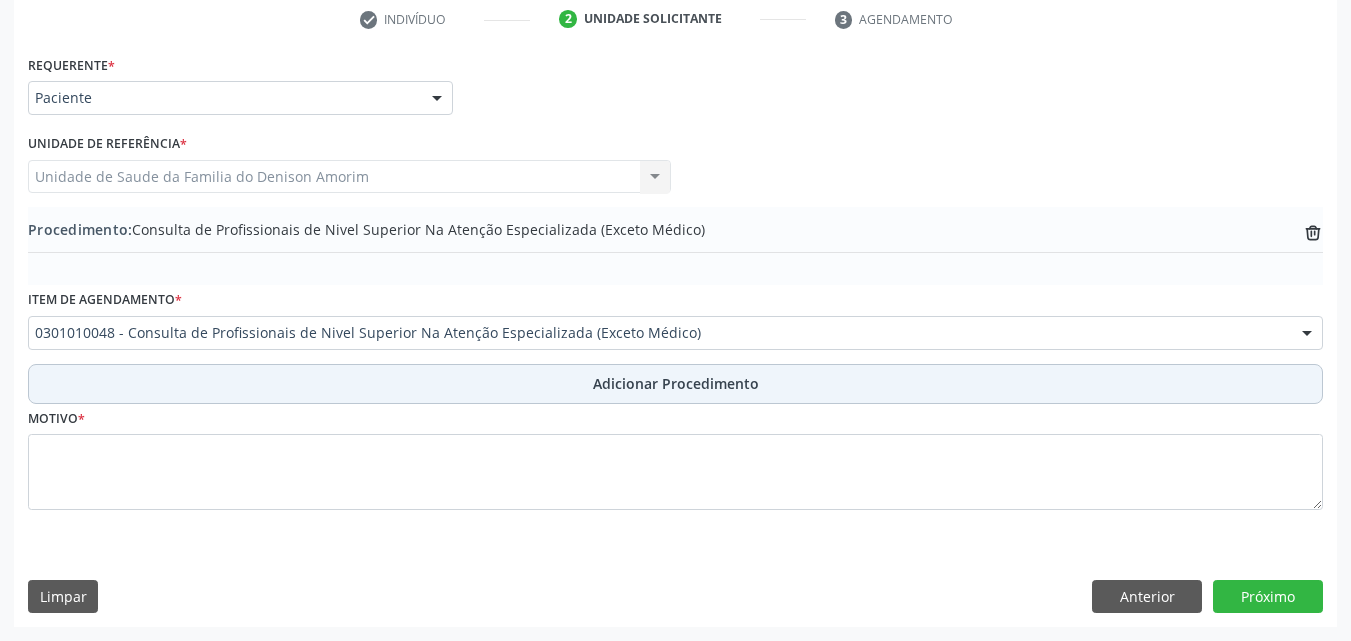 scroll, scrollTop: 412, scrollLeft: 0, axis: vertical 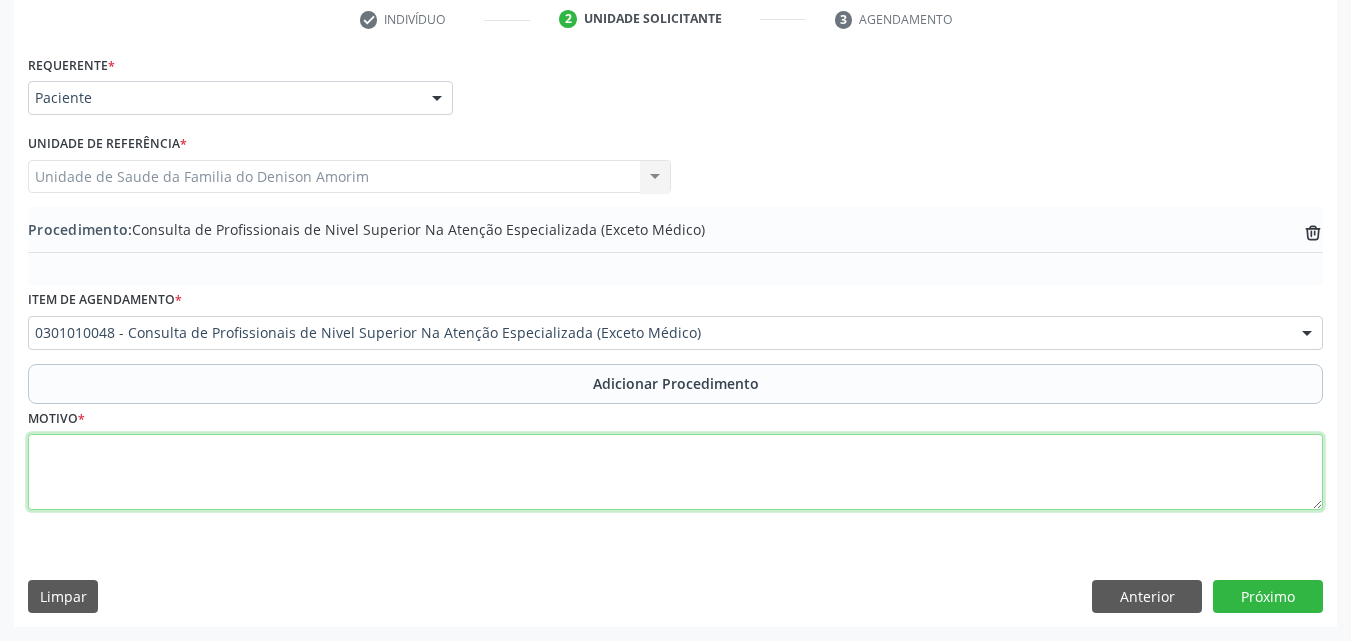click at bounding box center (675, 472) 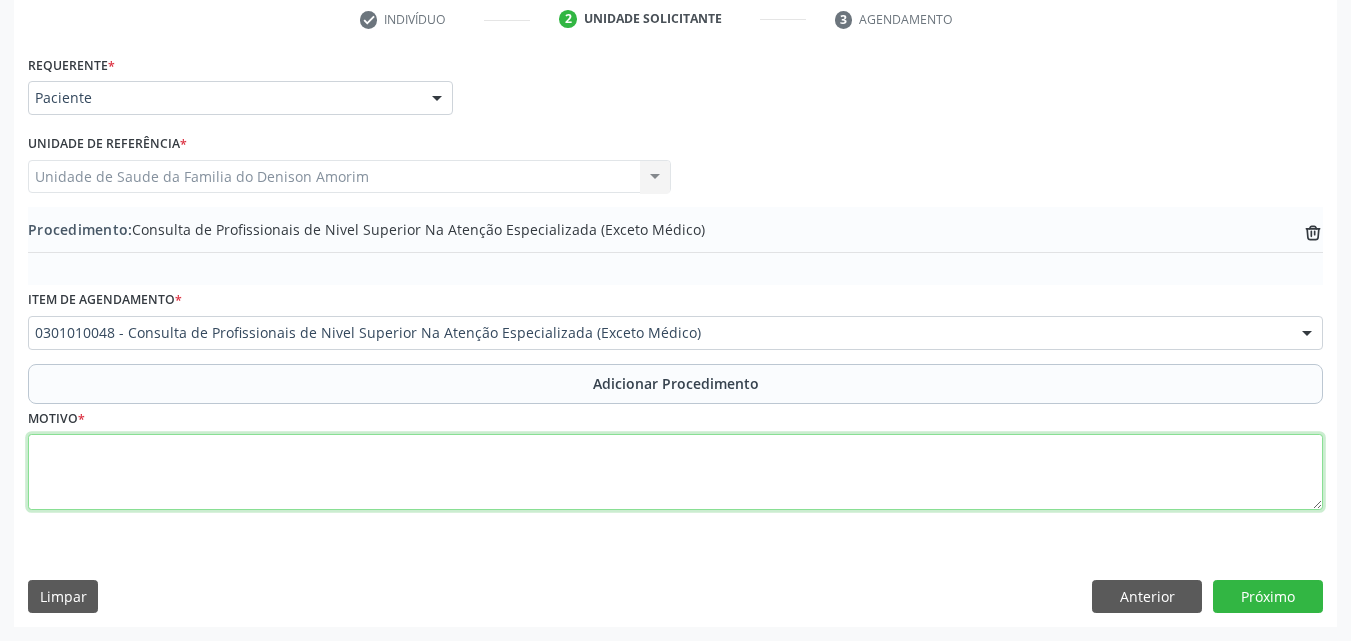 type on "M" 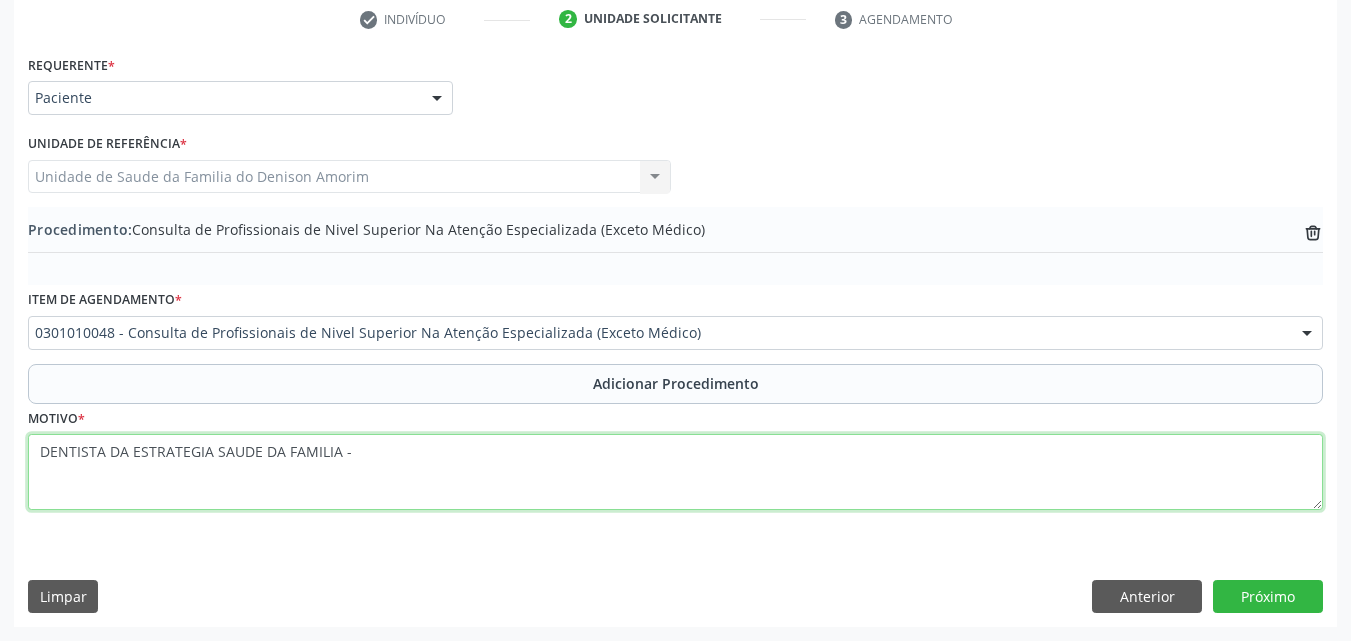 click on "DENTISTA DA ESTRATEGIA SAUDE DA FAMILIA -" at bounding box center [675, 472] 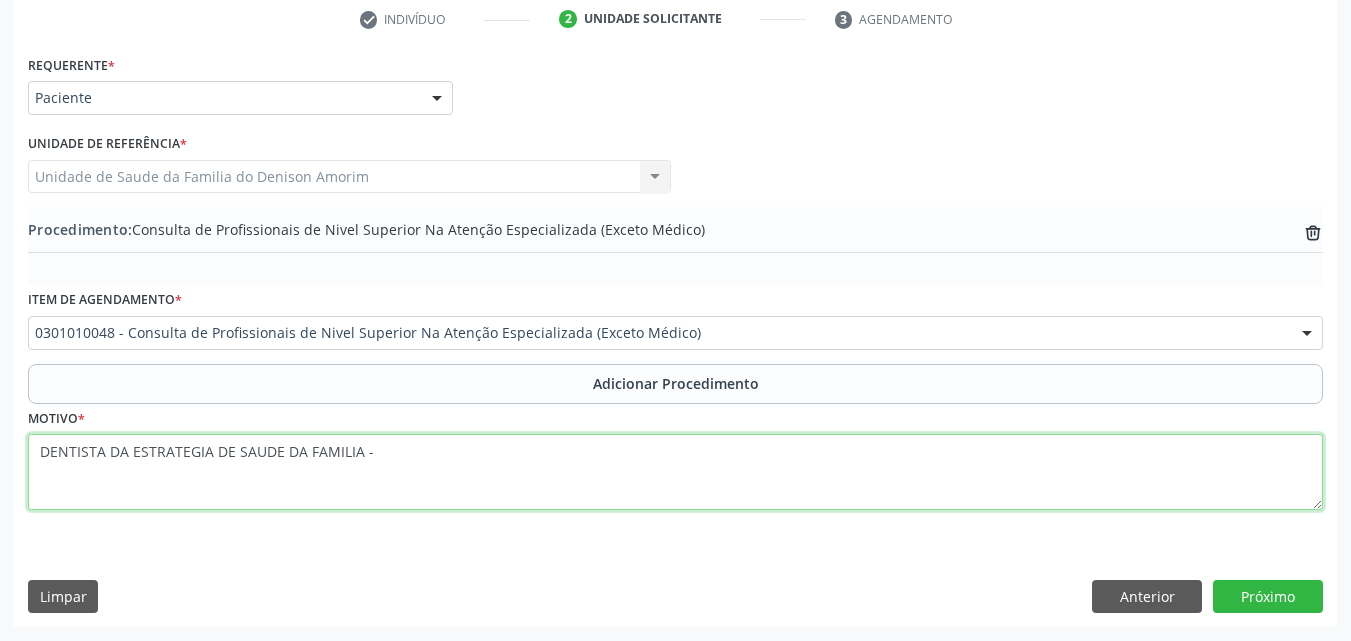 click on "DENTISTA DA ESTRATEGIA DE SAUDE DA FAMILIA -" at bounding box center [675, 472] 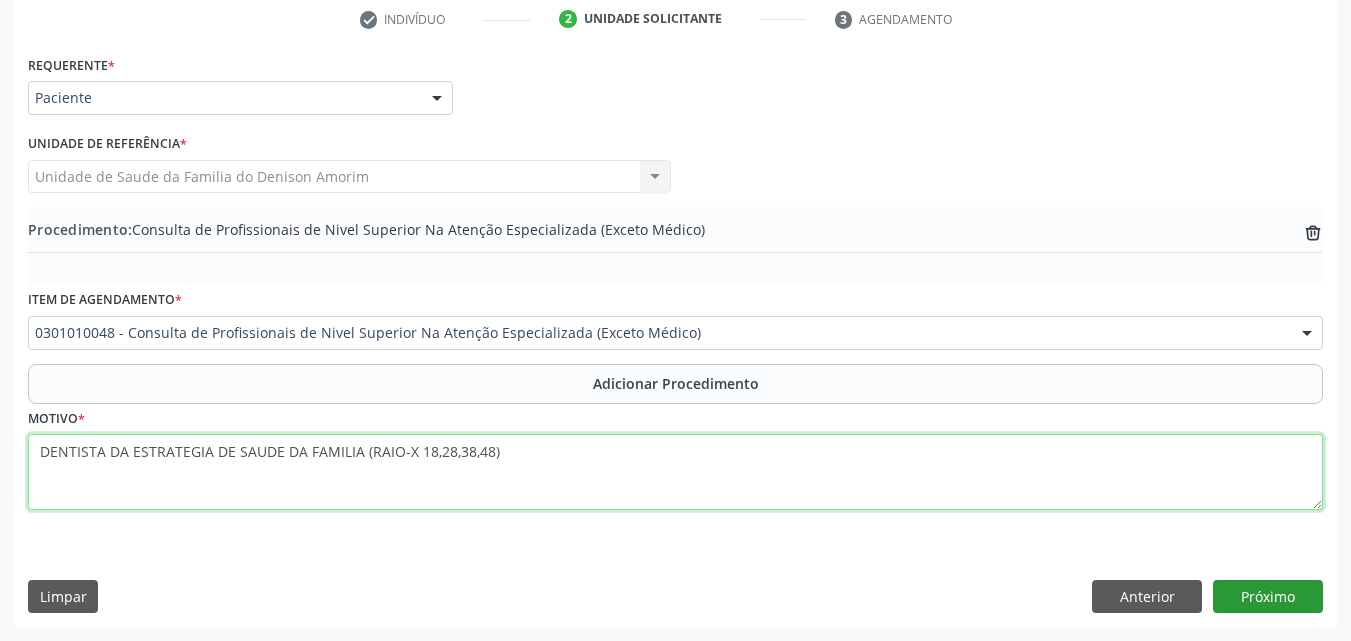 type on "DENTISTA DA ESTRATEGIA DE SAUDE DA FAMILIA (RAIO-X 18,28,38,48)" 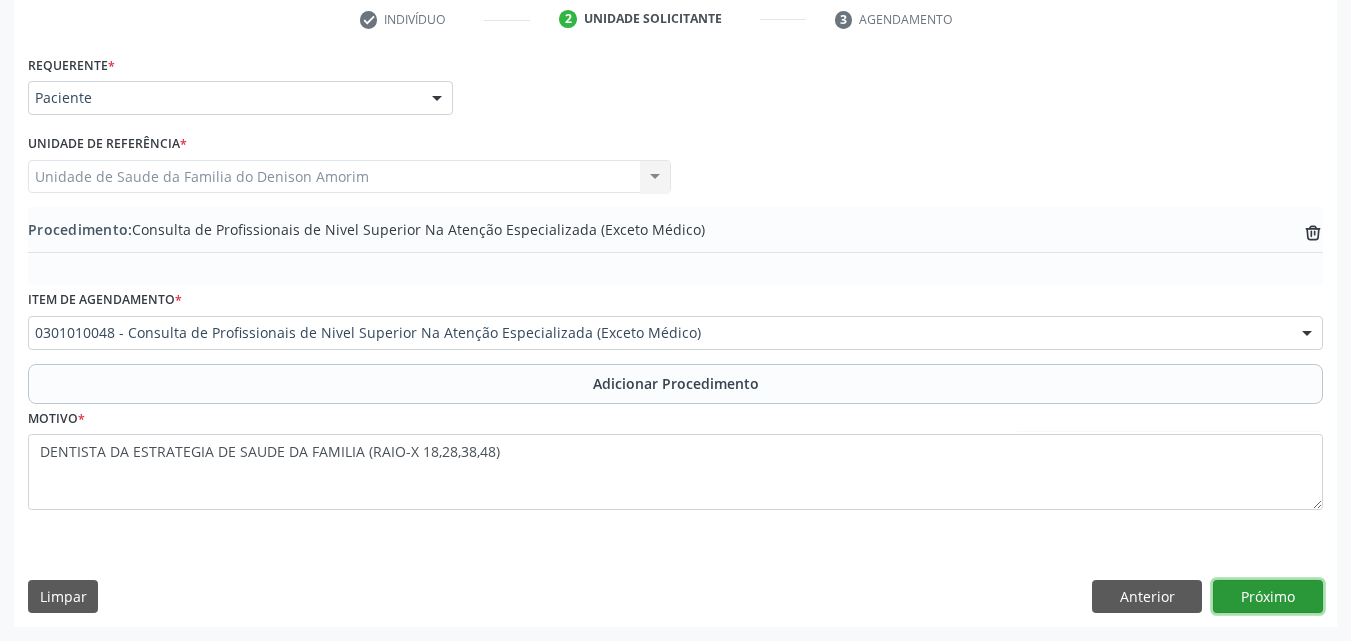 click on "Próximo" at bounding box center [1268, 597] 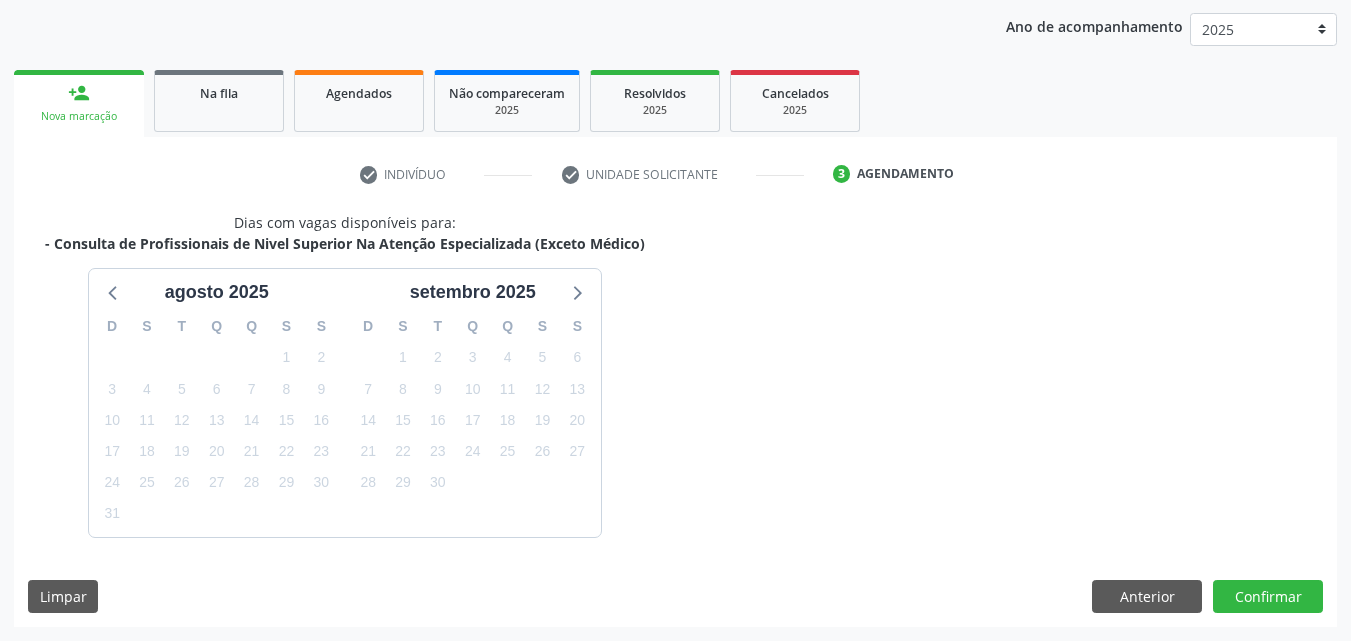 scroll, scrollTop: 316, scrollLeft: 0, axis: vertical 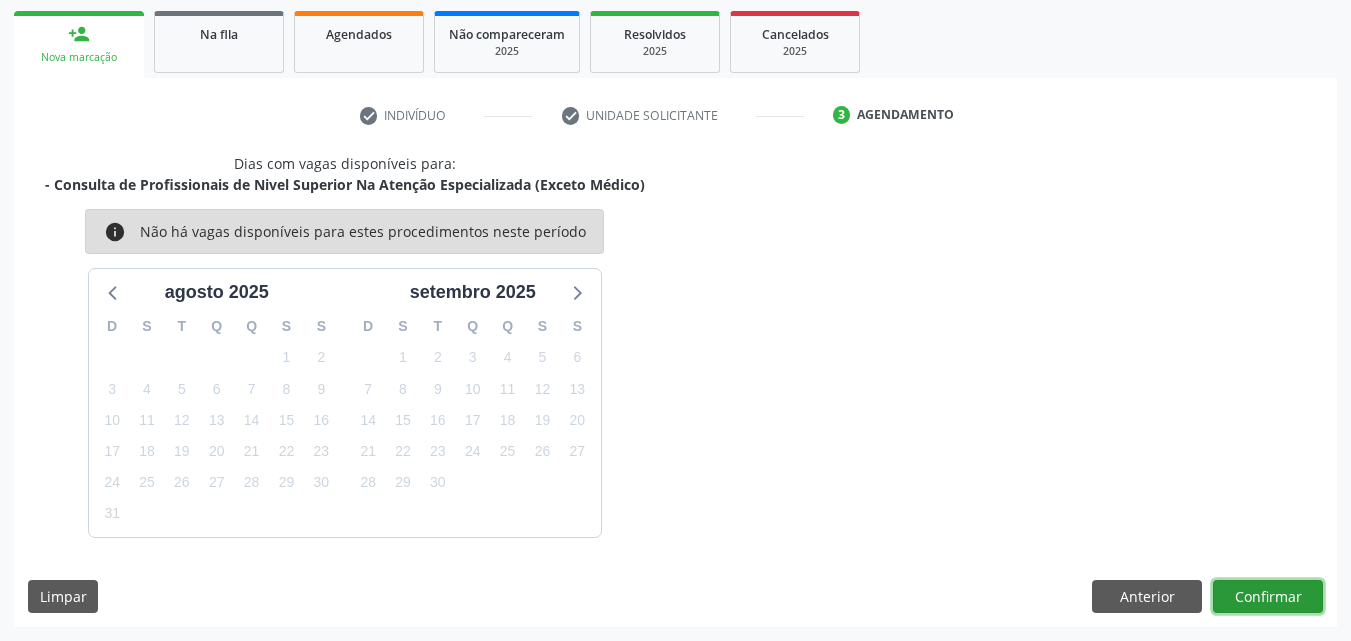 click on "Confirmar" at bounding box center [1268, 597] 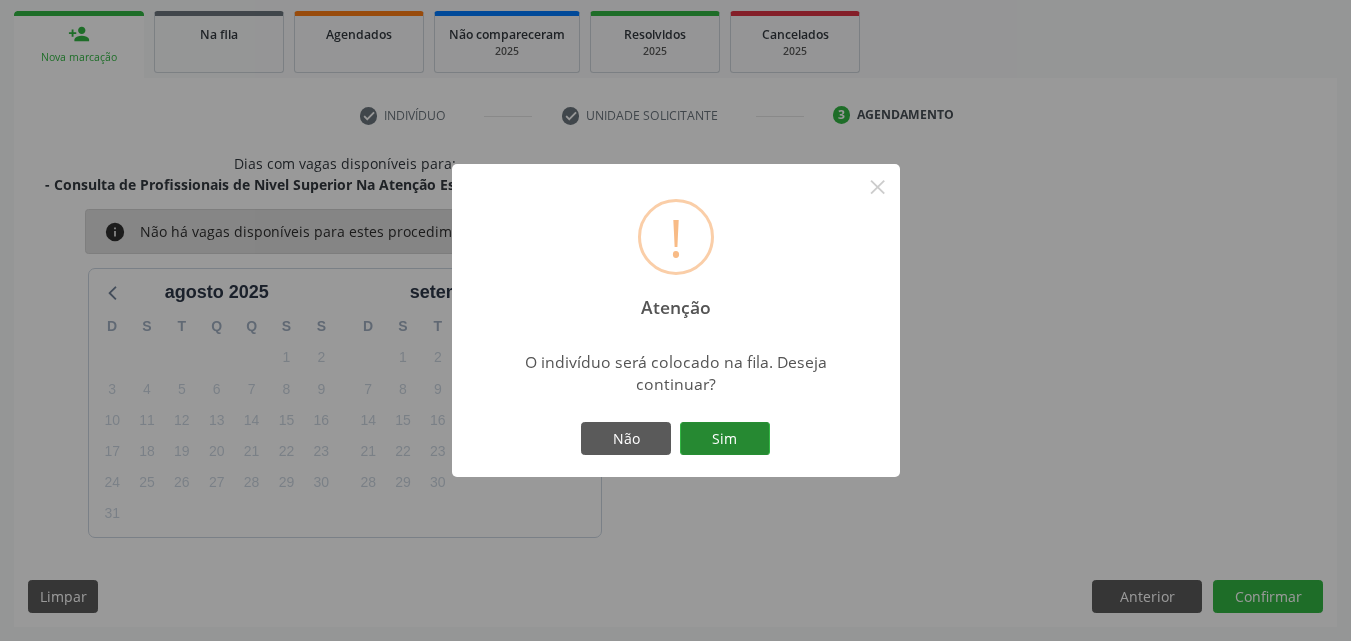 click on "Sim" at bounding box center [725, 439] 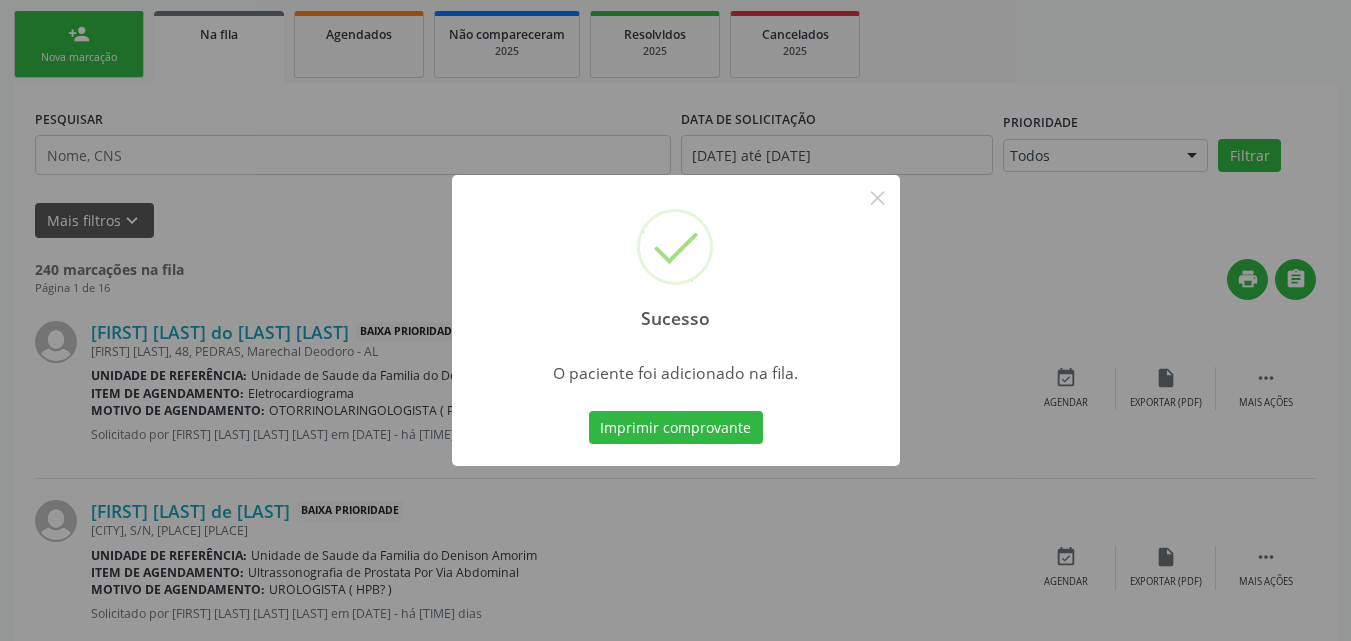 scroll, scrollTop: 0, scrollLeft: 0, axis: both 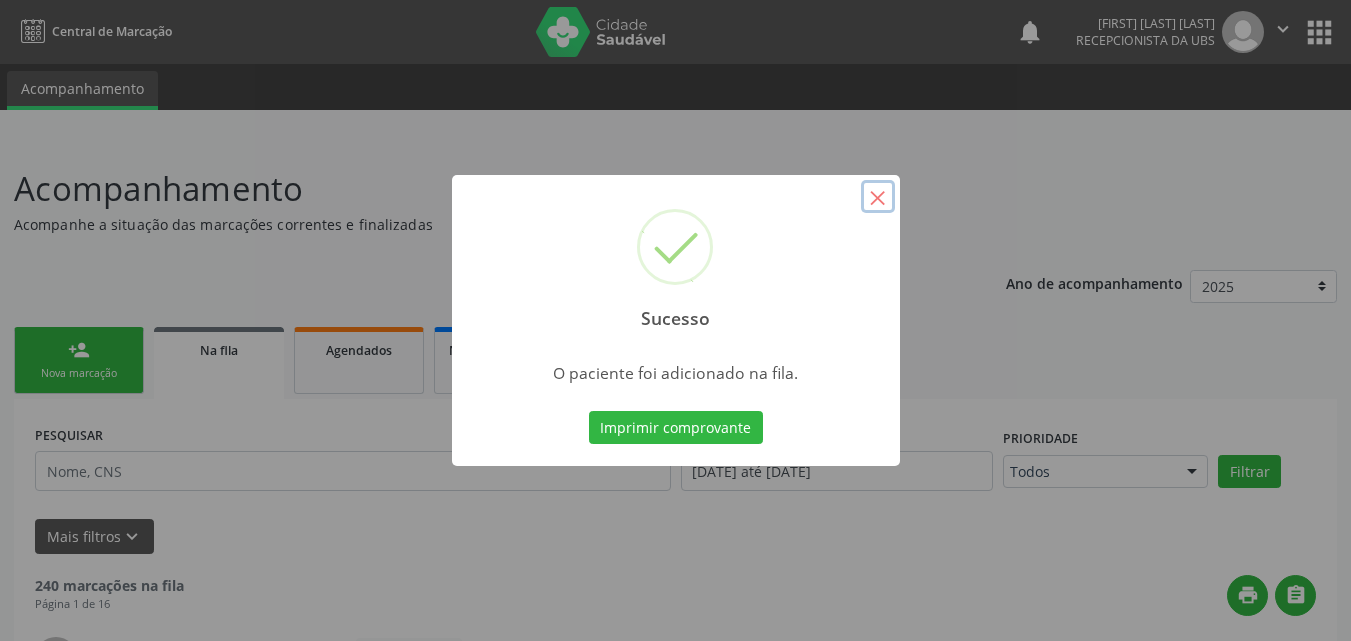 click on "×" at bounding box center [878, 197] 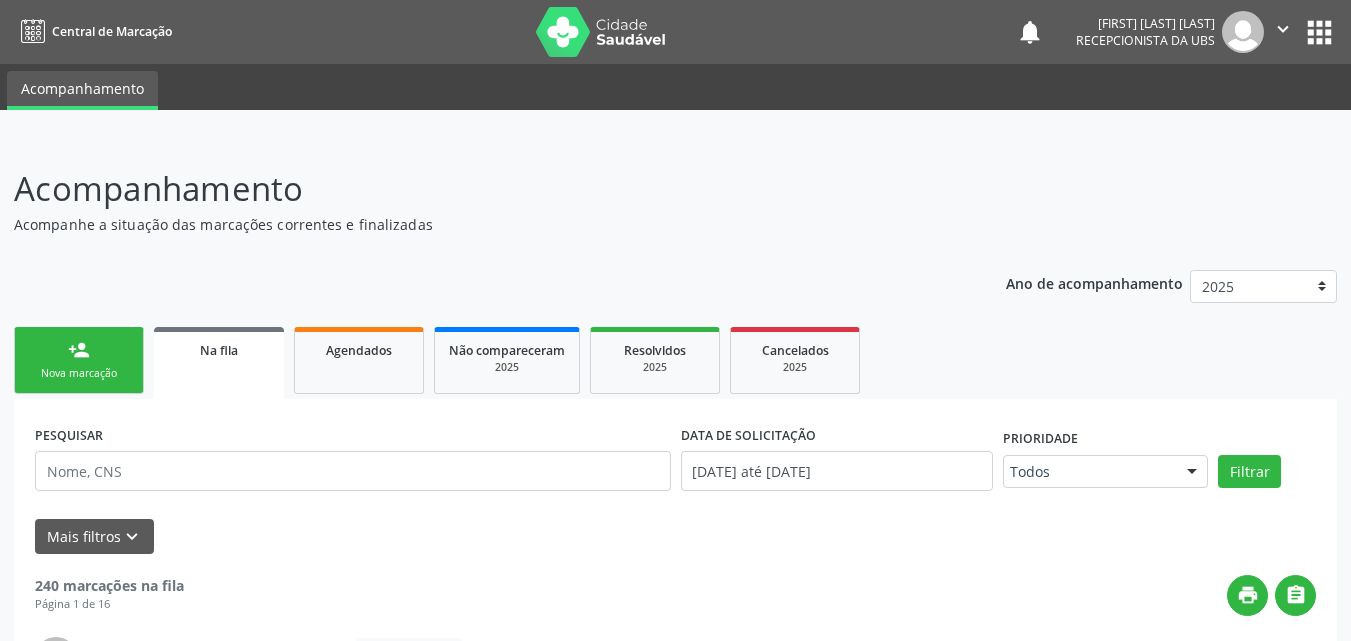 click on "Nova marcação" at bounding box center [79, 373] 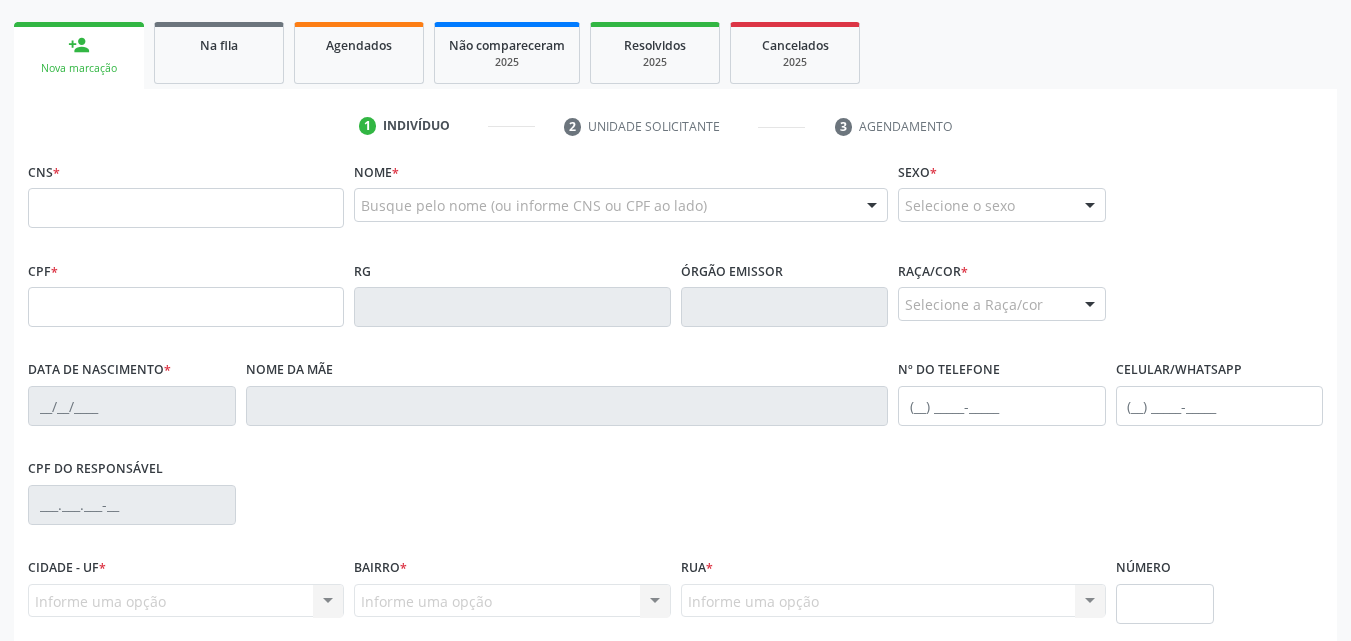 scroll, scrollTop: 318, scrollLeft: 0, axis: vertical 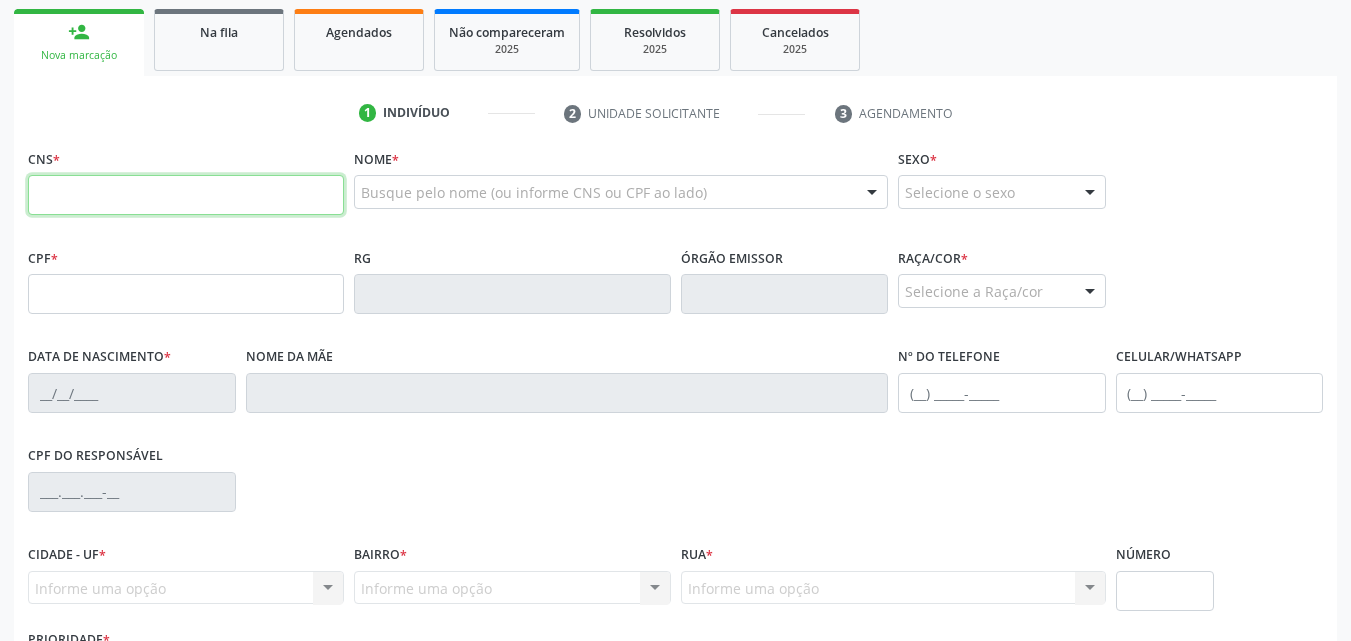 click at bounding box center [186, 195] 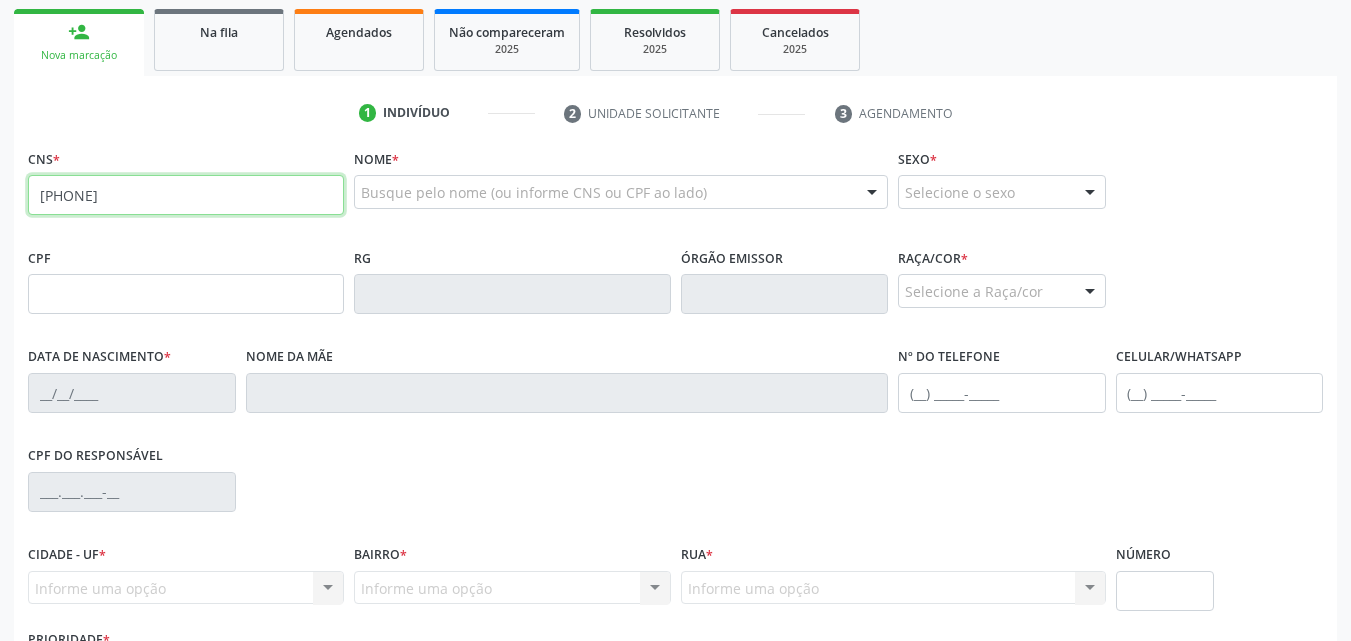 type on "[PHONE]" 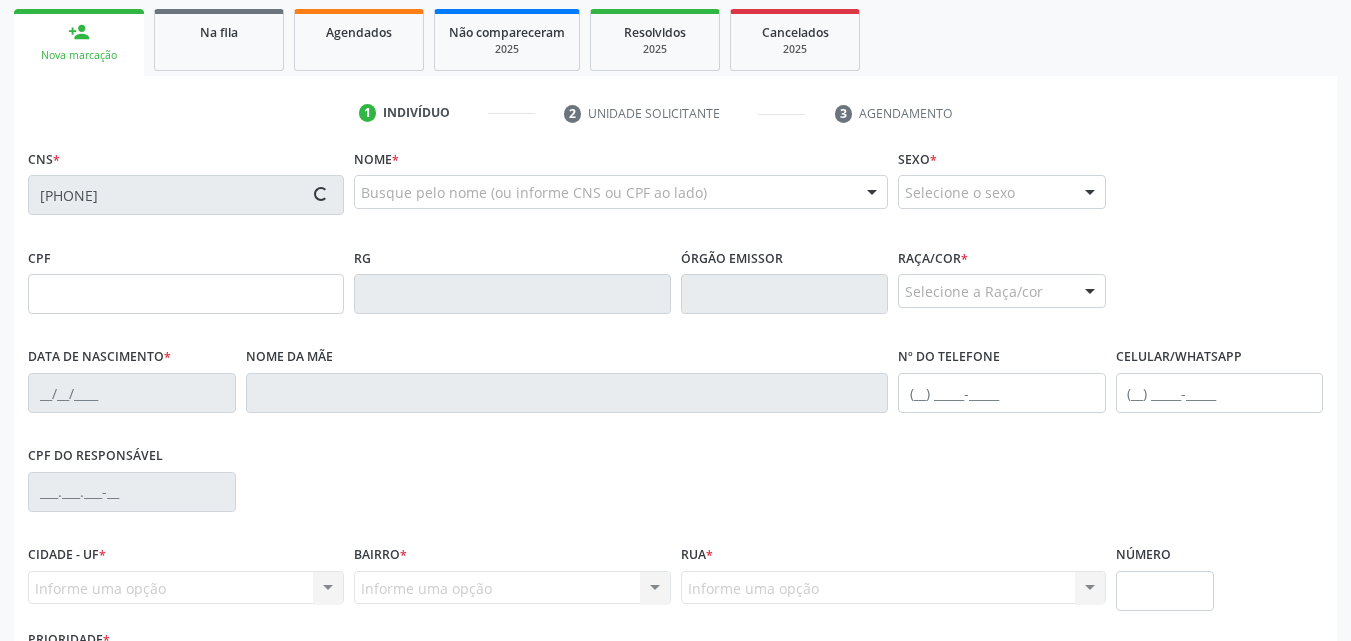 type on "[NUMBER]" 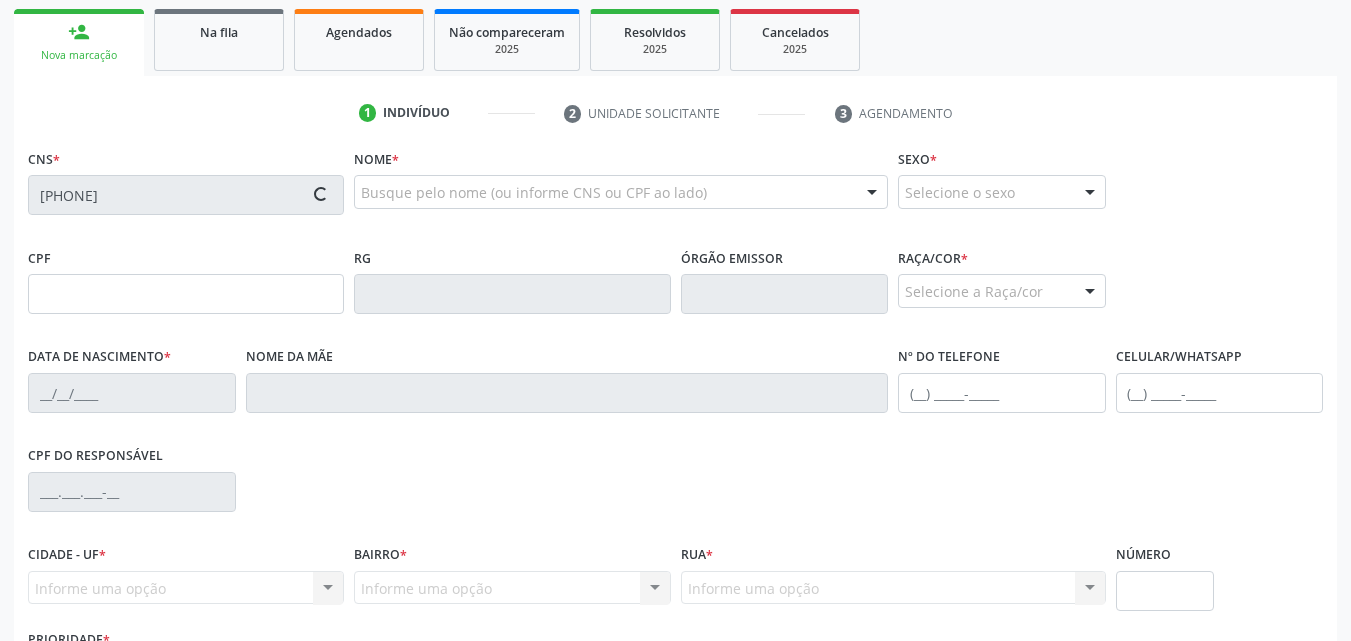 type on "[DATE]" 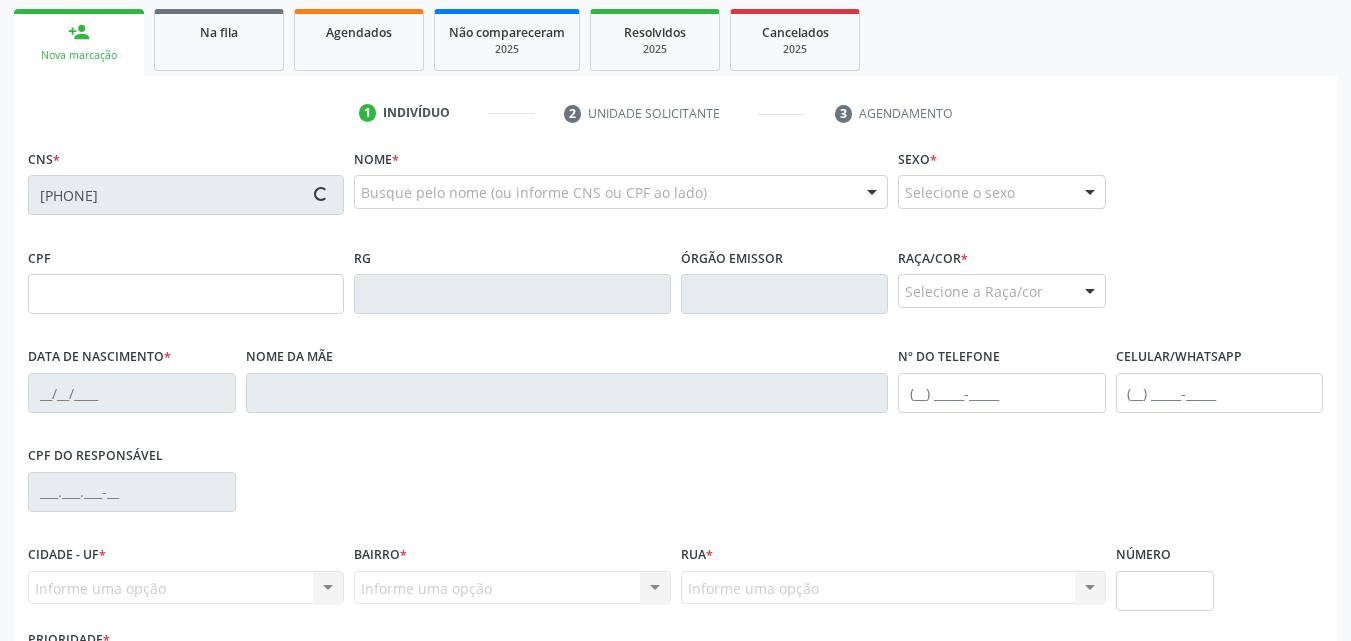 type on "S/N" 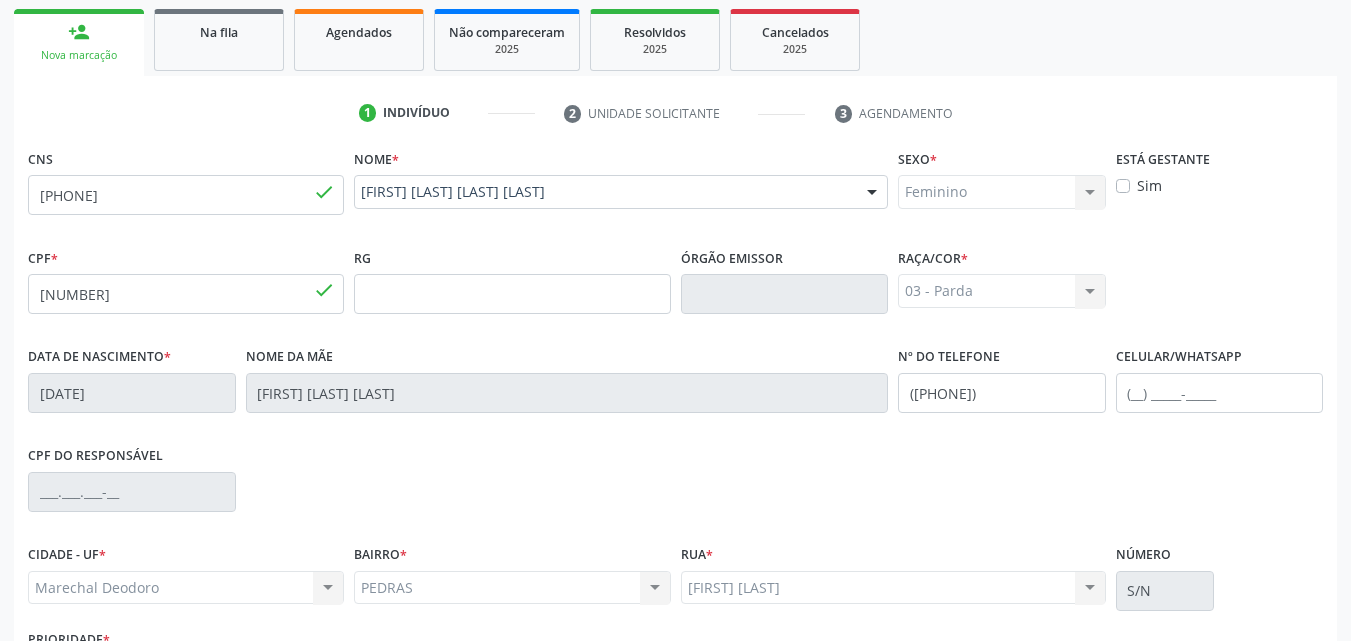 scroll, scrollTop: 471, scrollLeft: 0, axis: vertical 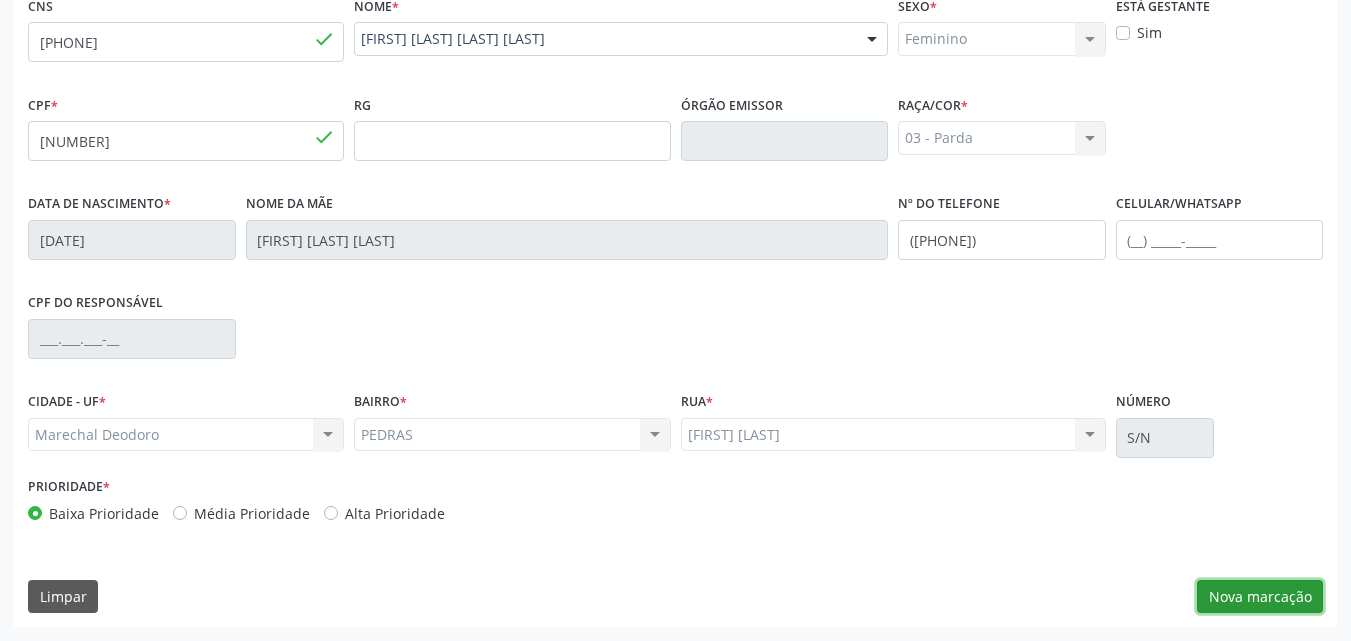 click on "Nova marcação" at bounding box center (1260, 597) 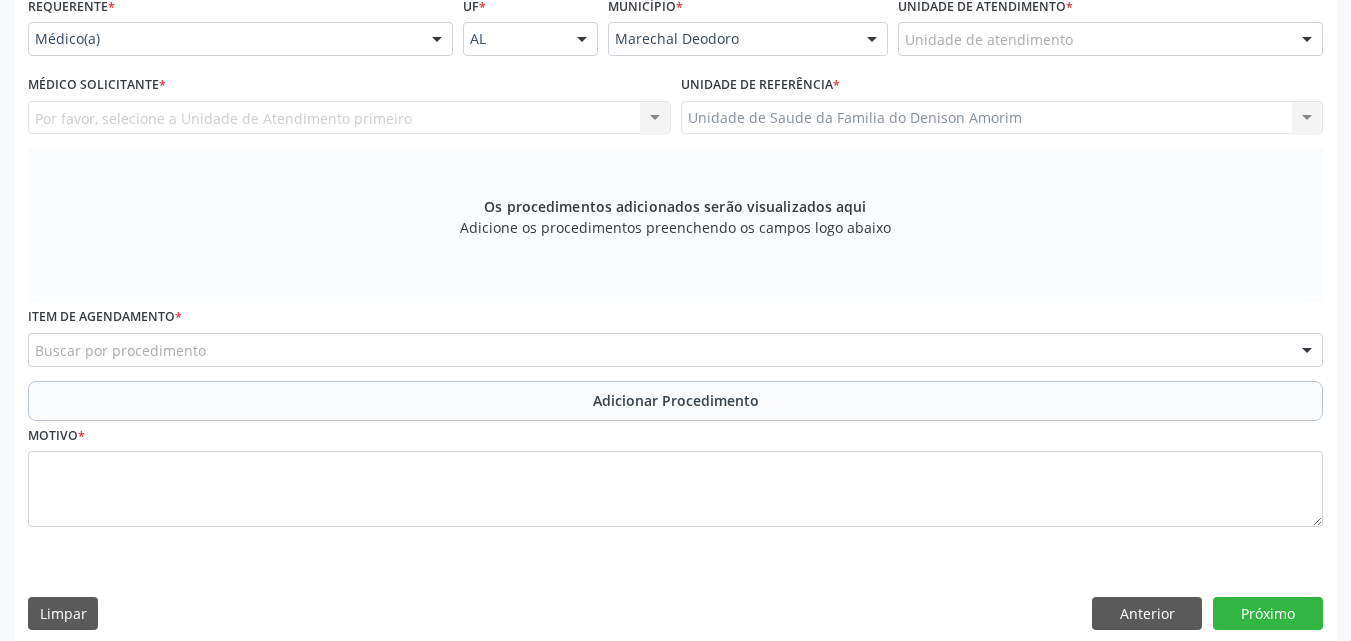 click on "Unidade de atendimento" at bounding box center [1110, 39] 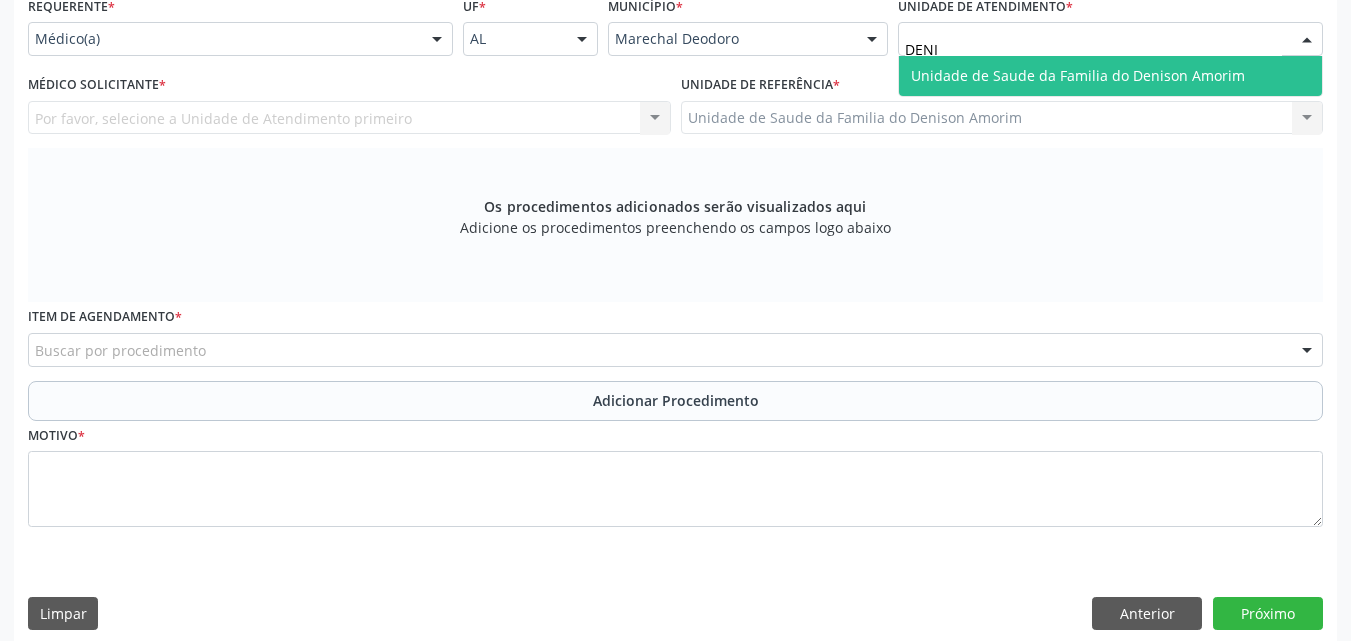 type on "[FIRST]" 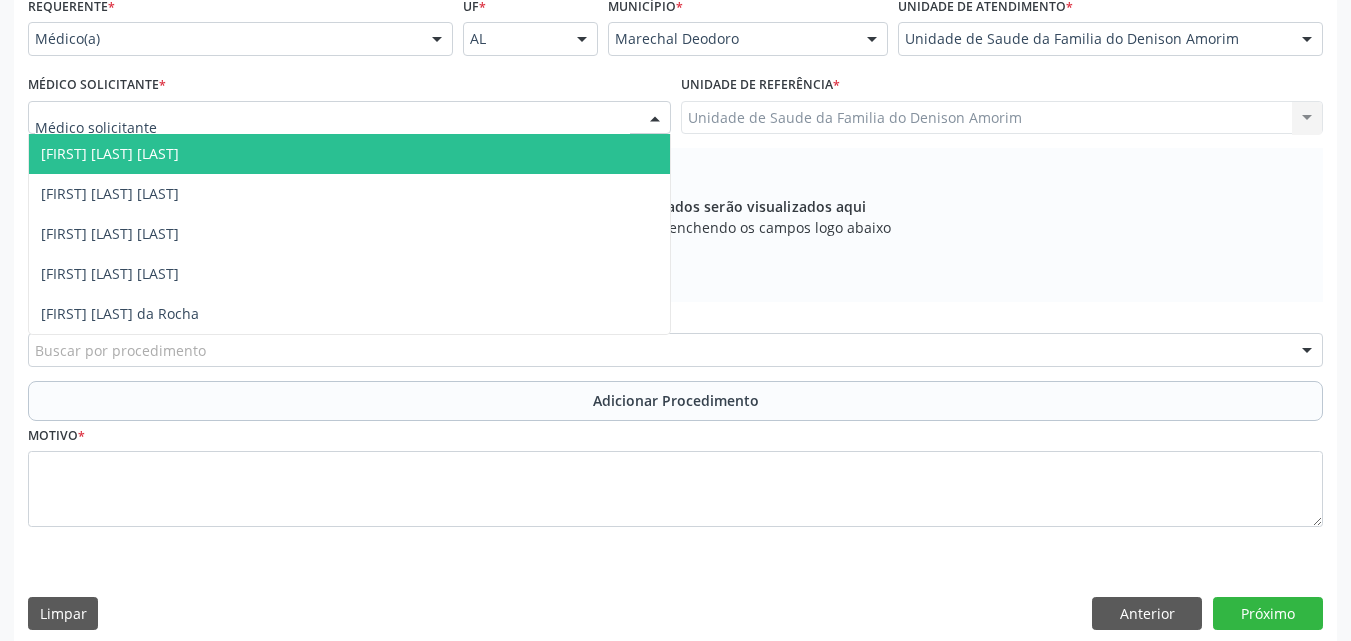 click at bounding box center [349, 118] 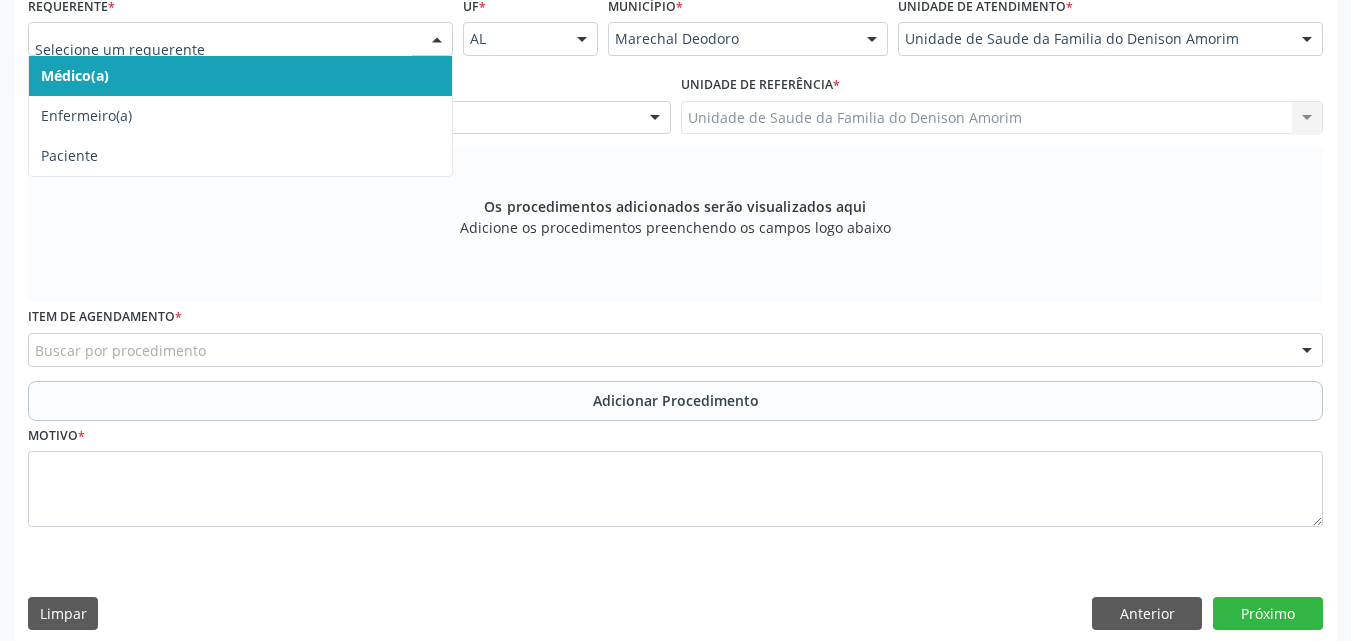 click at bounding box center [437, 40] 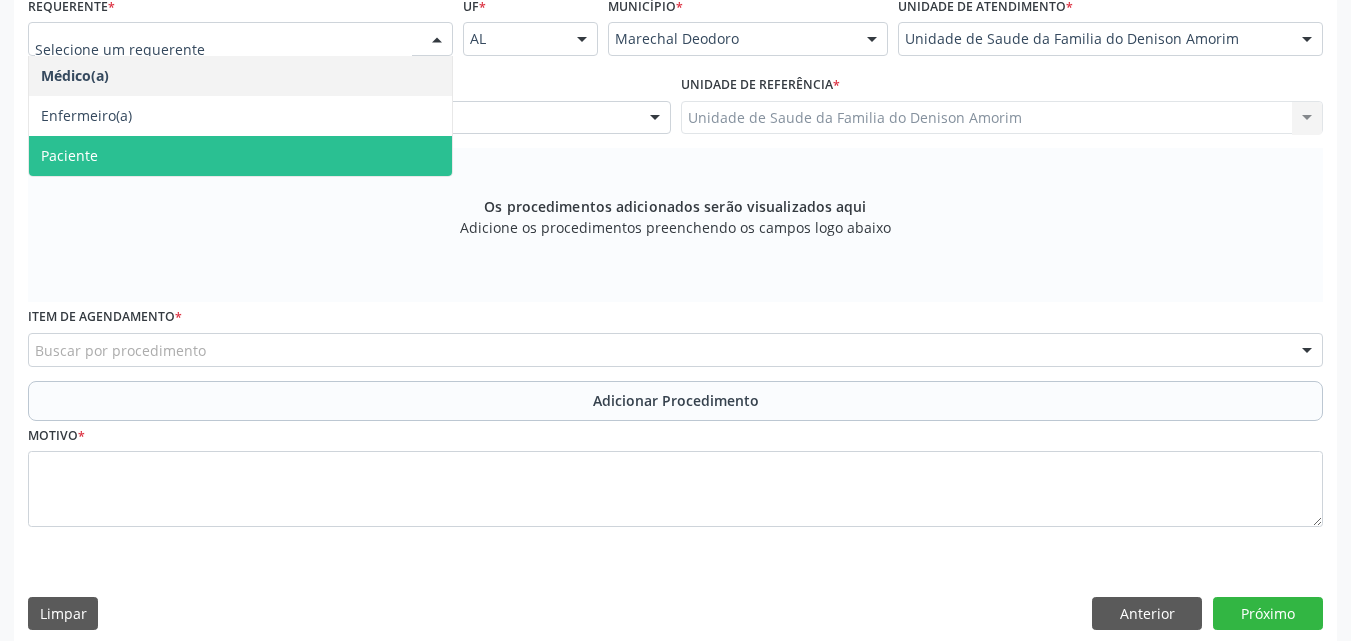 click on "Paciente" at bounding box center (240, 156) 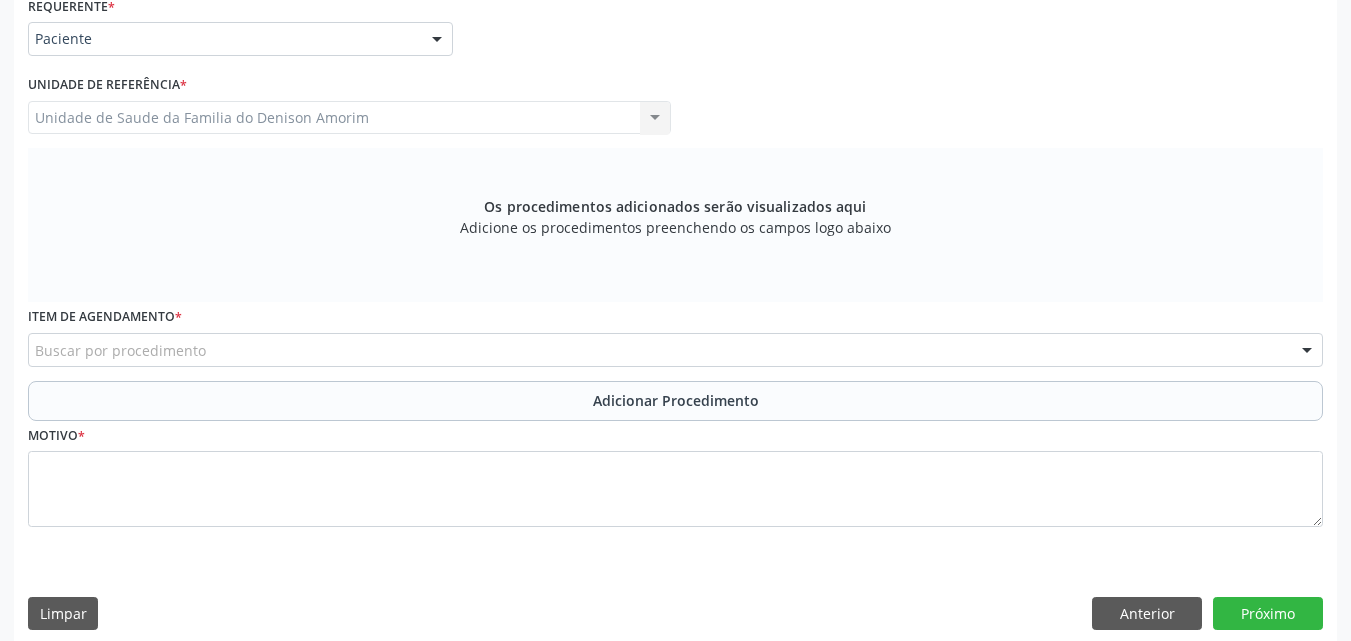 click on "Buscar por procedimento" at bounding box center (675, 350) 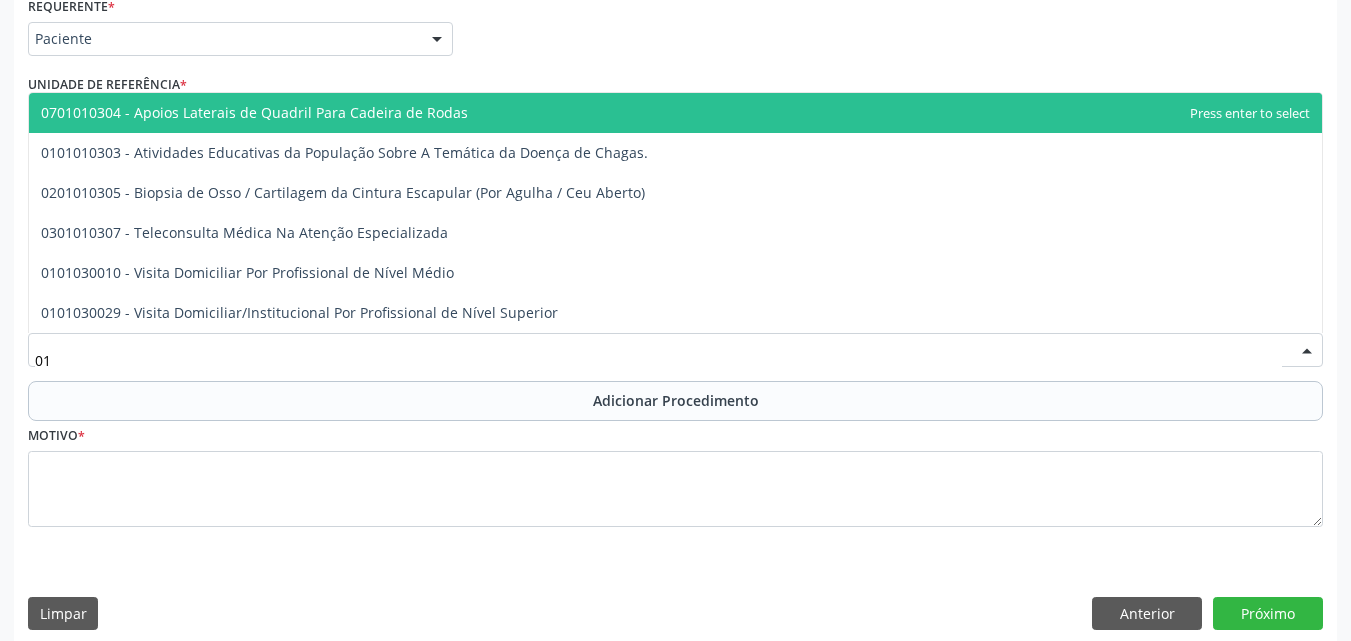 type on "0" 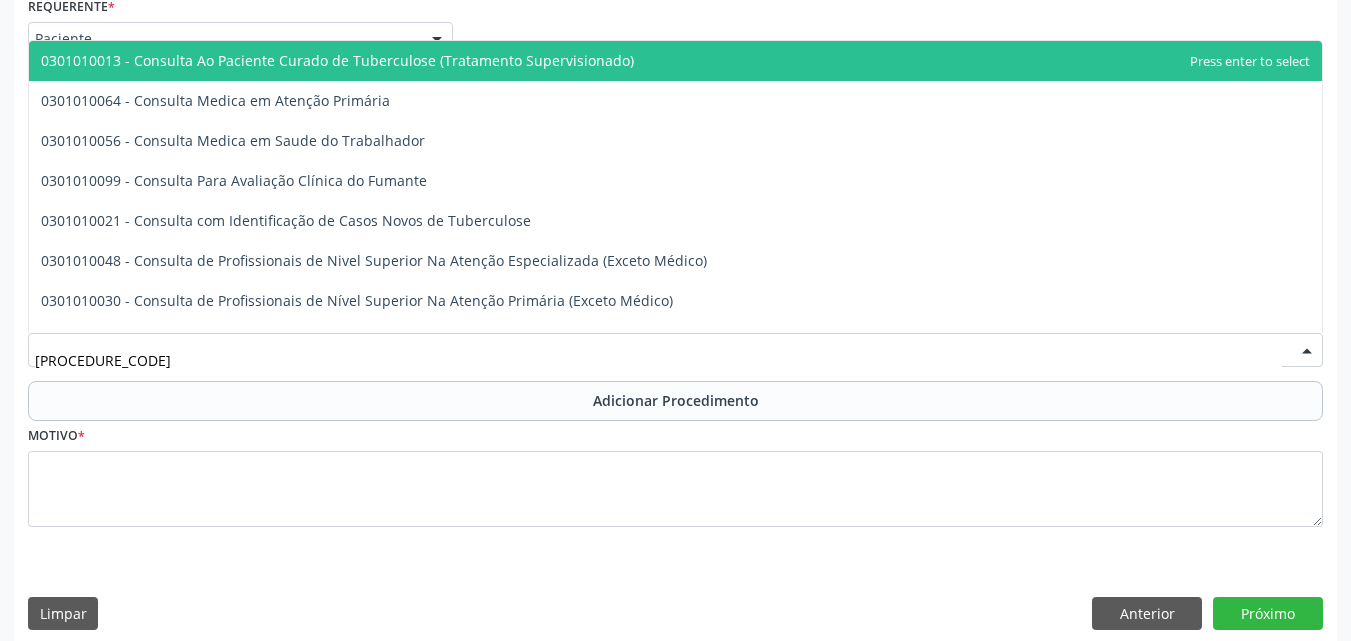type on "030101004" 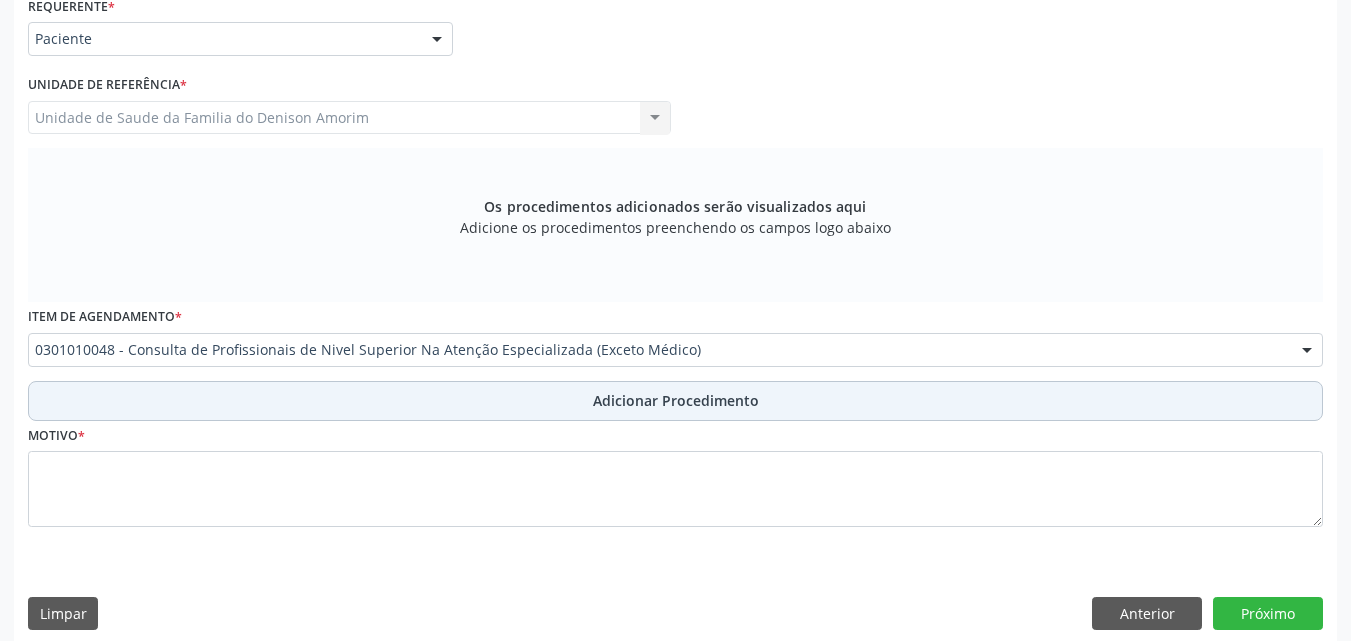 click on "Adicionar Procedimento" at bounding box center (675, 401) 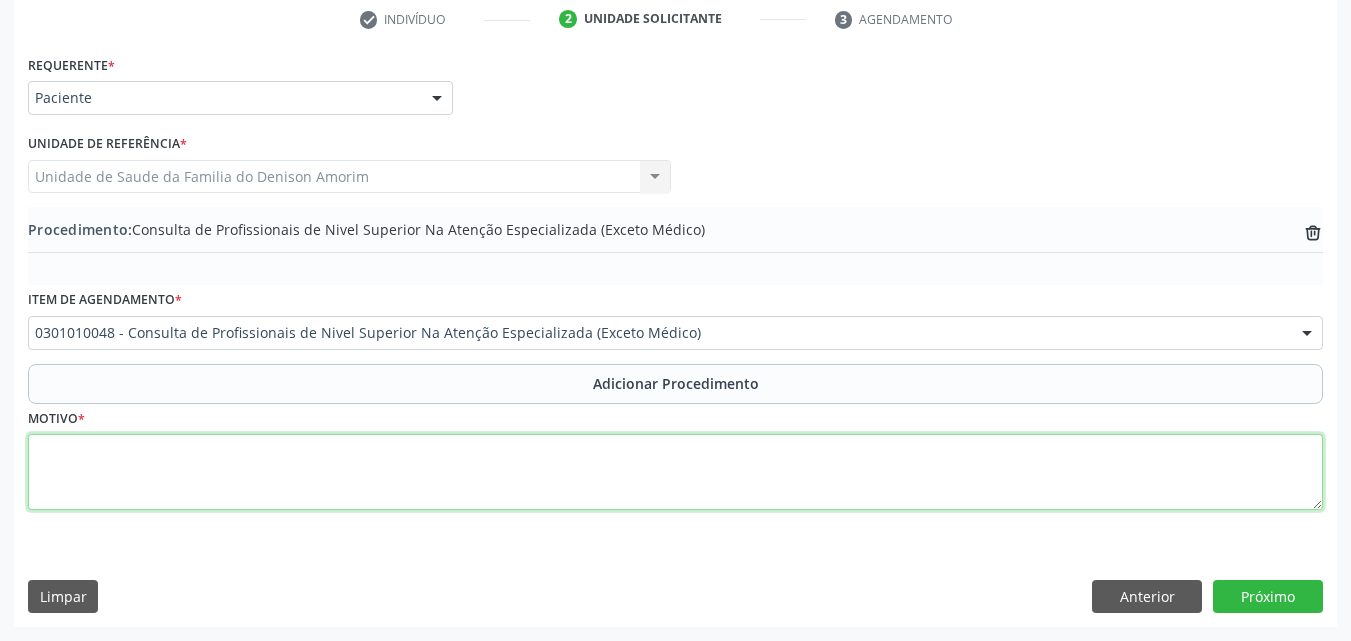 click at bounding box center (675, 472) 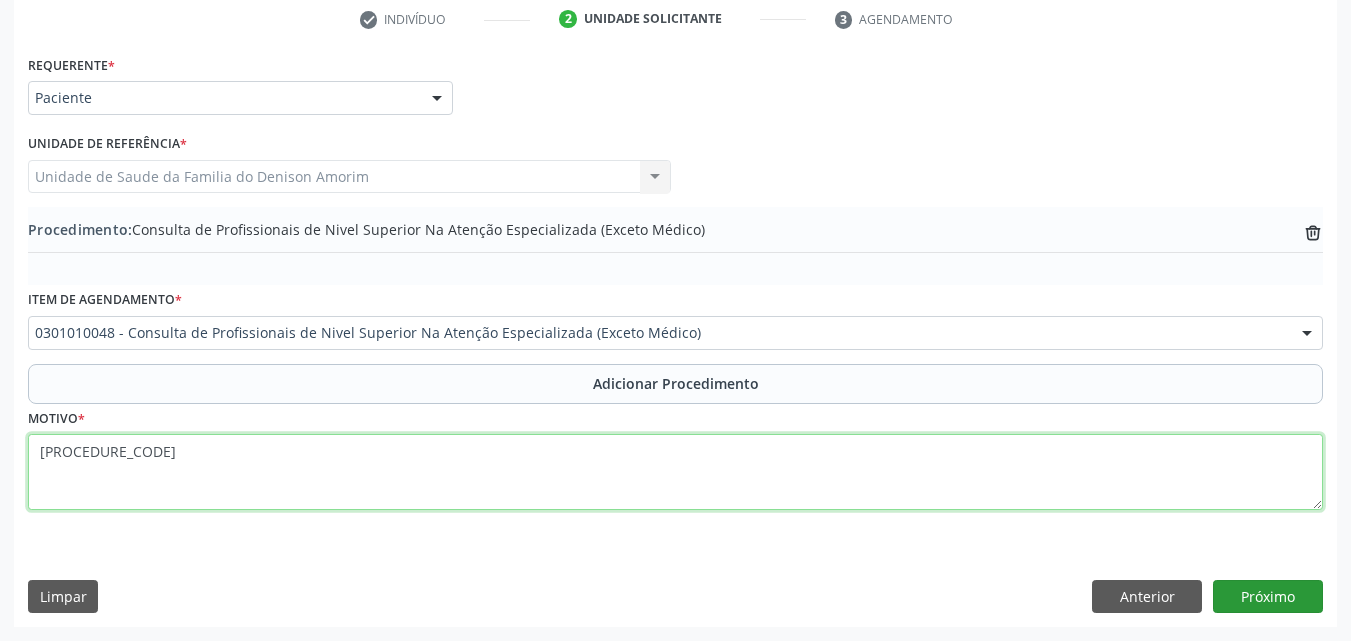 type on "[PROCEDURE_CODE]" 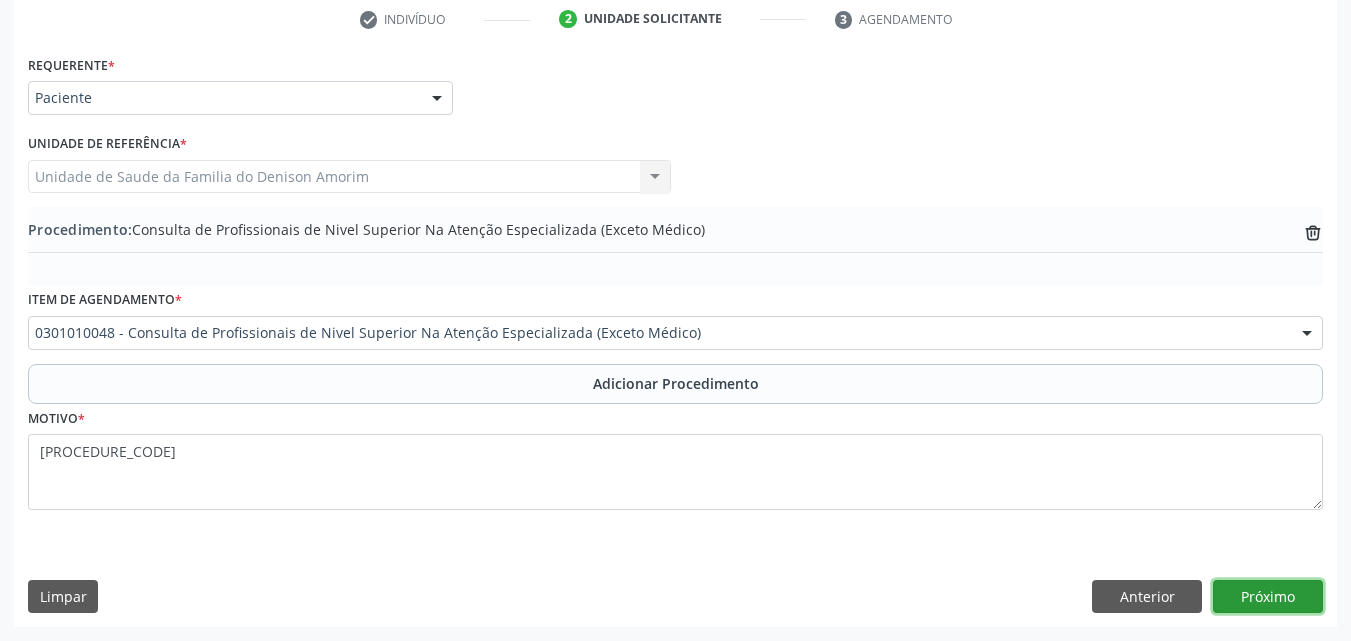 click on "Próximo" at bounding box center [1268, 597] 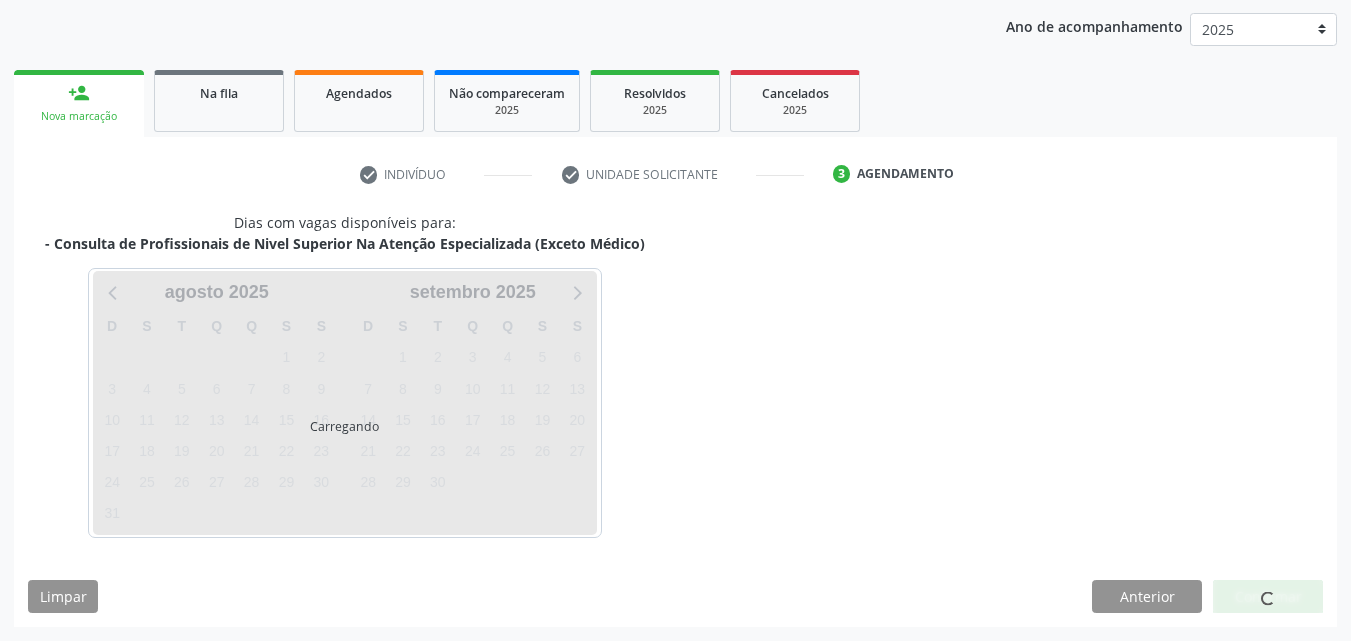 scroll, scrollTop: 316, scrollLeft: 0, axis: vertical 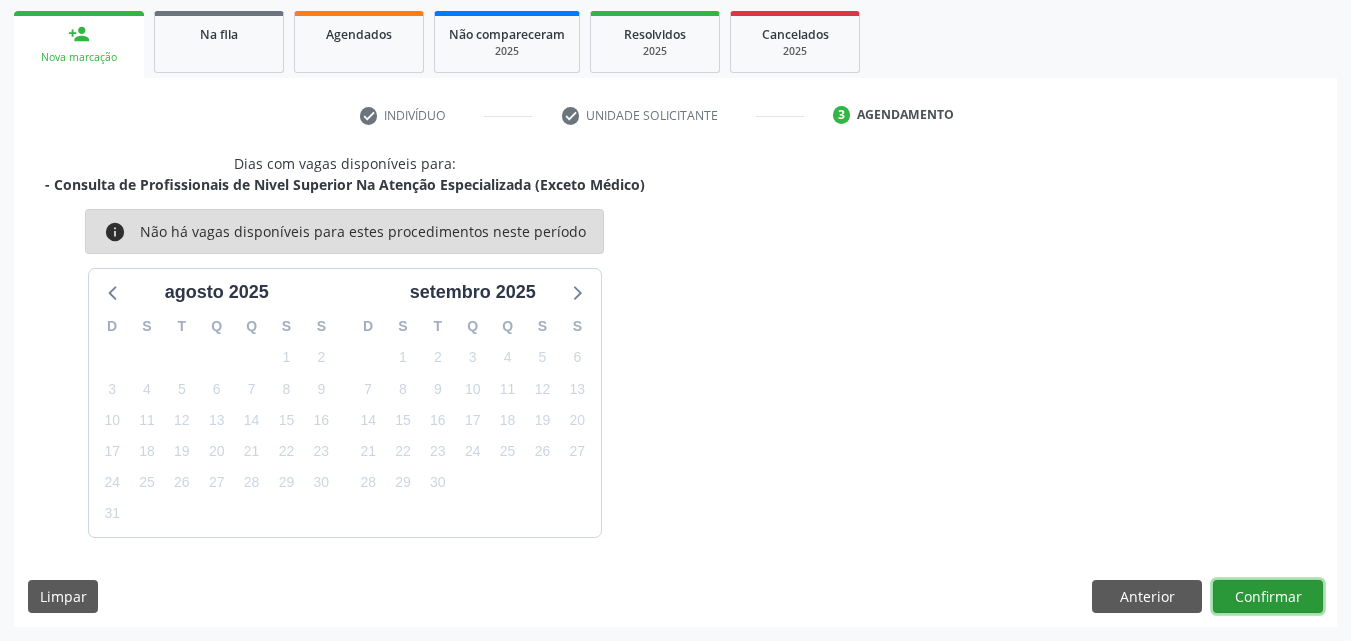 click on "Confirmar" at bounding box center [1268, 597] 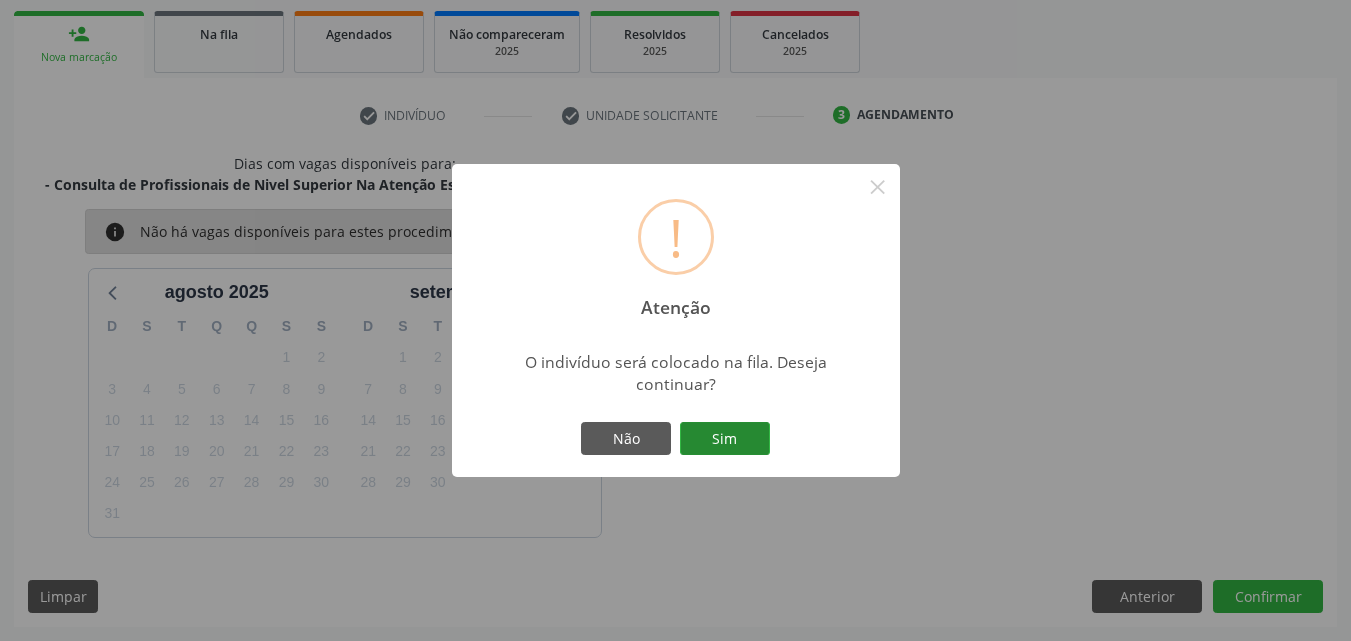 click on "Sim" at bounding box center [725, 439] 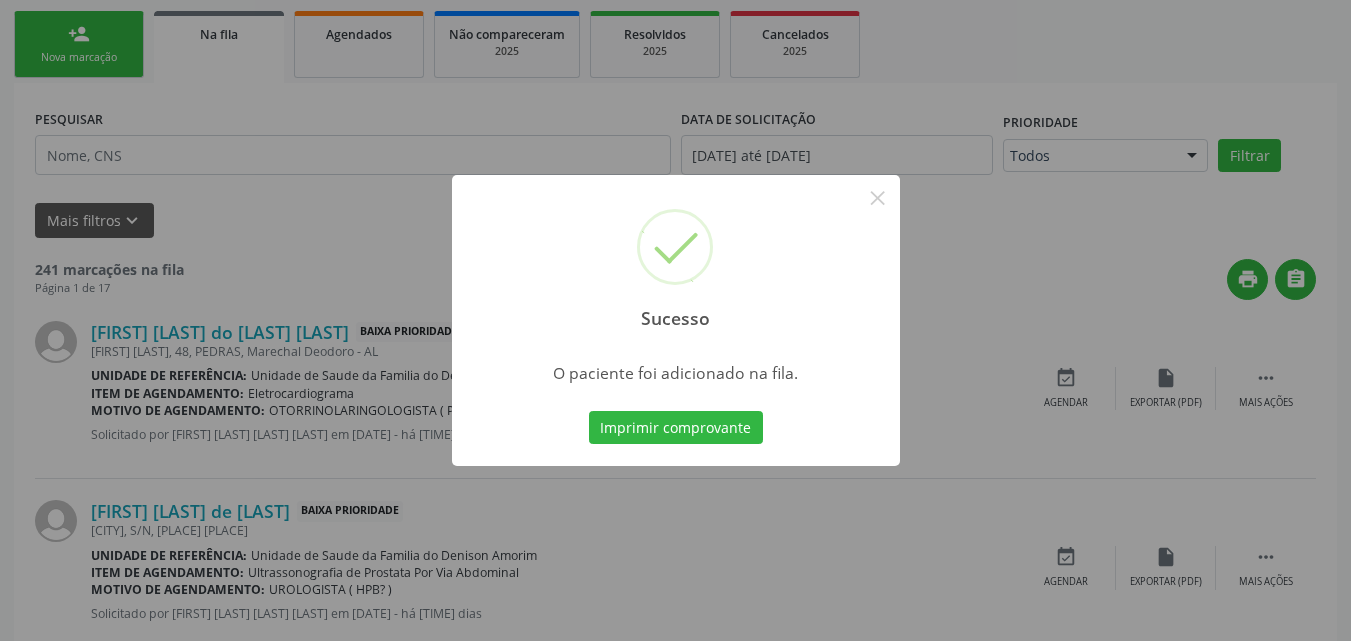scroll, scrollTop: 54, scrollLeft: 0, axis: vertical 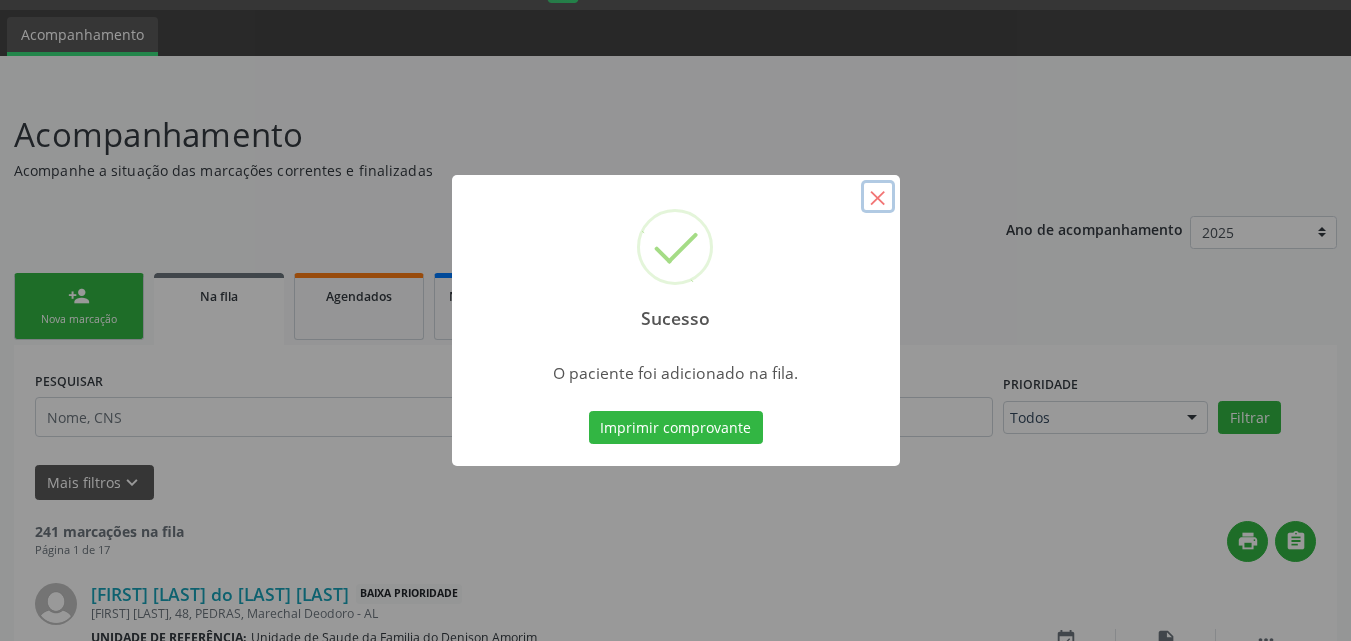 click on "×" at bounding box center (878, 197) 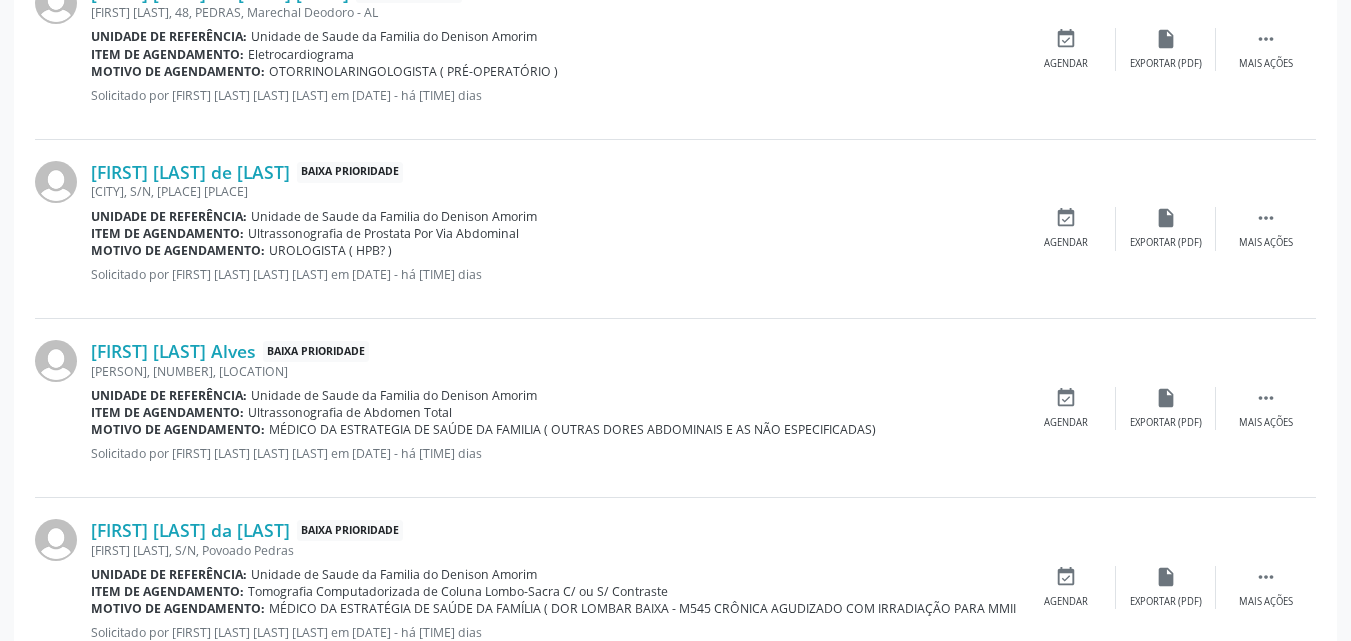 scroll, scrollTop: 661, scrollLeft: 0, axis: vertical 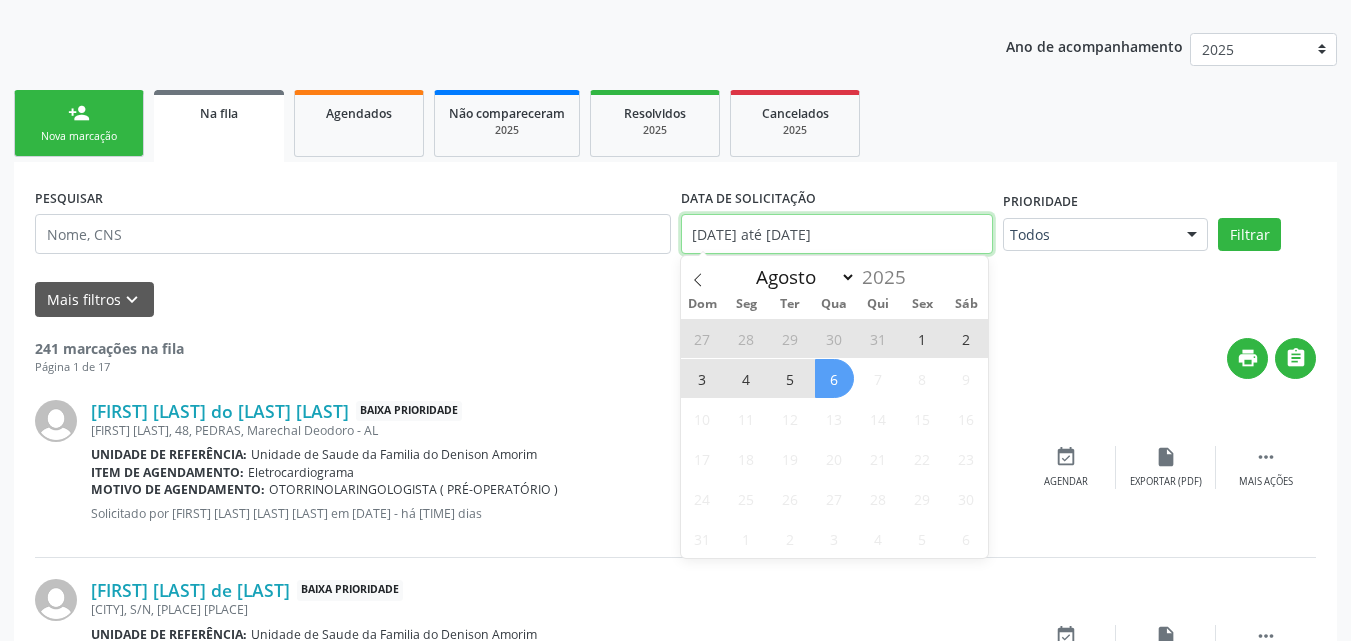 click on "[DATE] até [DATE]" at bounding box center [837, 234] 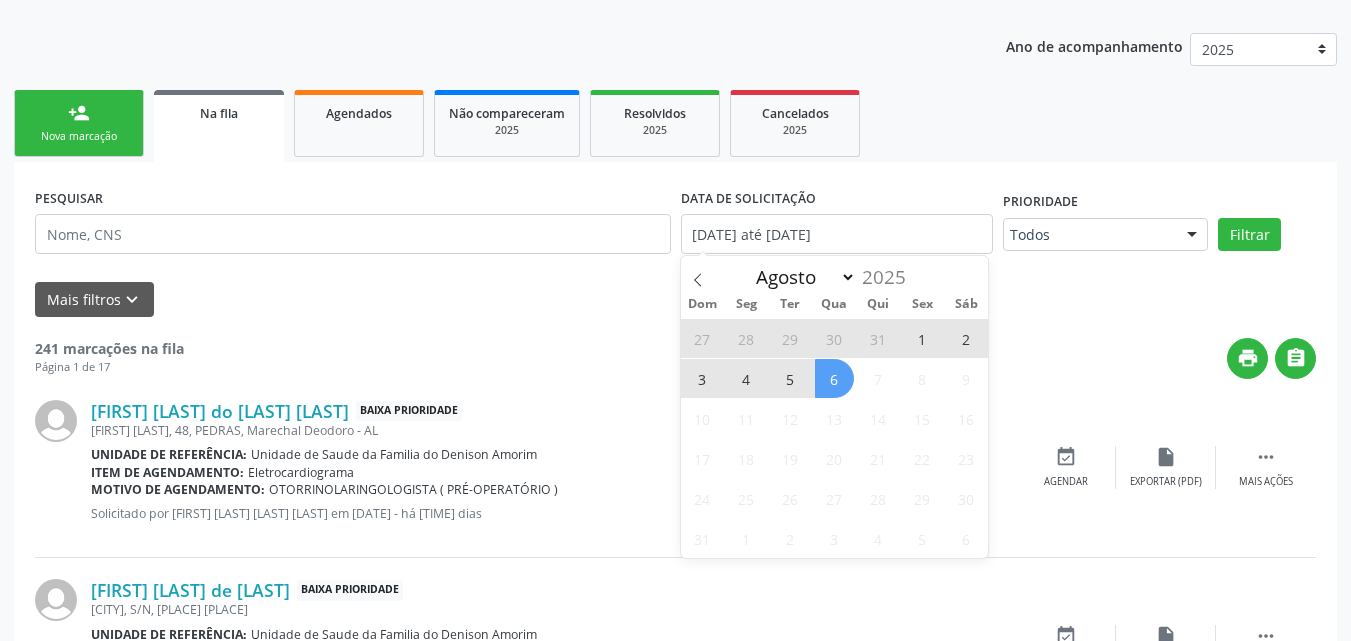 click on "6" at bounding box center (834, 378) 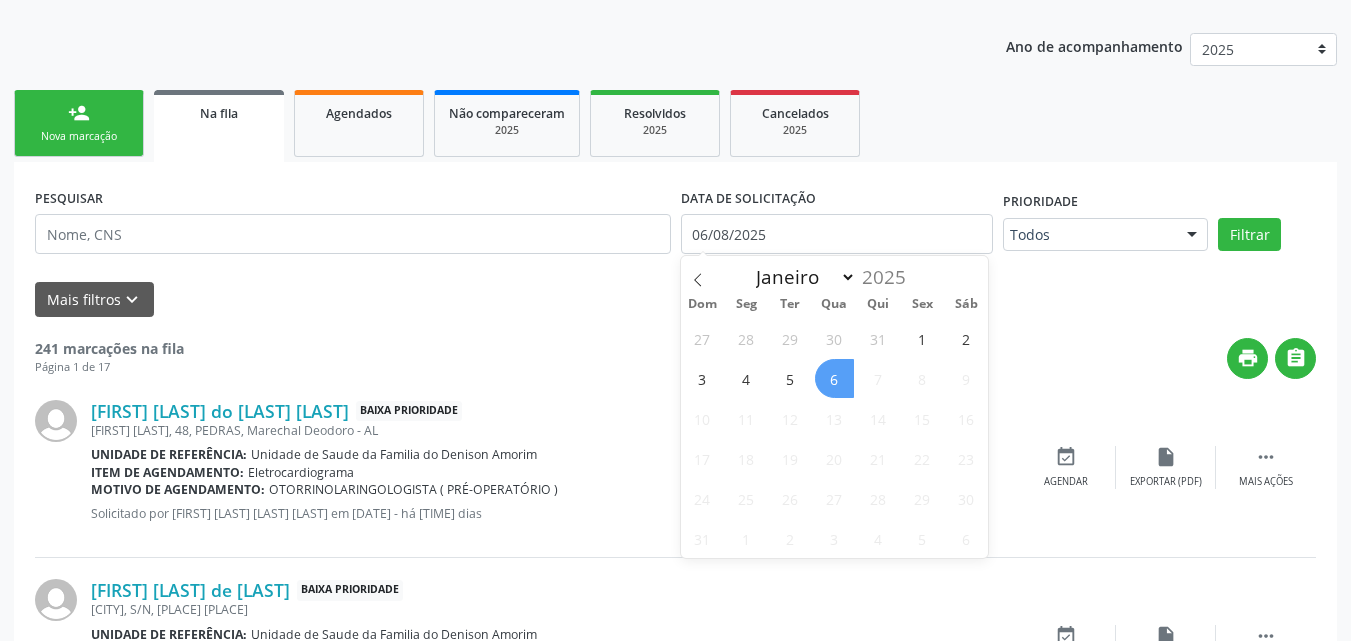 click on "6" at bounding box center (834, 378) 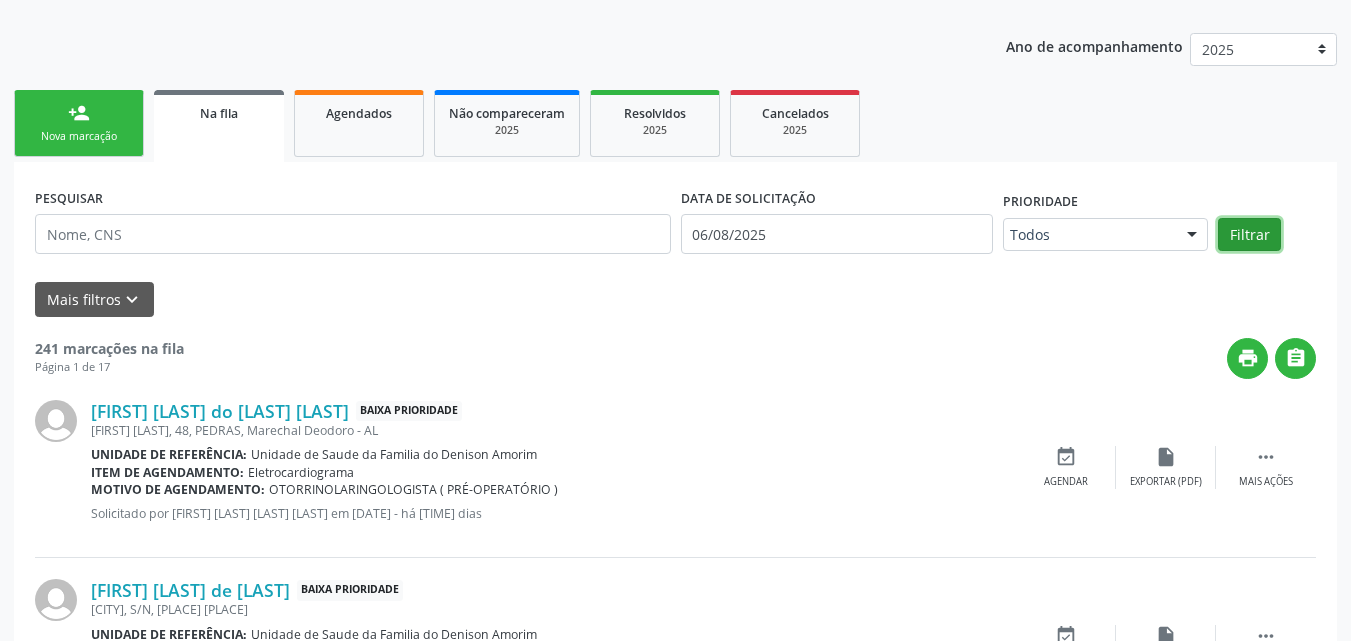 click on "Filtrar" at bounding box center (1249, 235) 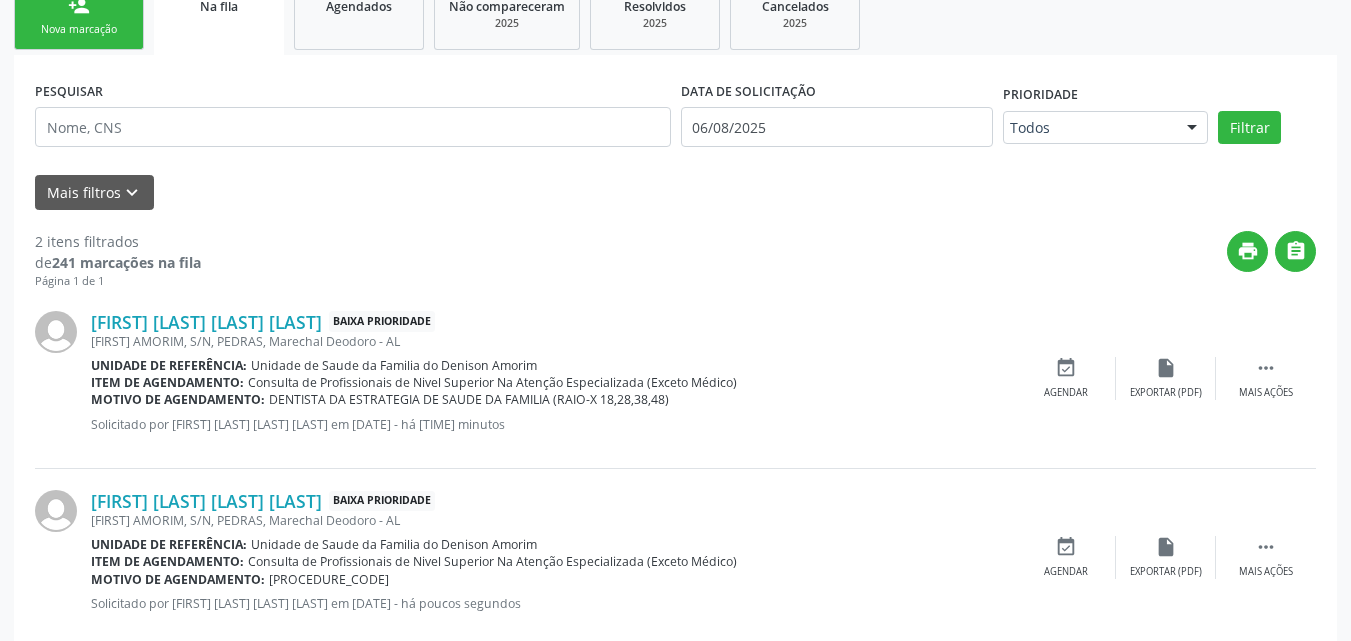 scroll, scrollTop: 385, scrollLeft: 0, axis: vertical 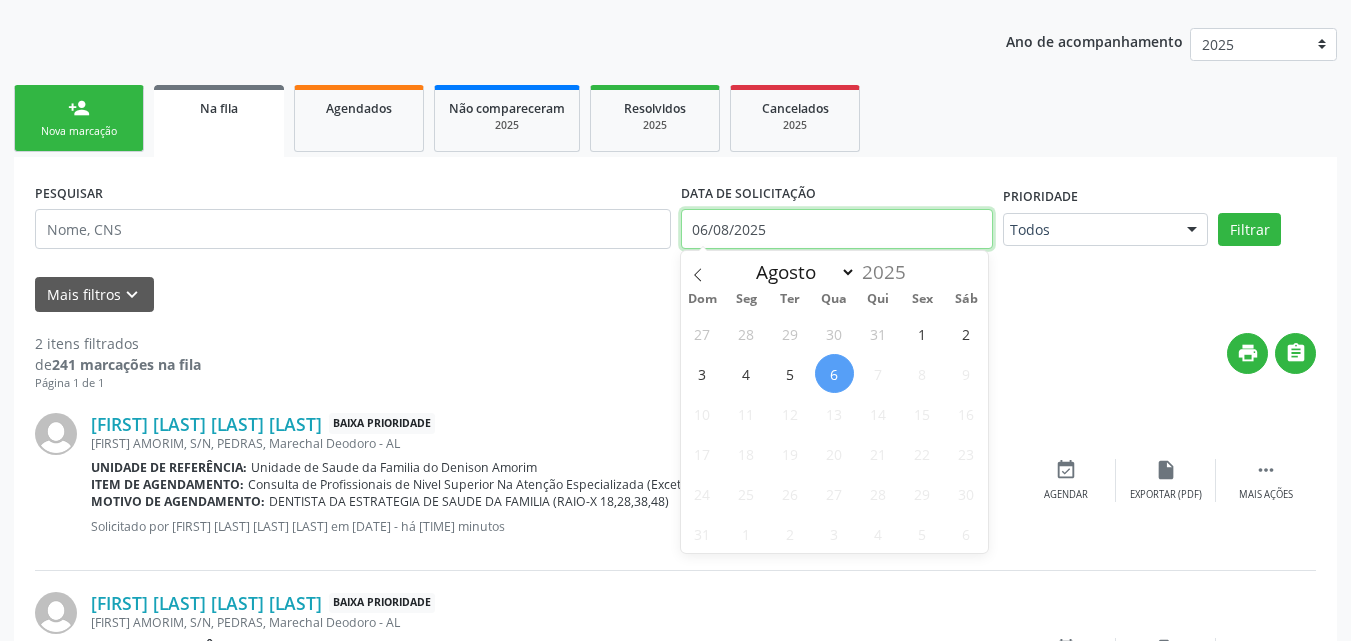 click on "06/08/2025" at bounding box center [837, 229] 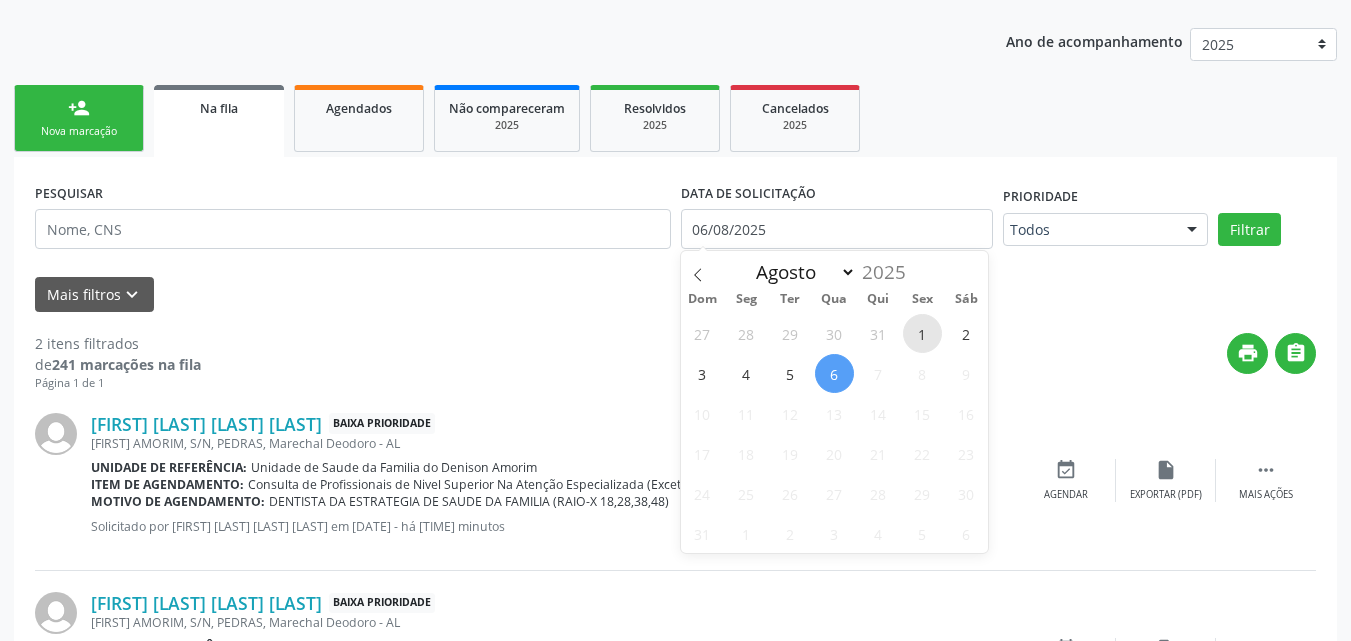 click on "1" at bounding box center (922, 333) 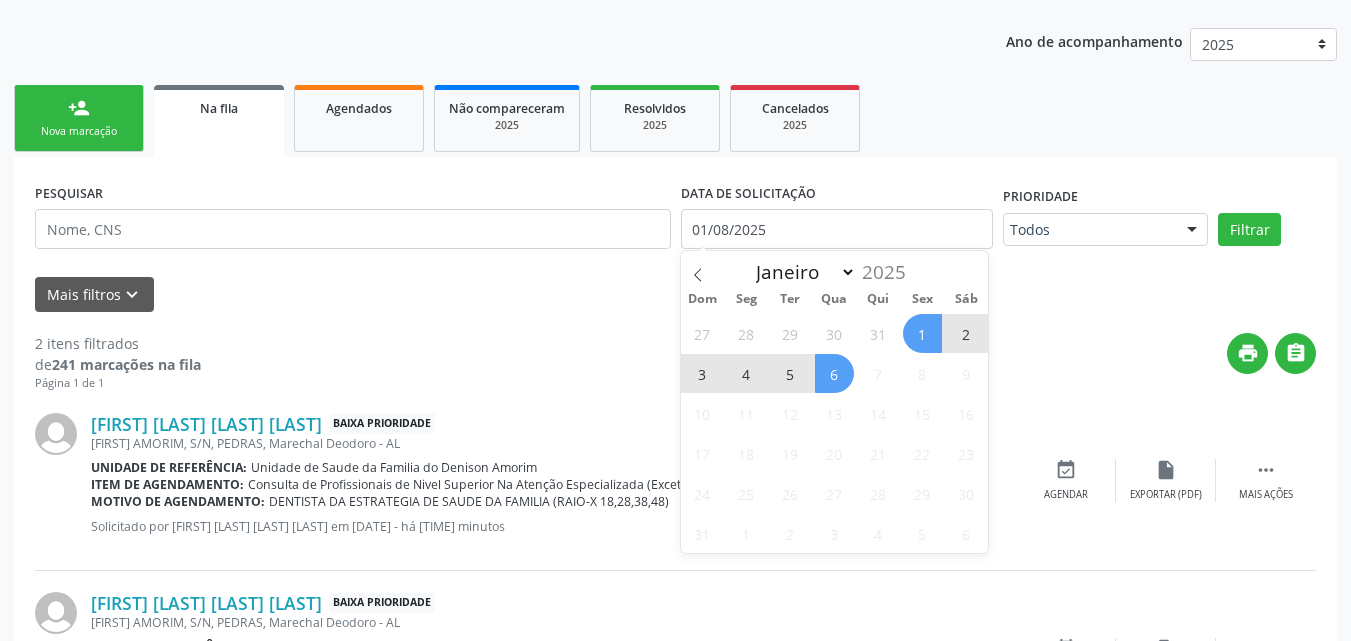 click on "6" at bounding box center (834, 373) 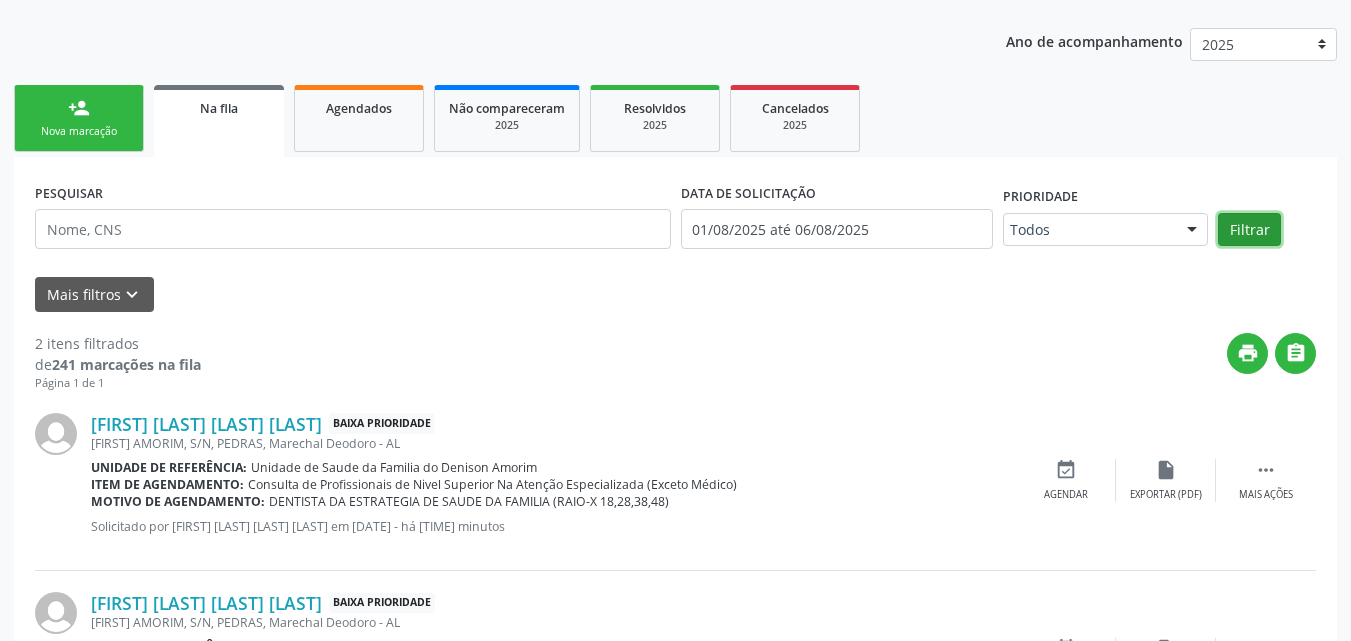 click on "Filtrar" at bounding box center [1249, 230] 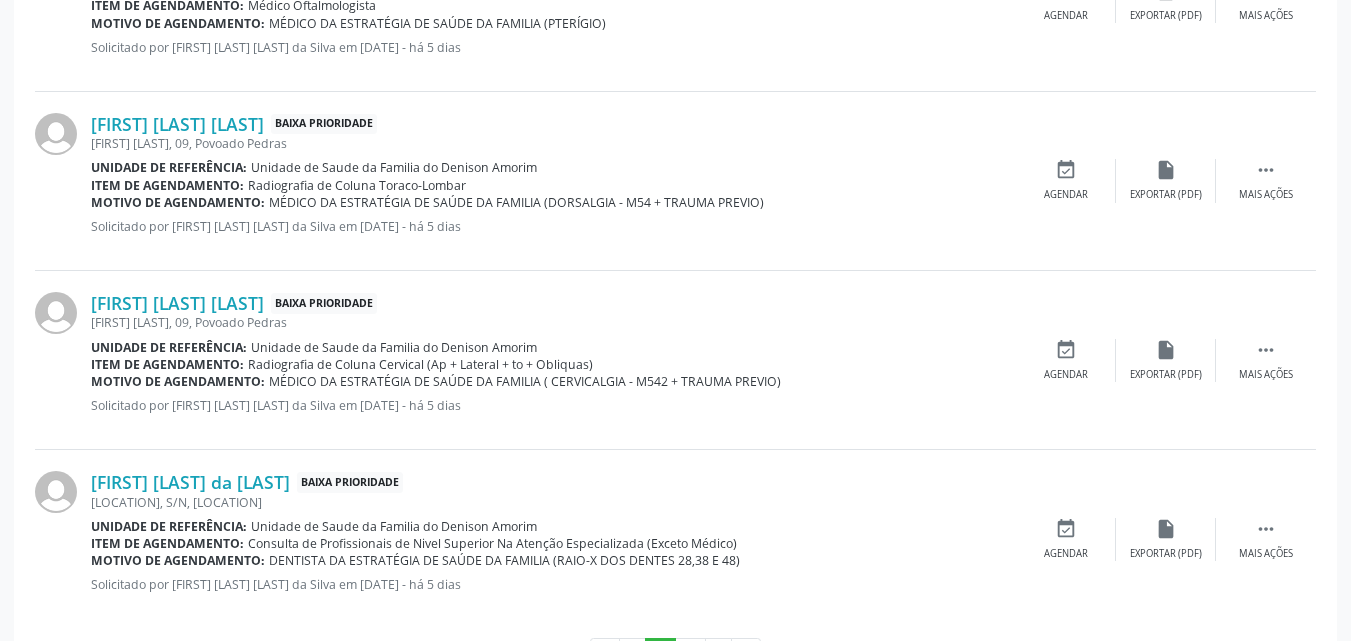 scroll, scrollTop: 2772, scrollLeft: 0, axis: vertical 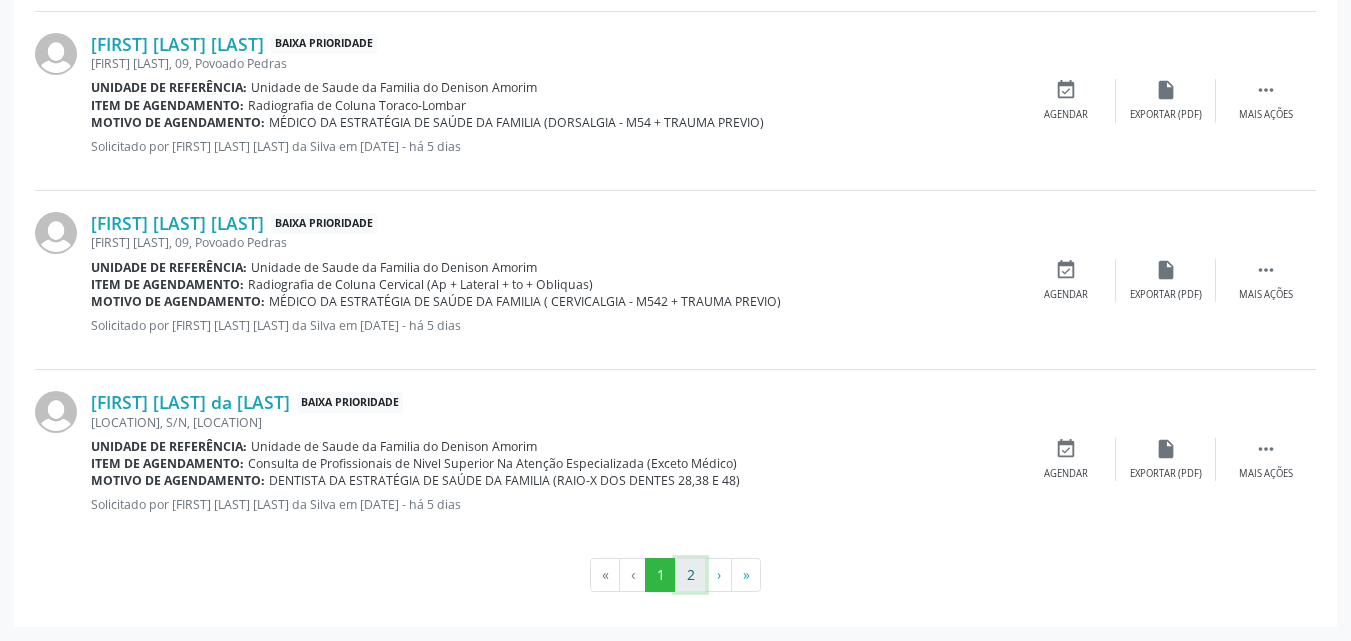 click on "2" at bounding box center [690, 575] 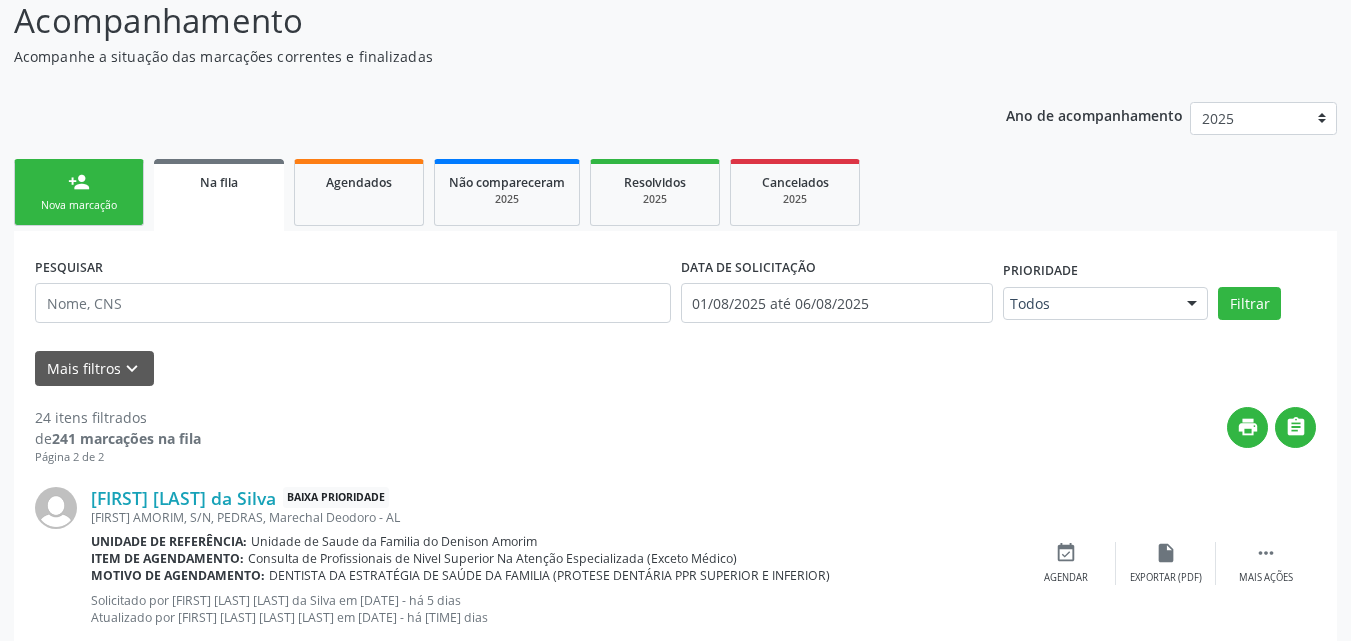 scroll, scrollTop: 0, scrollLeft: 0, axis: both 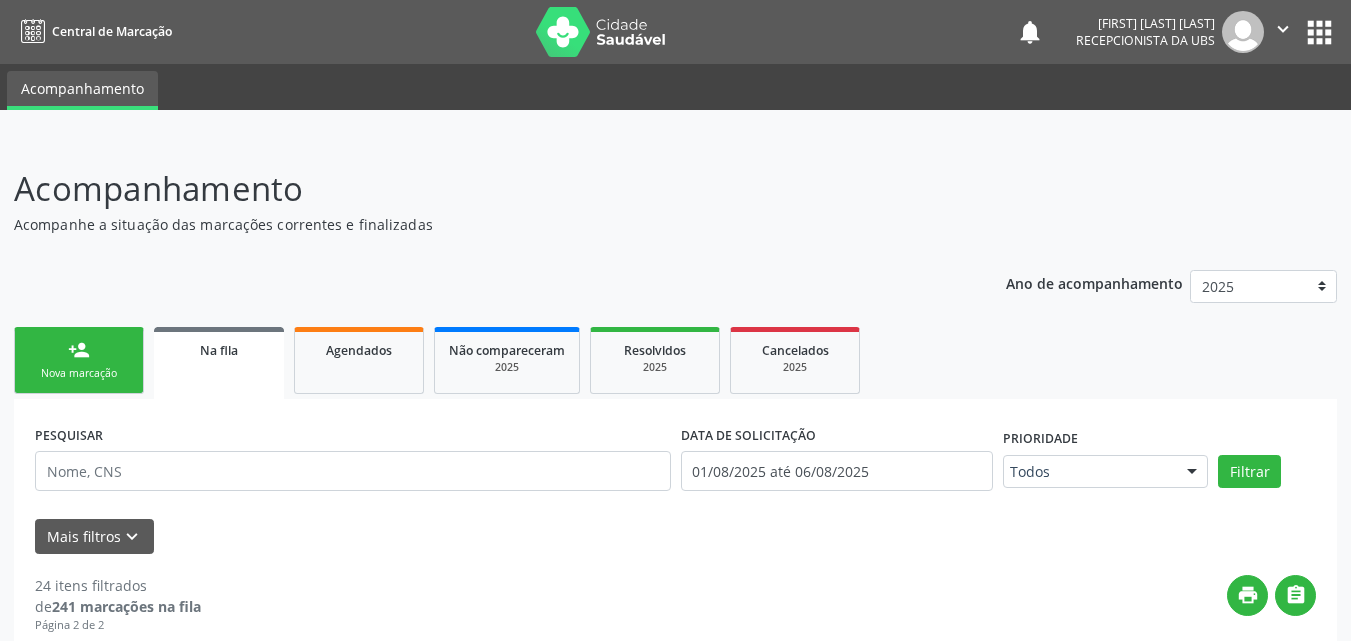 click on "Acompanhe a situação das marcações correntes e finalizadas" at bounding box center (477, 224) 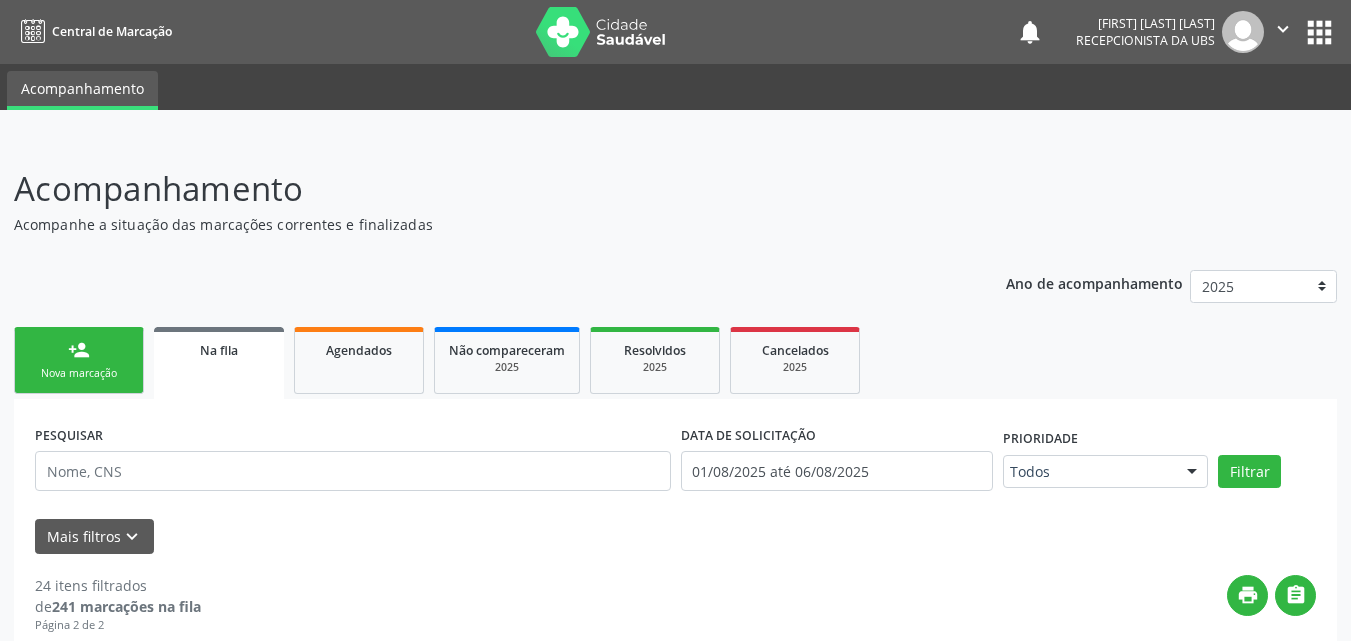 click on "person_add
Nova marcação" at bounding box center (79, 360) 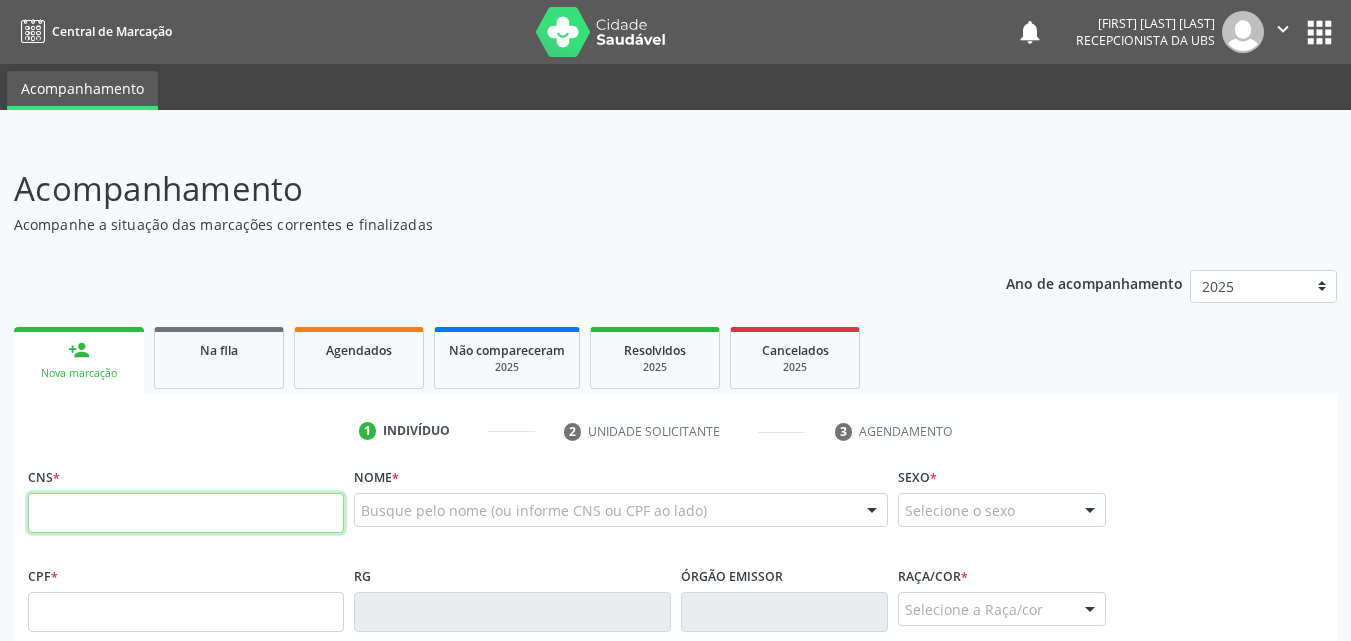 click at bounding box center (186, 513) 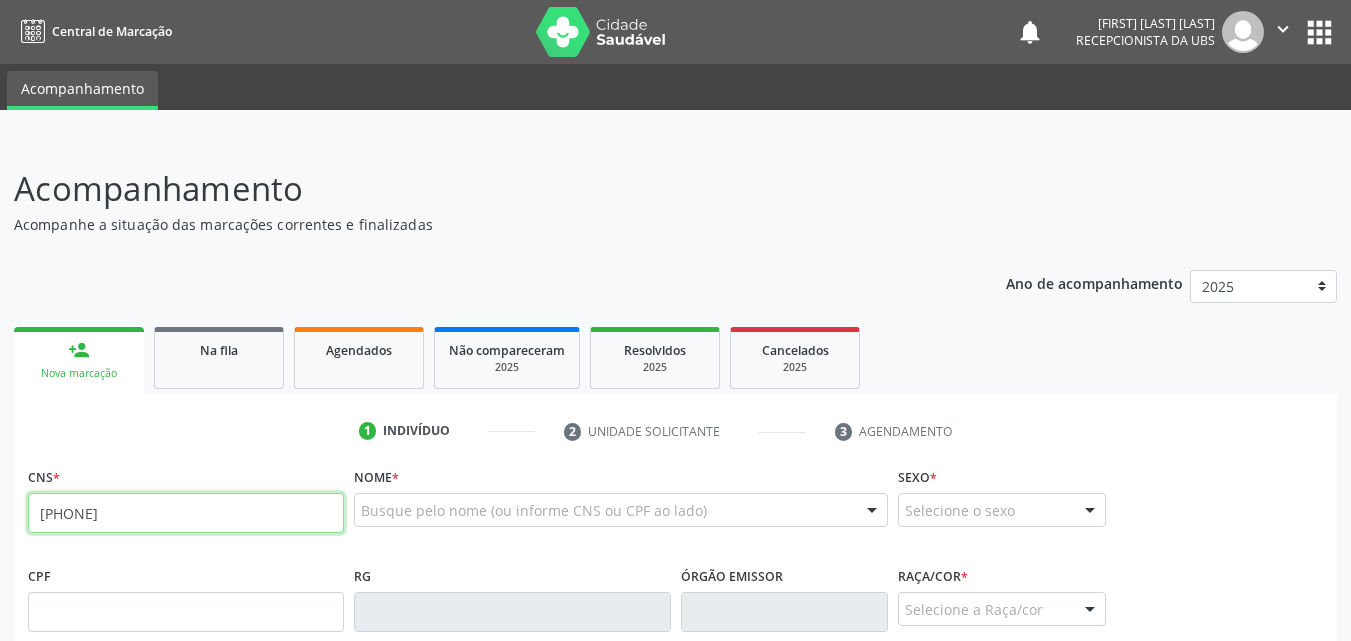 type on "[PHONE]" 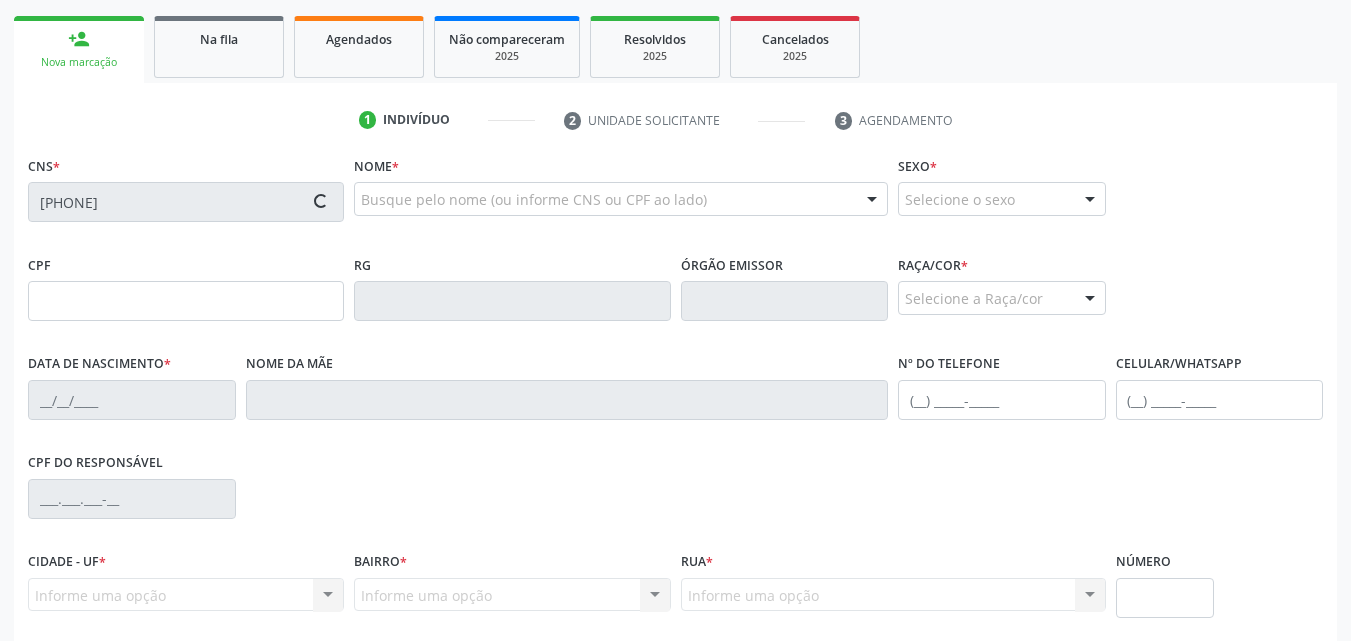 scroll, scrollTop: 318, scrollLeft: 0, axis: vertical 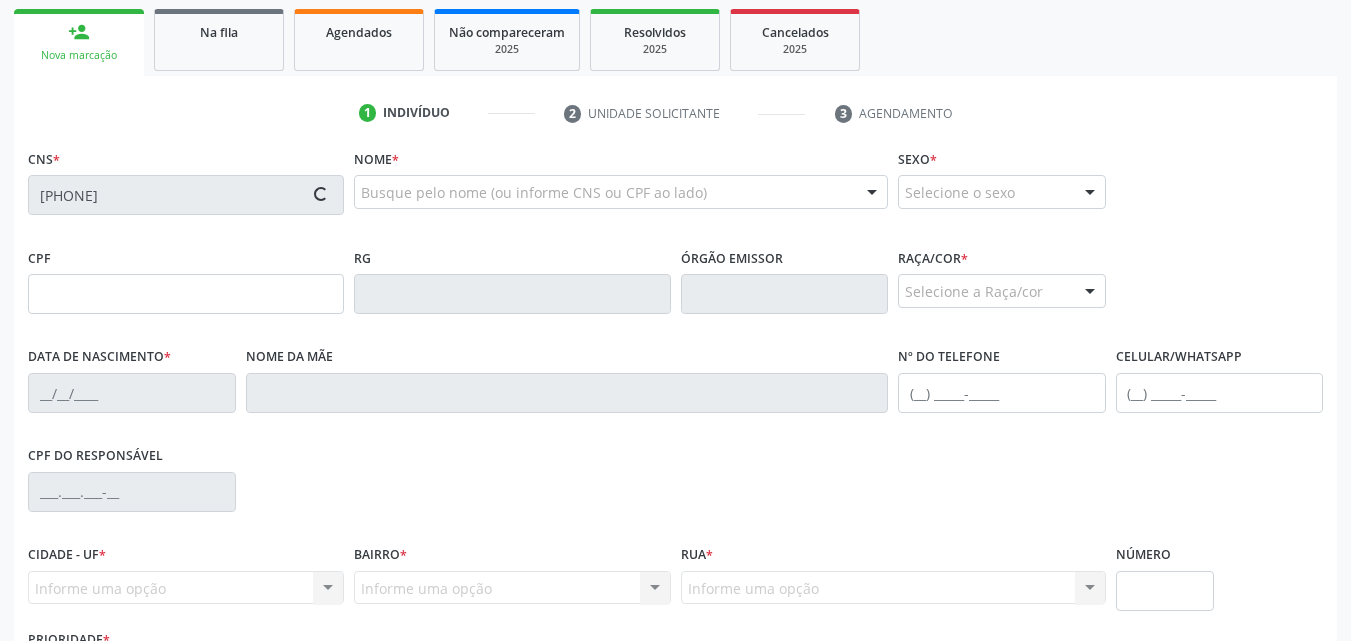 type on "[SSN]" 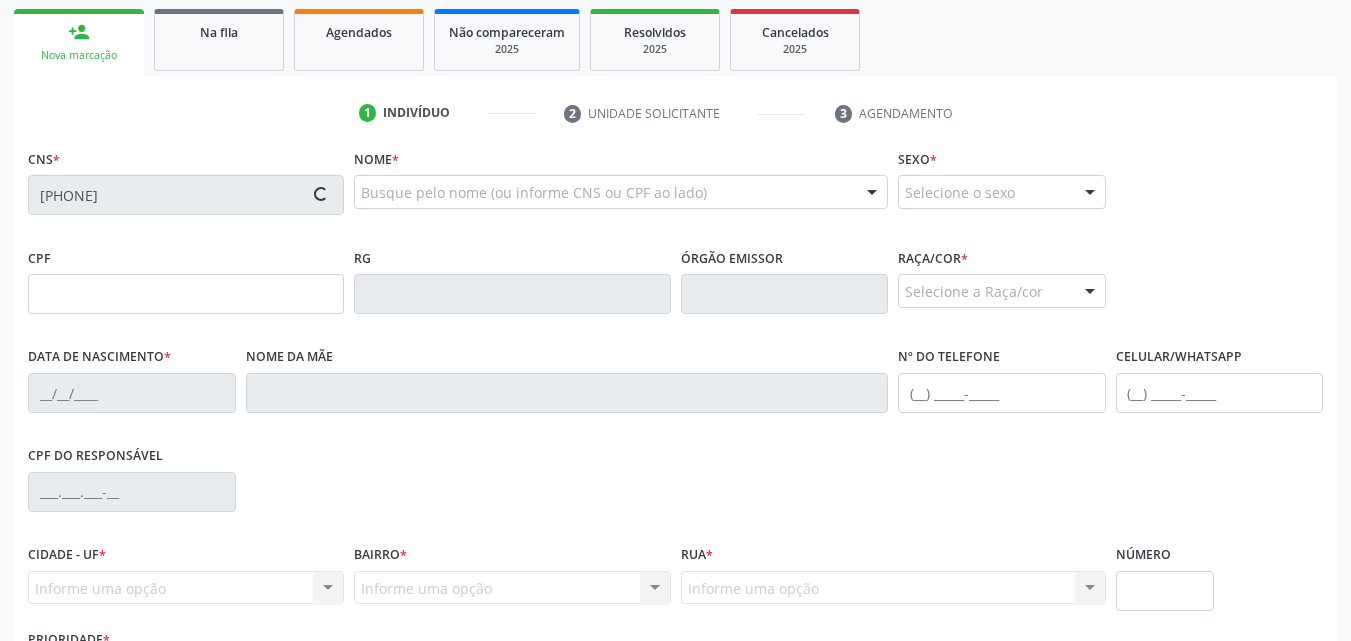 type on "05" 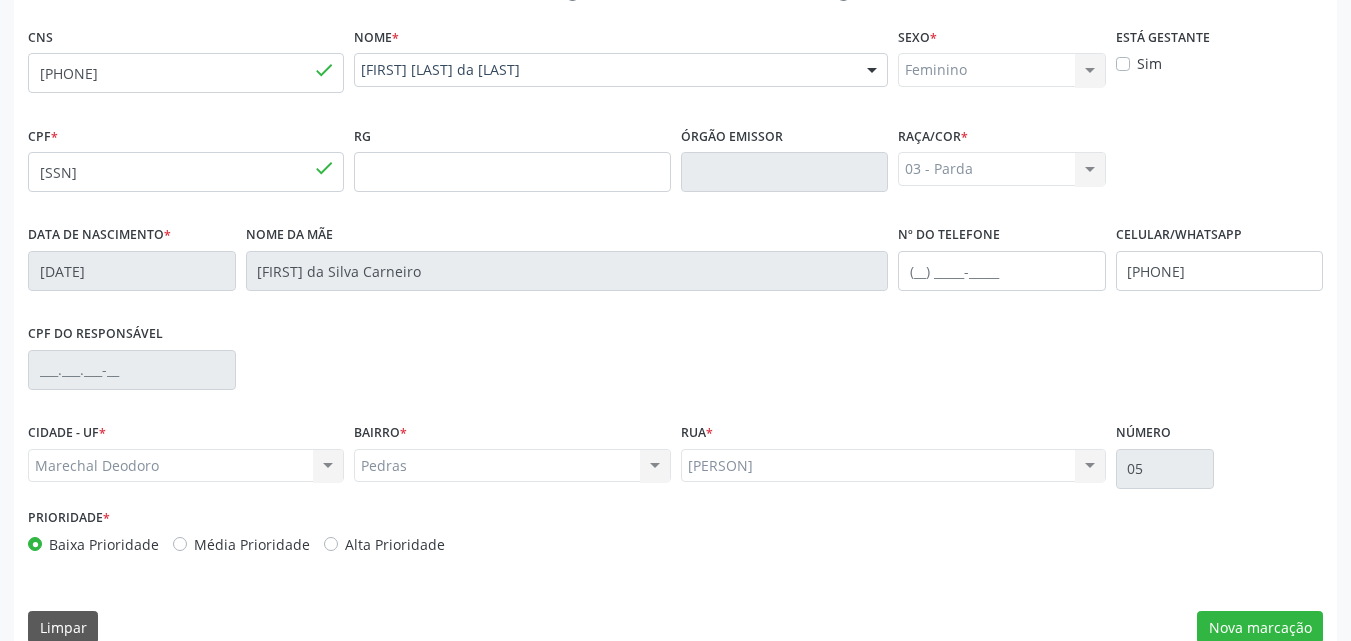 scroll, scrollTop: 471, scrollLeft: 0, axis: vertical 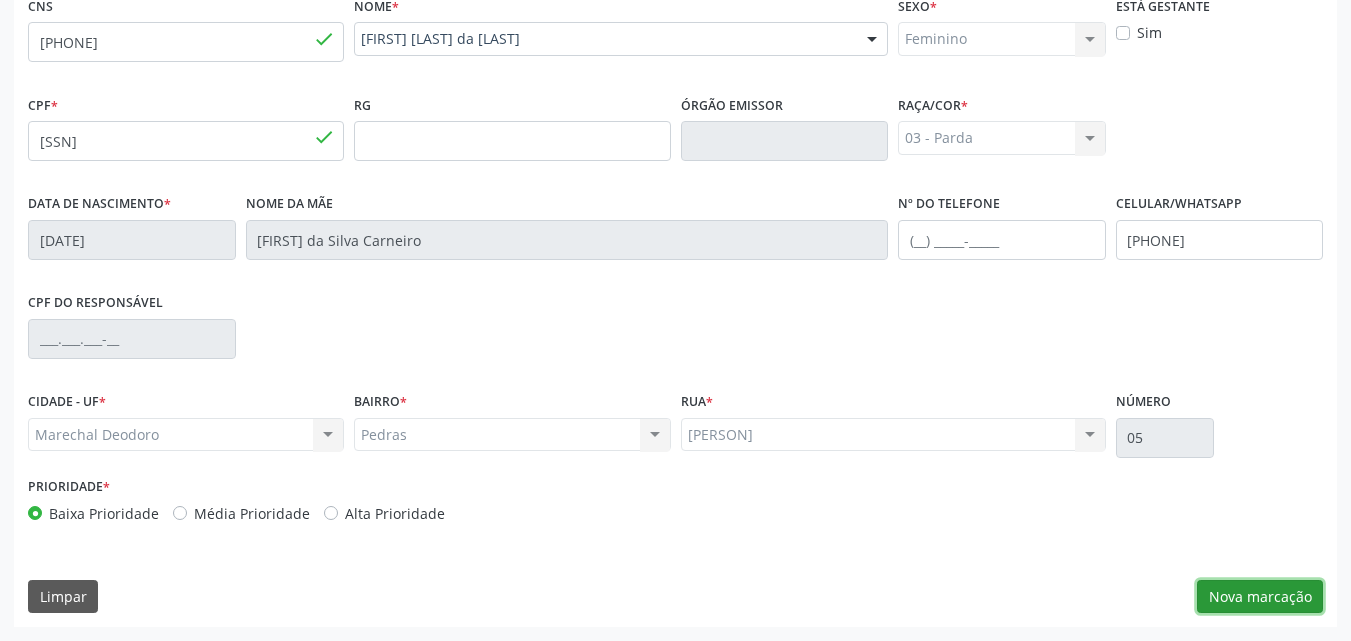 click on "Nova marcação" at bounding box center (1260, 597) 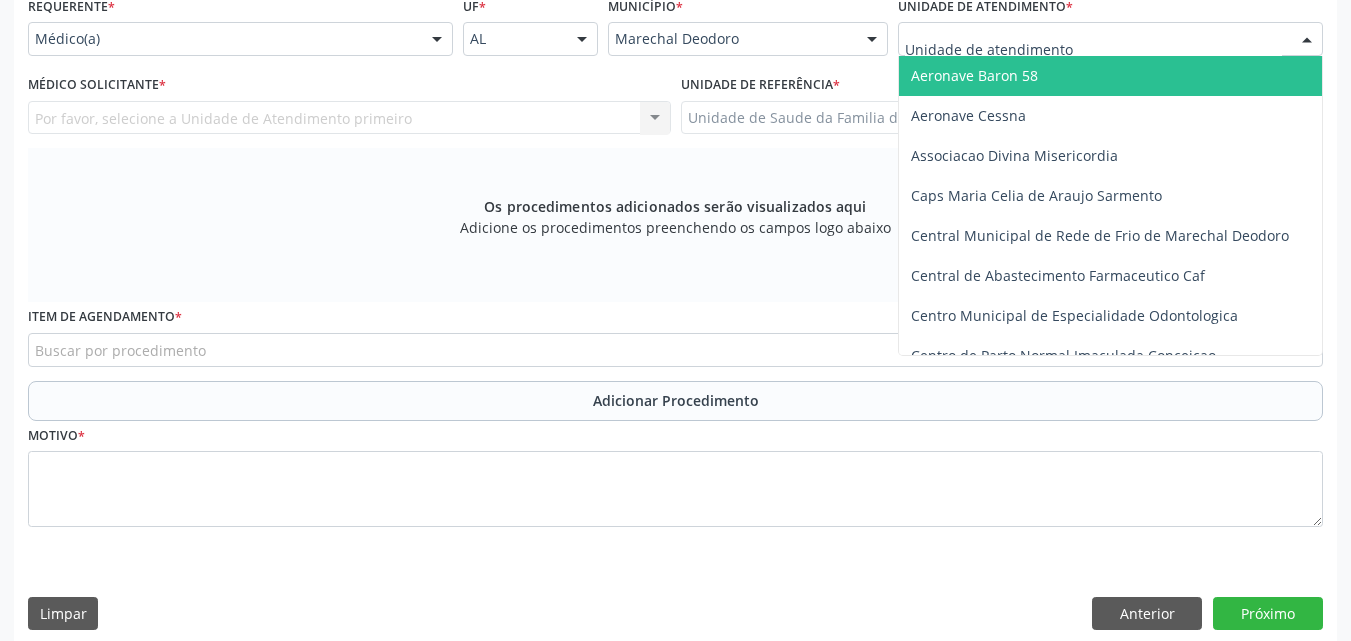 click at bounding box center [1110, 39] 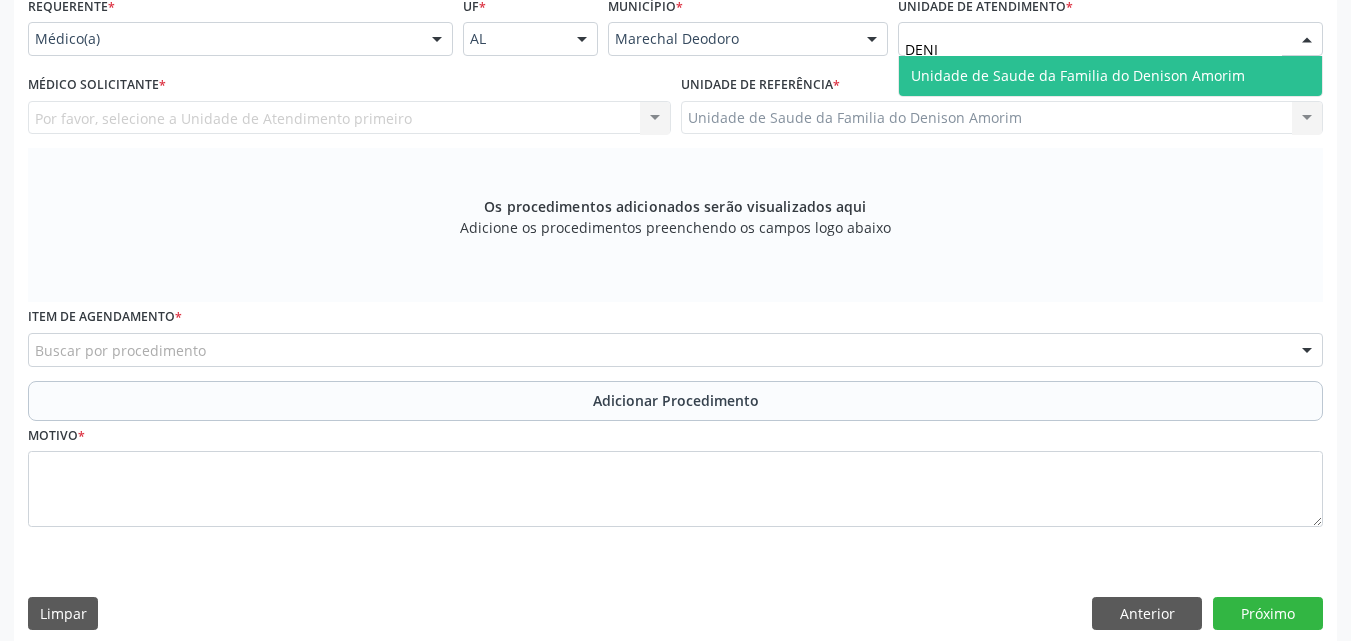 type on "[FIRST]" 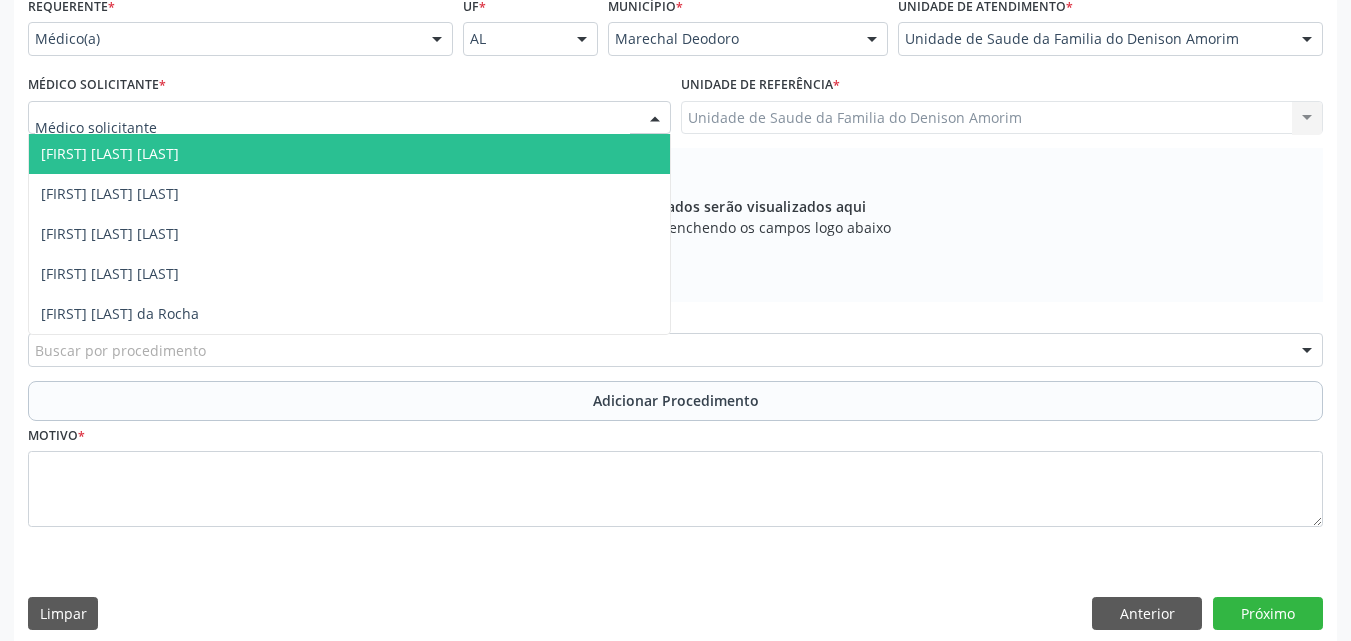 click at bounding box center (349, 118) 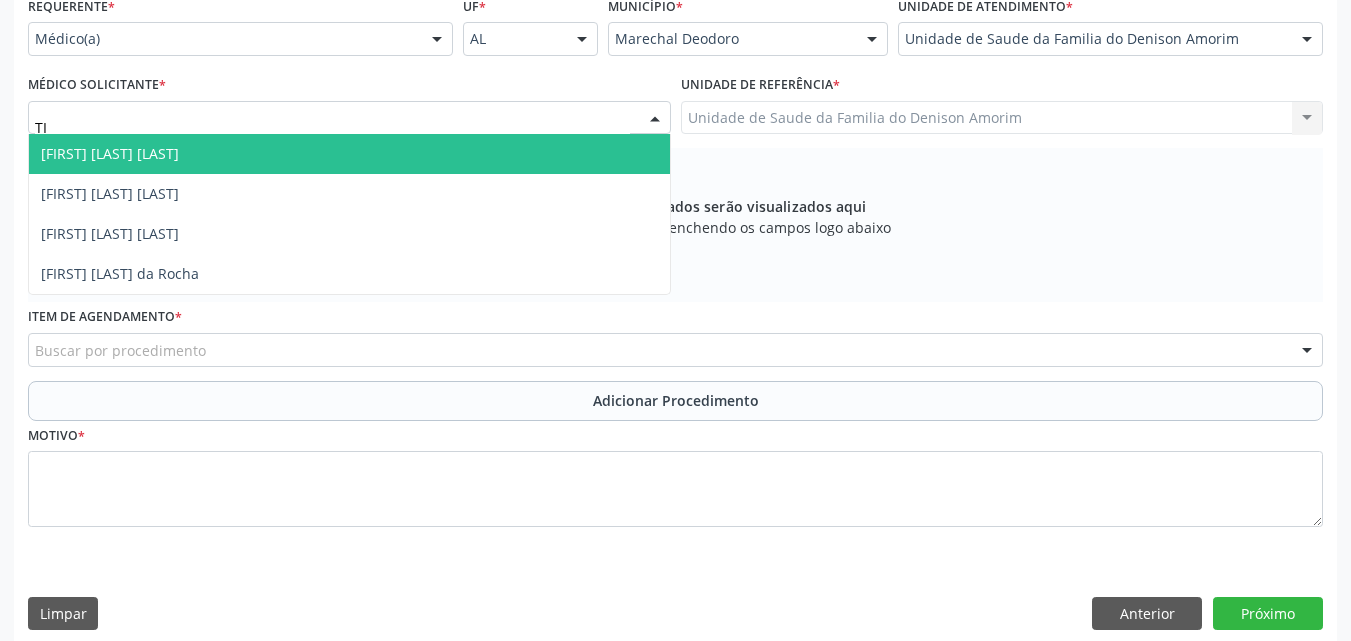 type on "TIA" 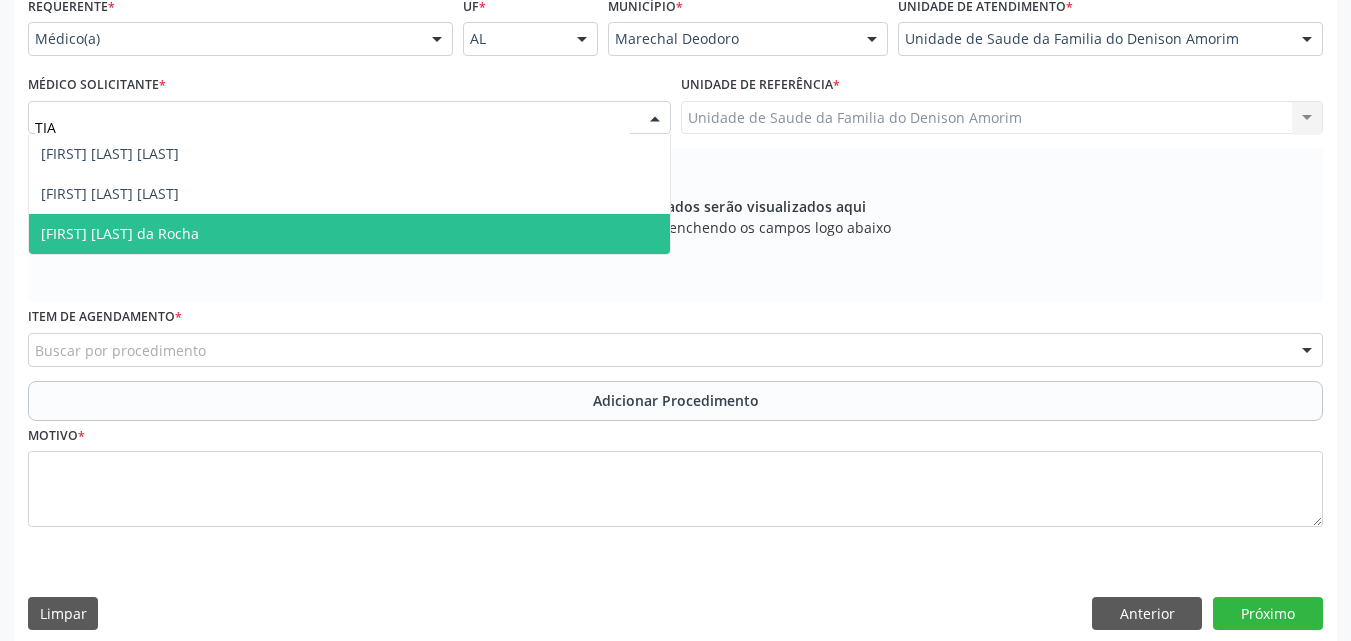 click on "[FIRST] [LAST] da Rocha" at bounding box center [349, 234] 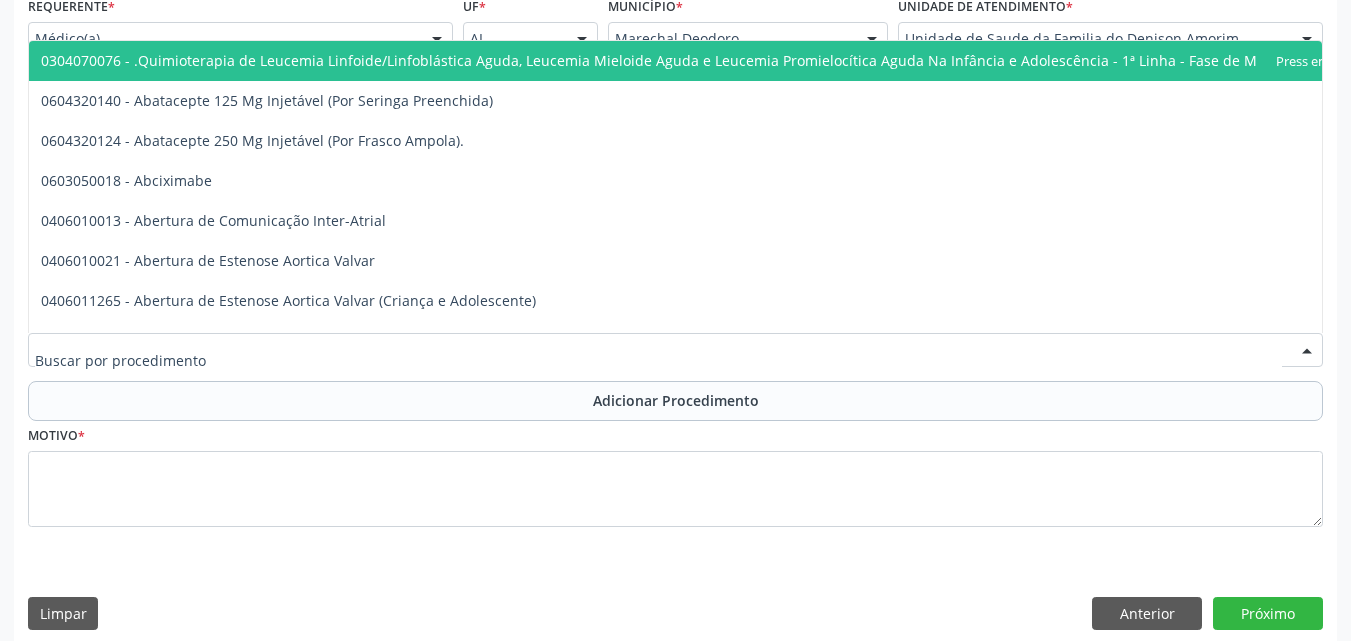 click at bounding box center (675, 350) 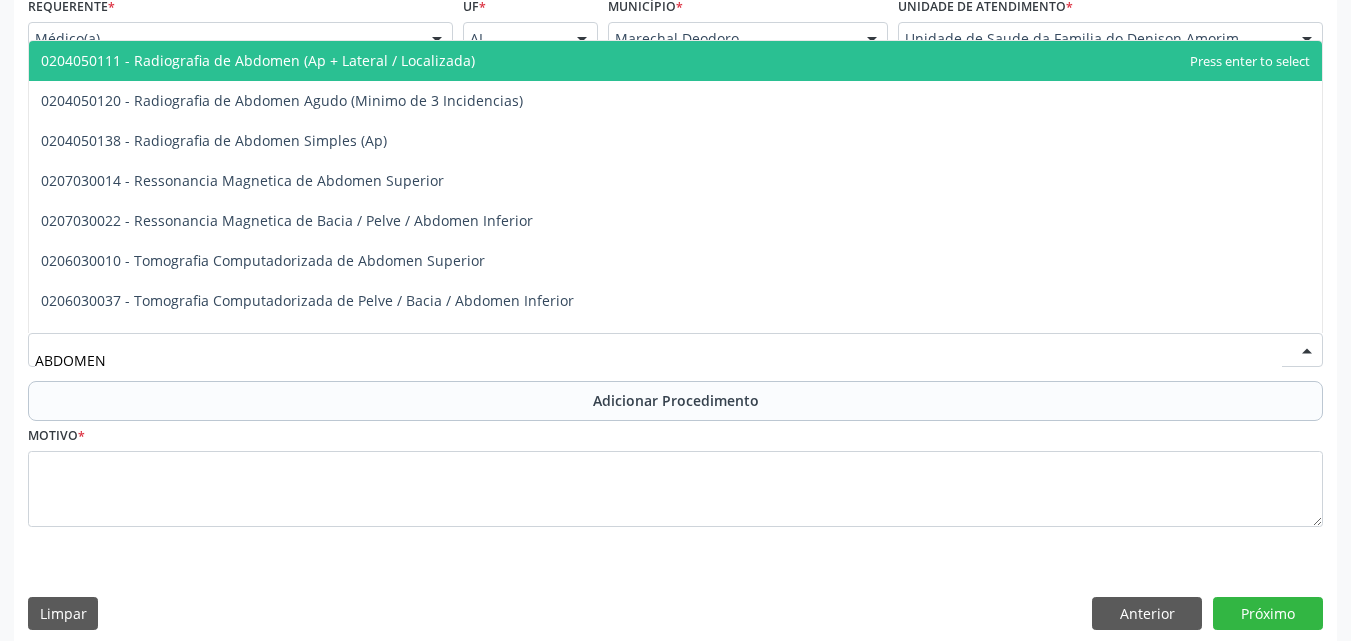 type on "ABDOMEN T" 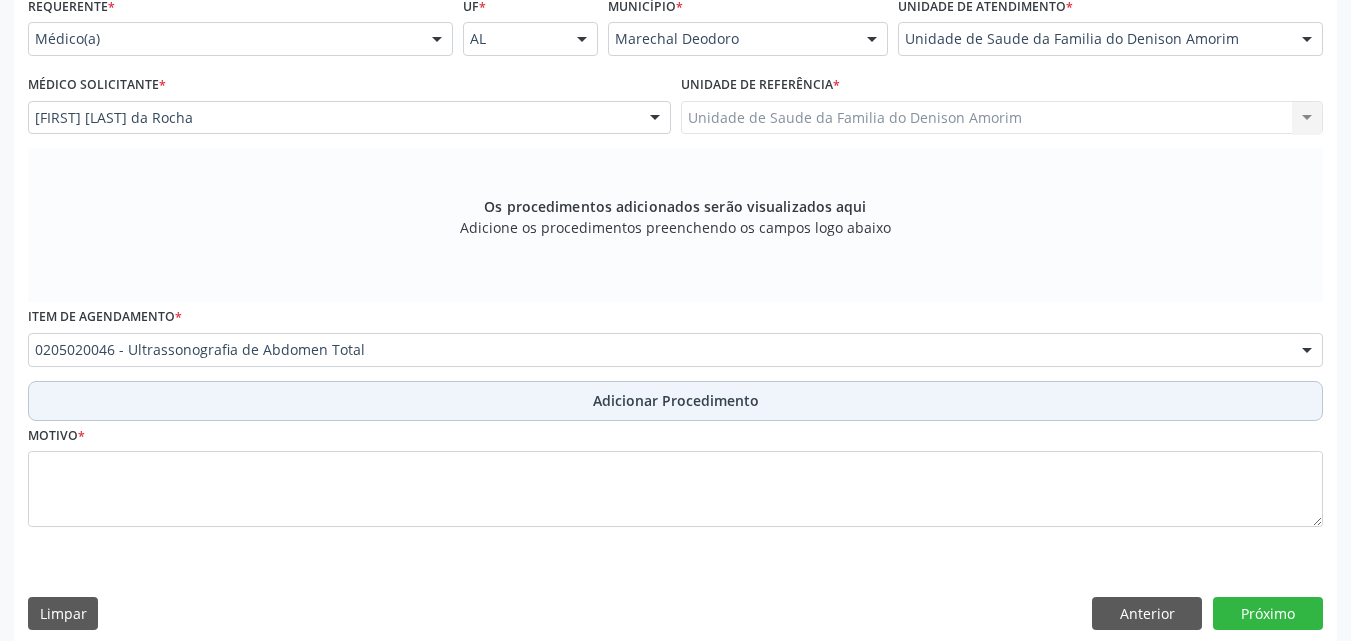 click on "Adicionar Procedimento" at bounding box center [675, 401] 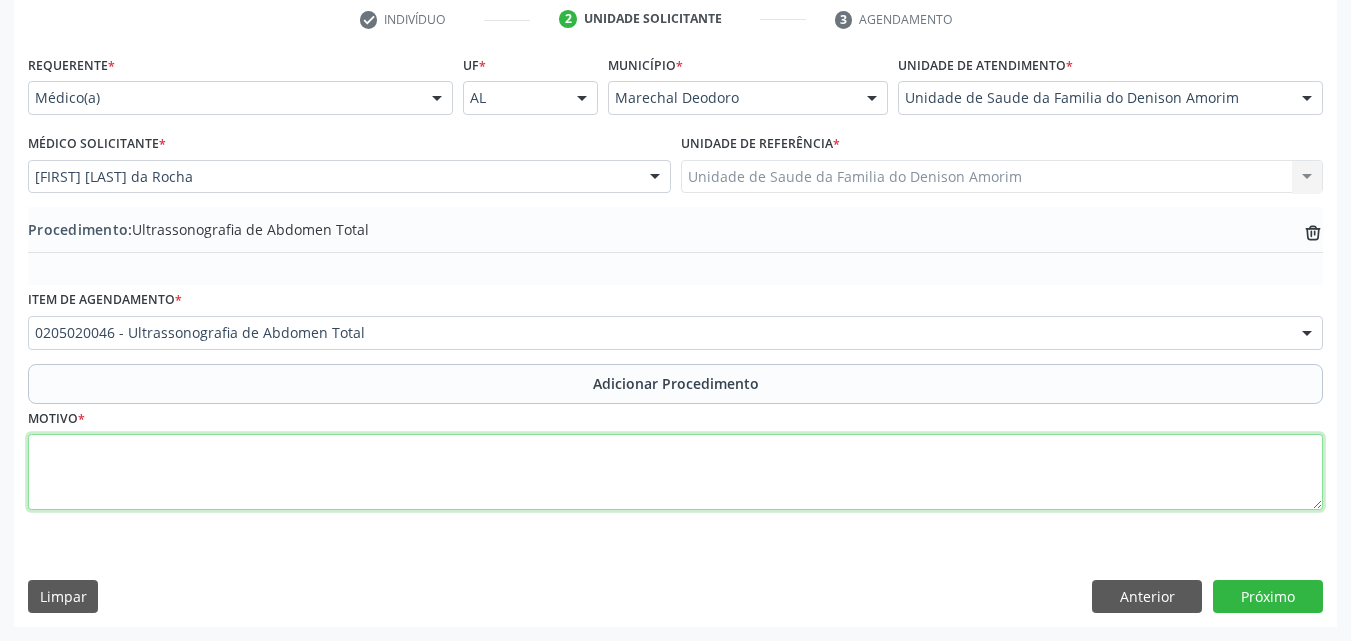 click at bounding box center (675, 472) 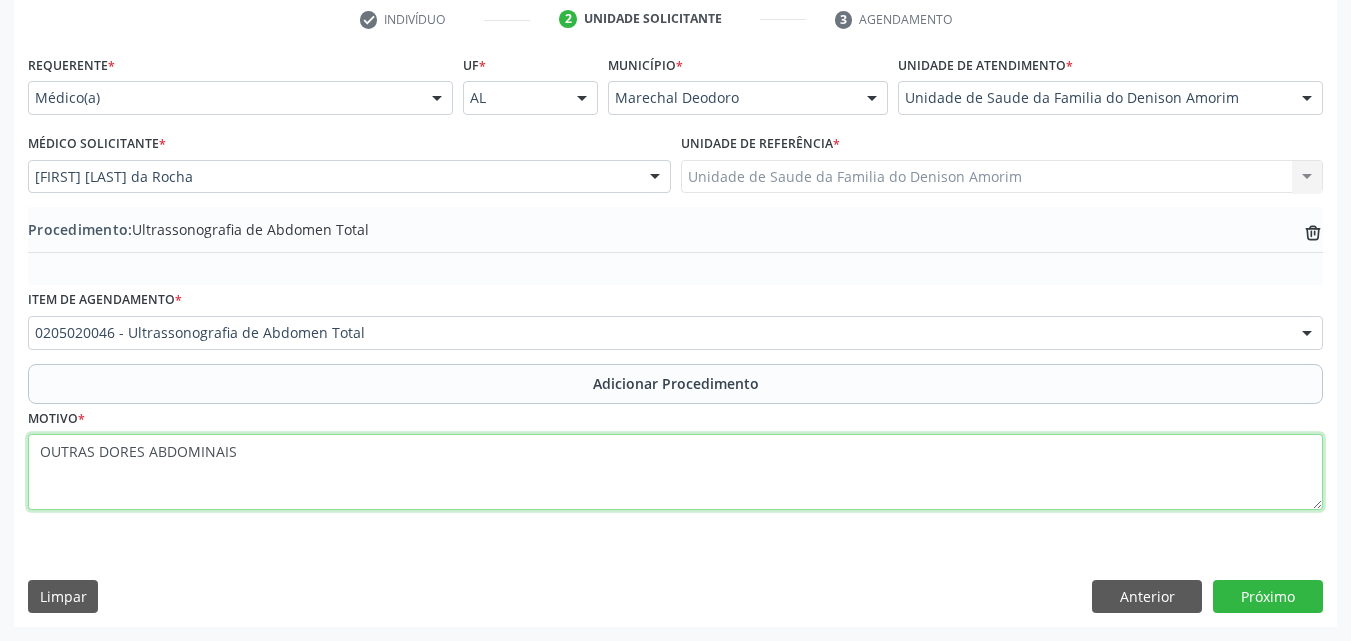 click on "OUTRAS DORES ABDOMINAIS" at bounding box center [675, 472] 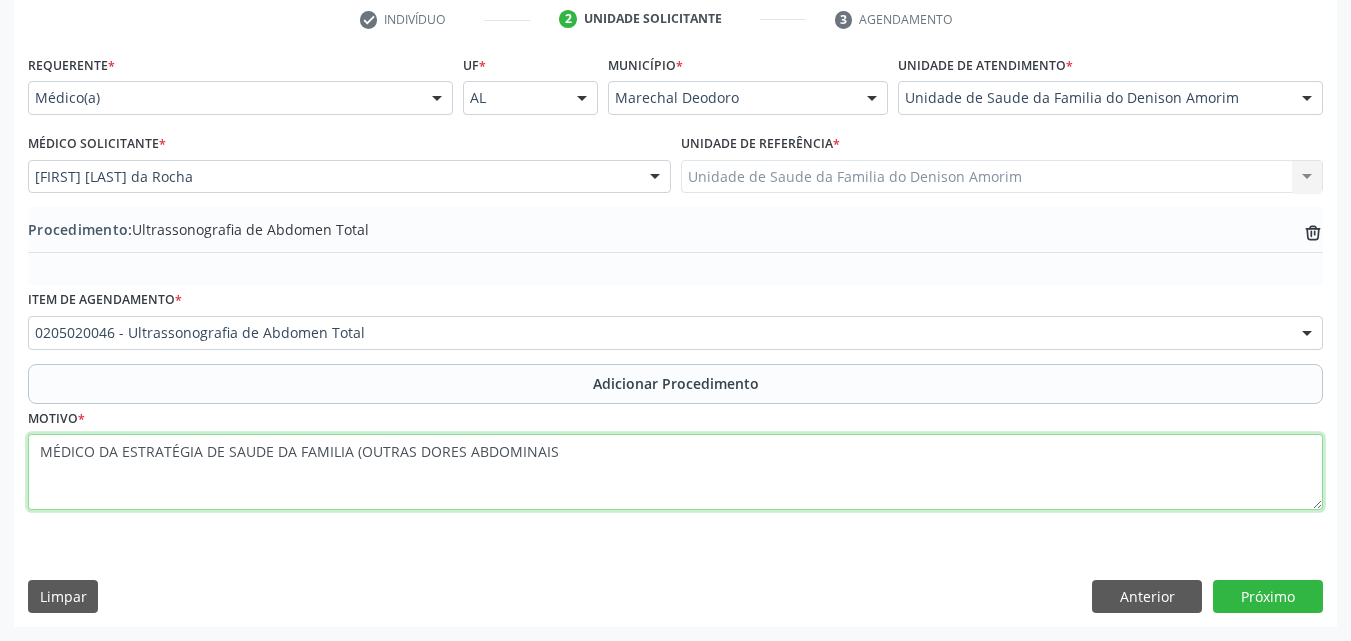 drag, startPoint x: 344, startPoint y: 459, endPoint x: 16, endPoint y: 467, distance: 328.09753 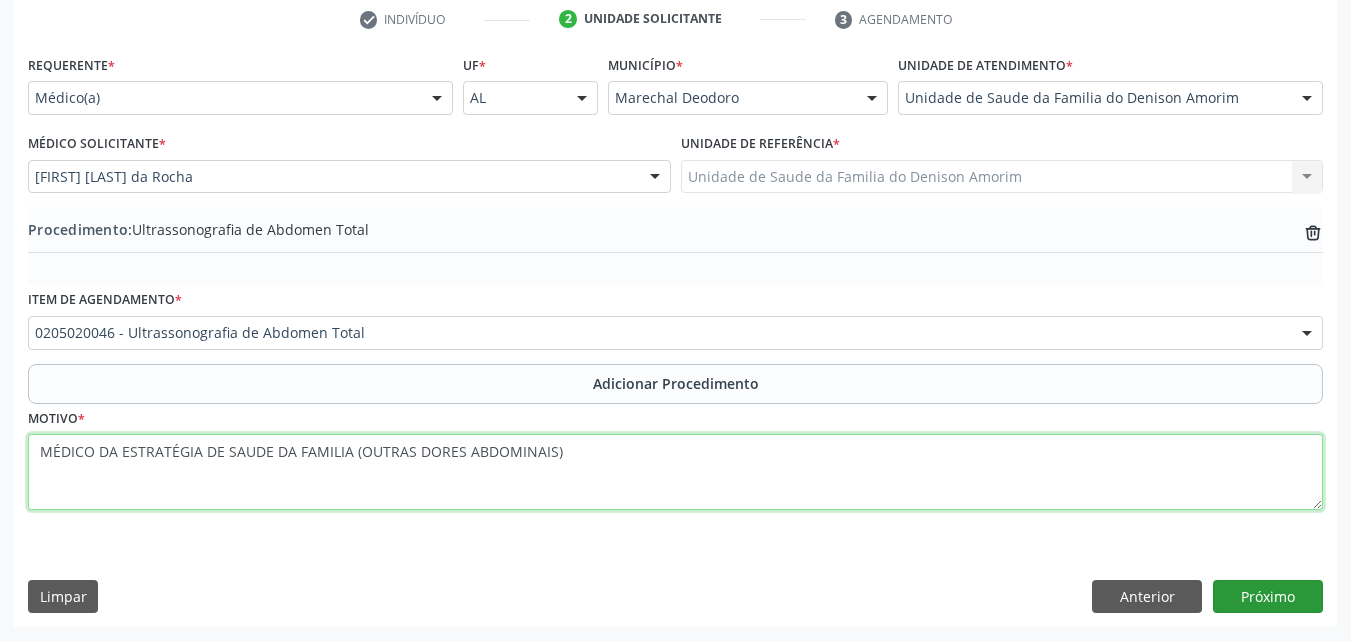 type on "MÉDICO DA ESTRATÉGIA DE SAUDE DA FAMILIA (OUTRAS DORES ABDOMINAIS)" 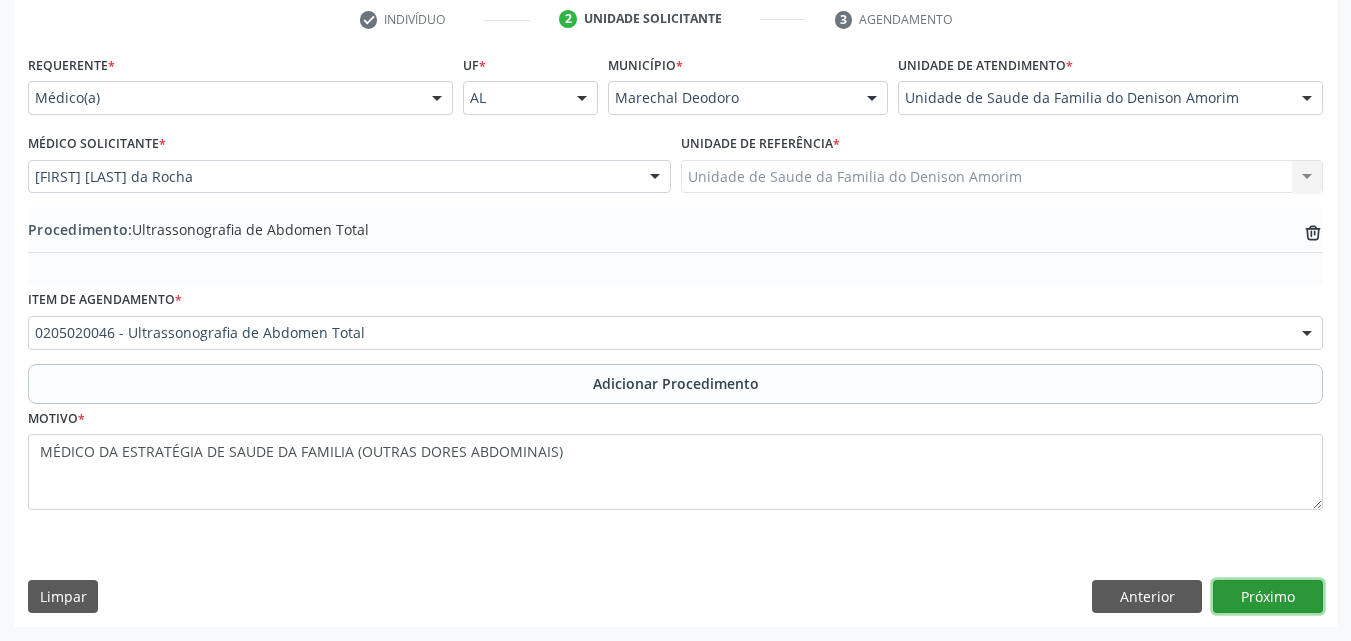 click on "Próximo" at bounding box center [1268, 597] 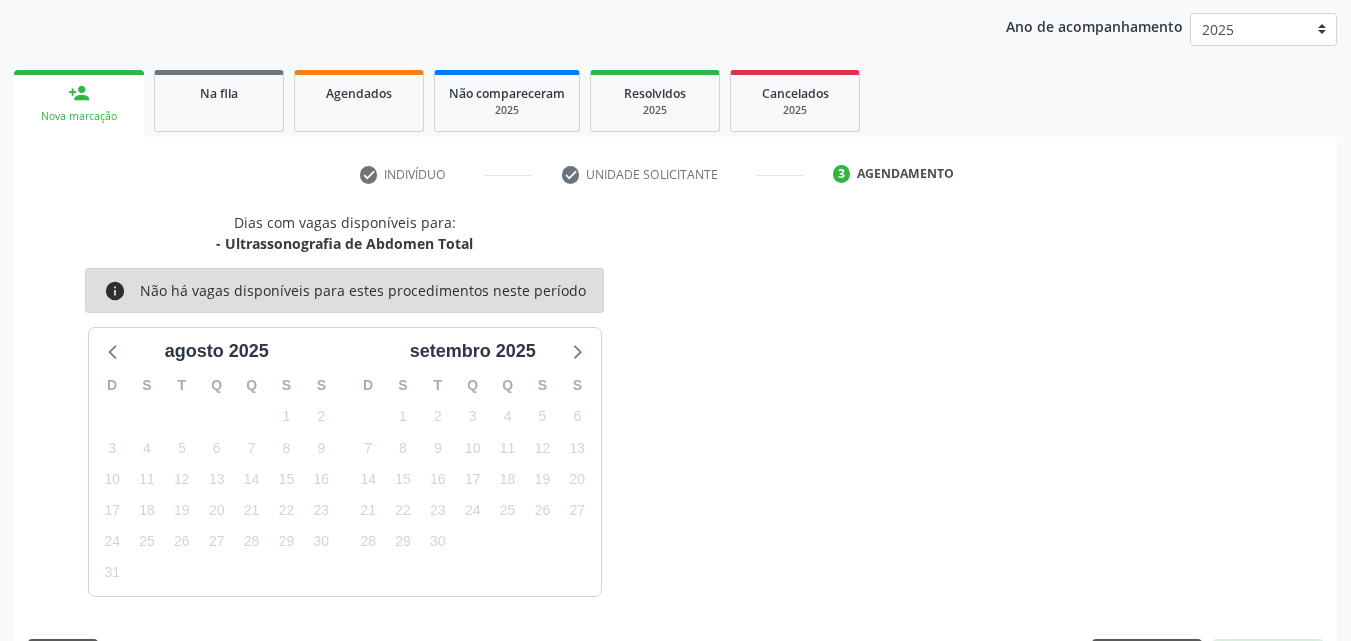 scroll, scrollTop: 316, scrollLeft: 0, axis: vertical 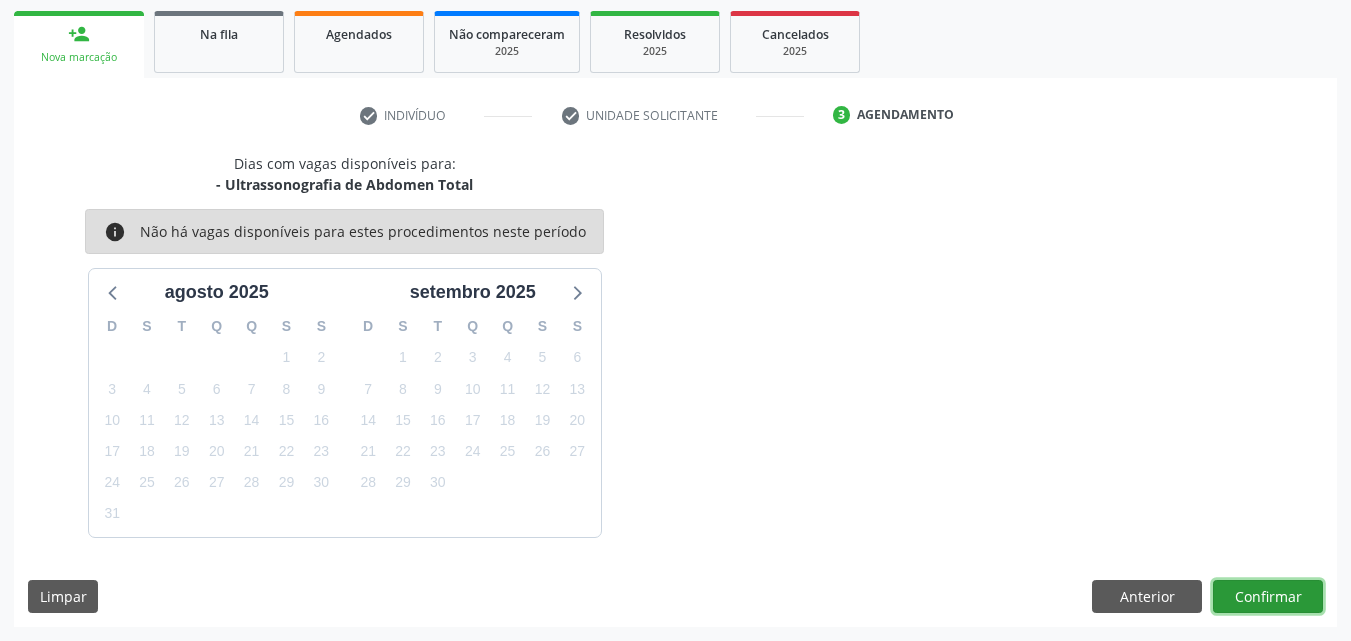click on "Confirmar" at bounding box center (1268, 597) 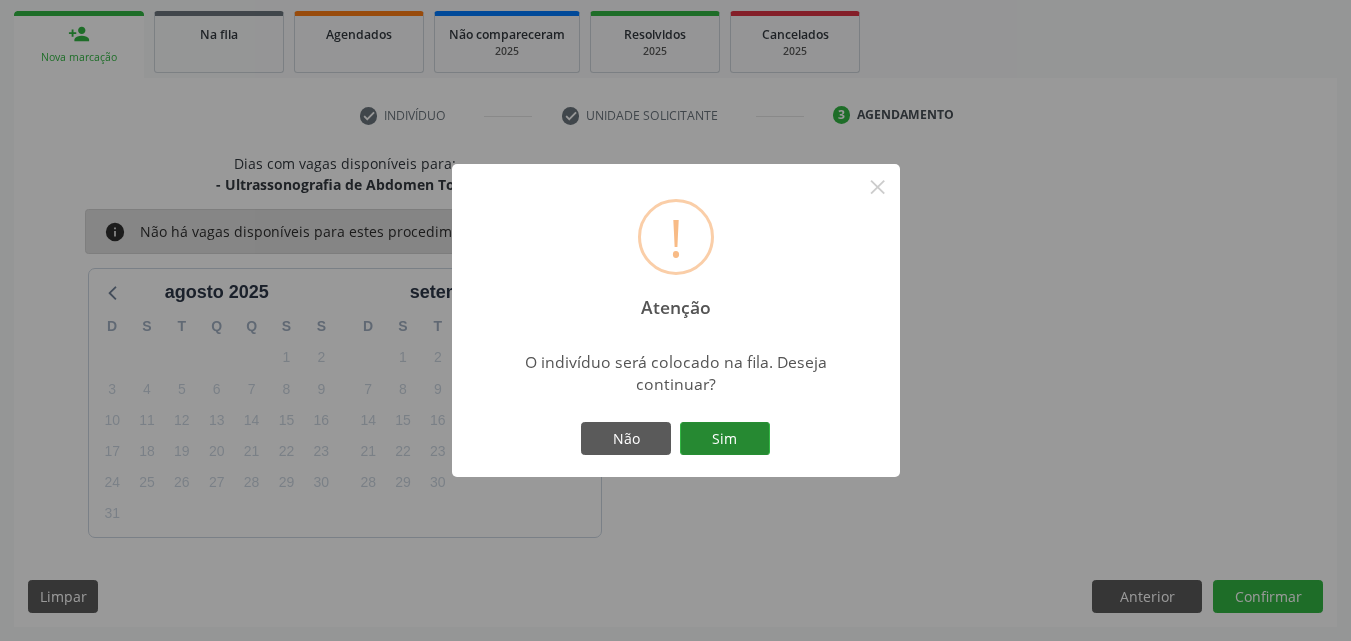 drag, startPoint x: 752, startPoint y: 417, endPoint x: 746, endPoint y: 433, distance: 17.088007 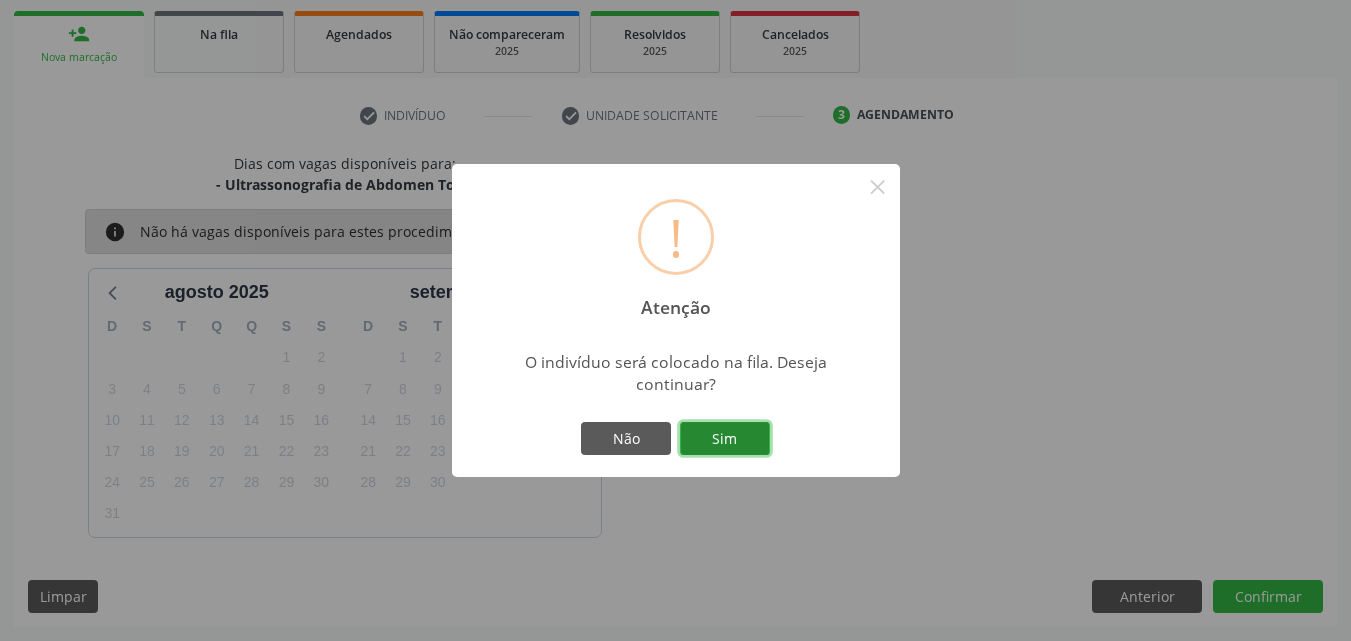 click on "Sim" at bounding box center (725, 439) 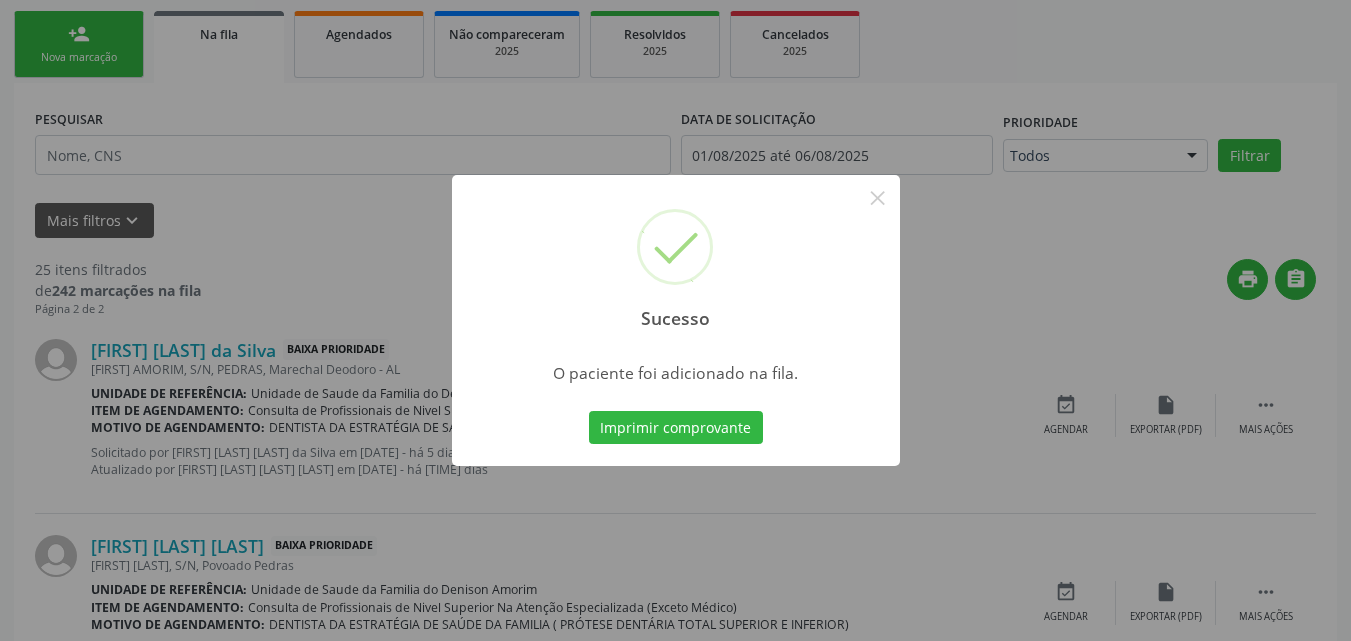 scroll, scrollTop: 54, scrollLeft: 0, axis: vertical 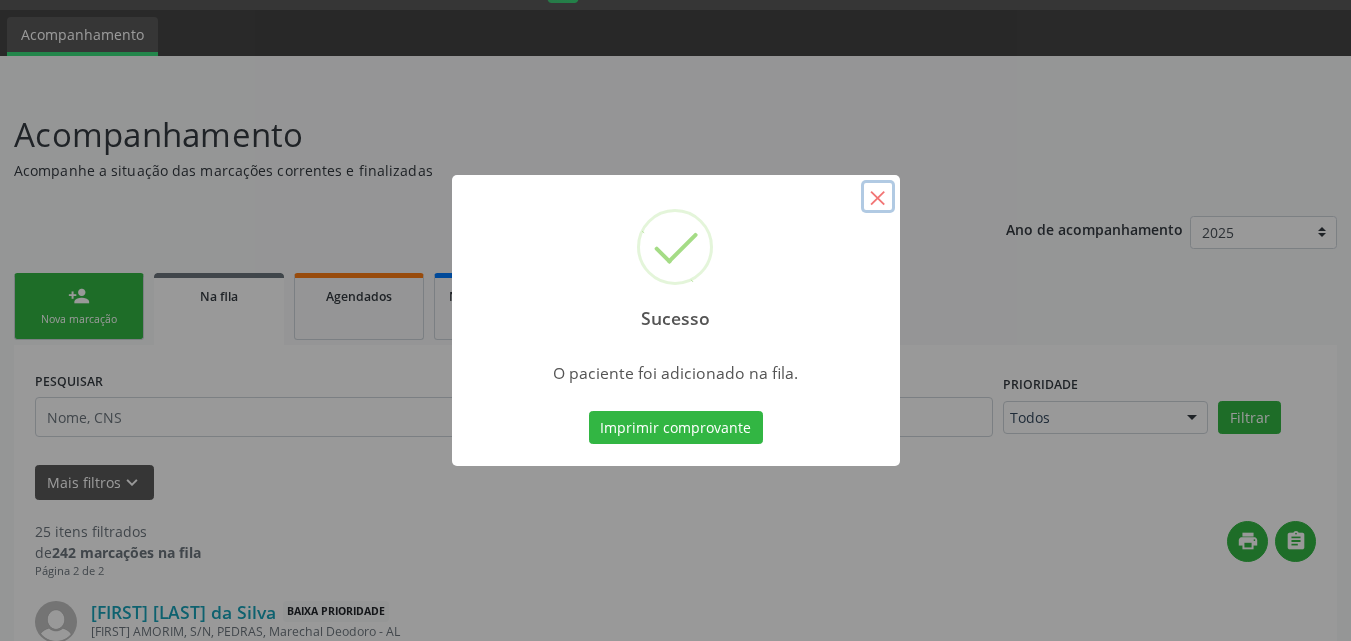 click on "×" at bounding box center (878, 197) 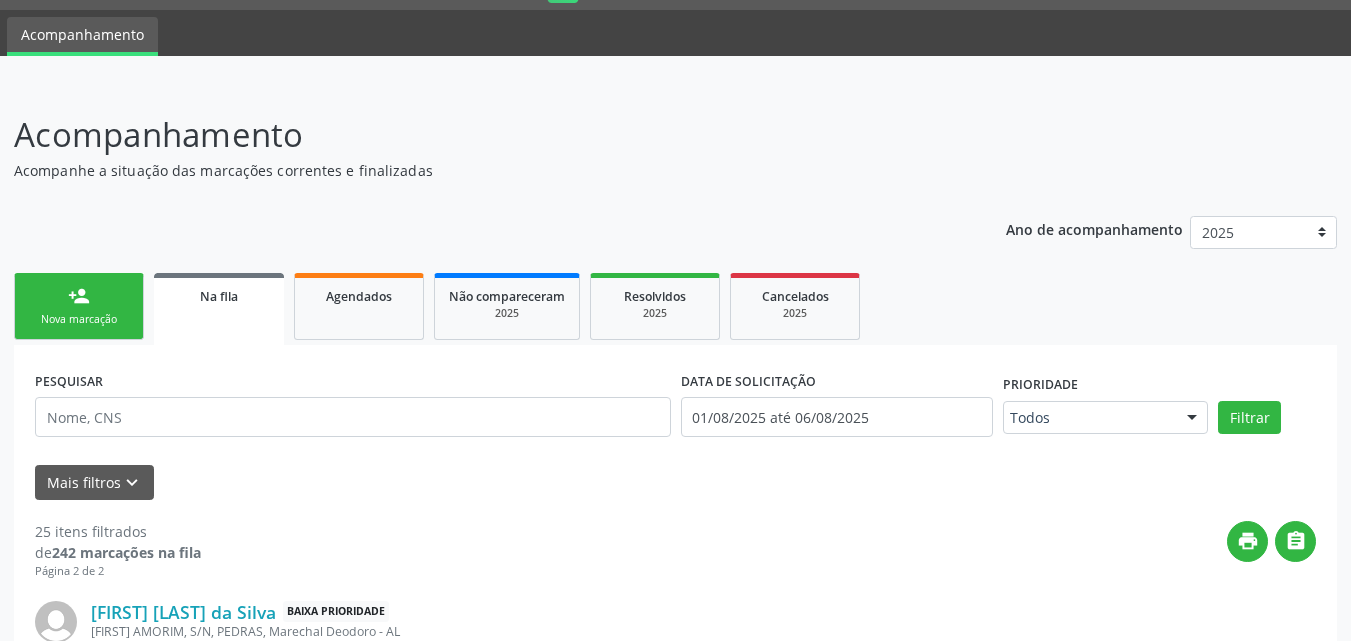 click on "Nova marcação" at bounding box center (79, 319) 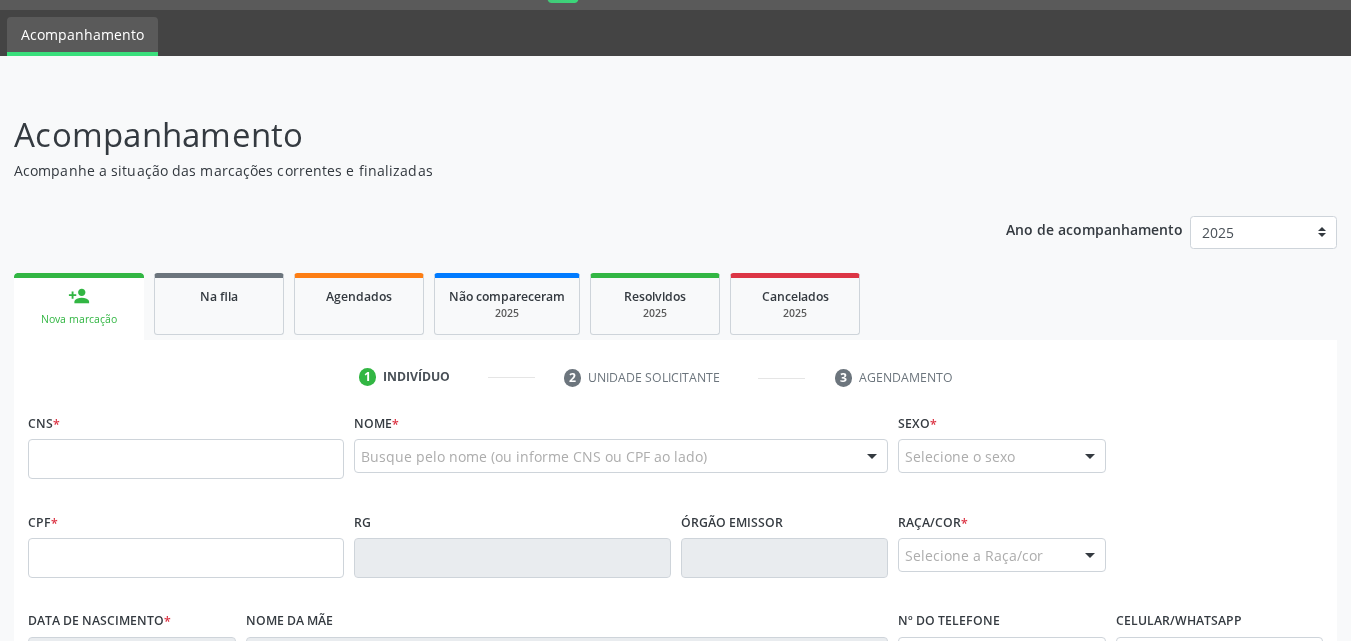 click on "CNS
*" at bounding box center [186, 450] 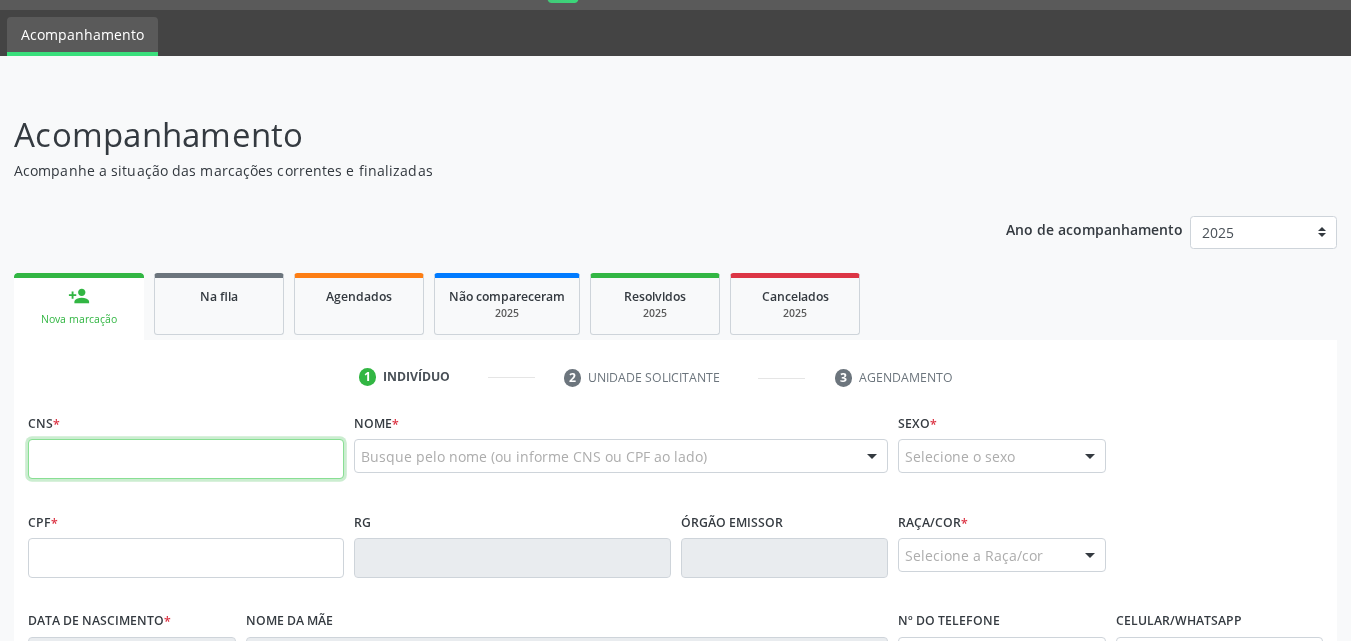 click at bounding box center [186, 459] 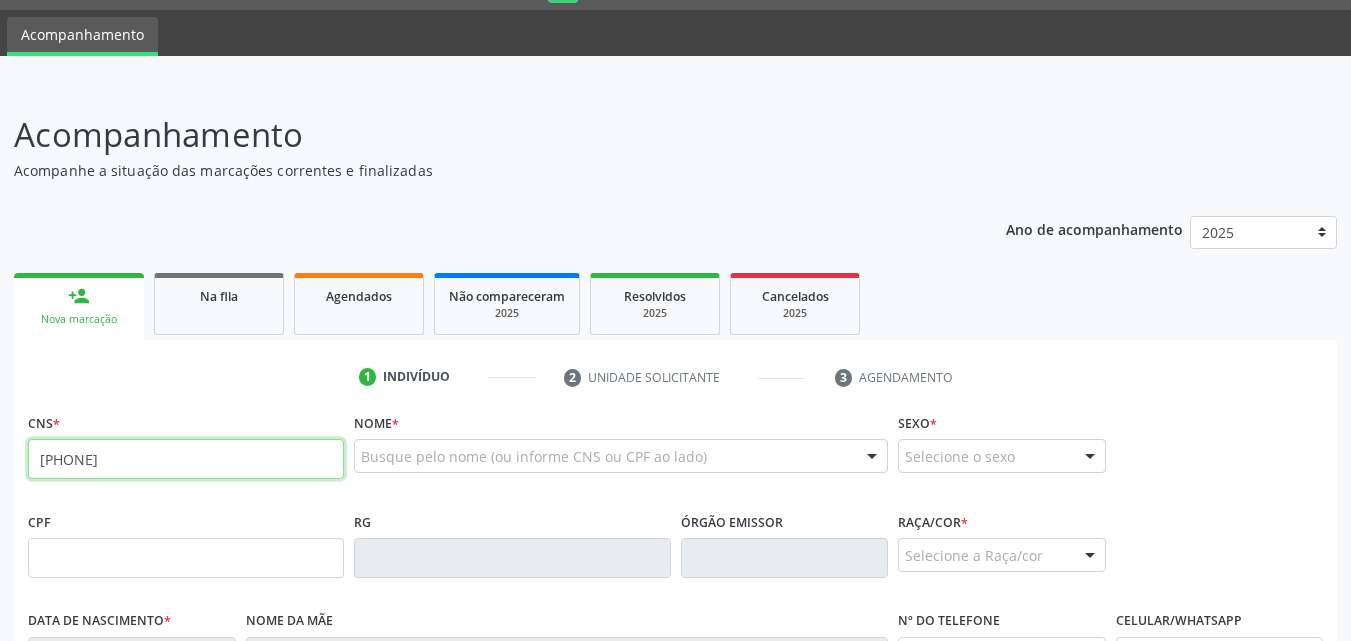 type on "[PHONE]" 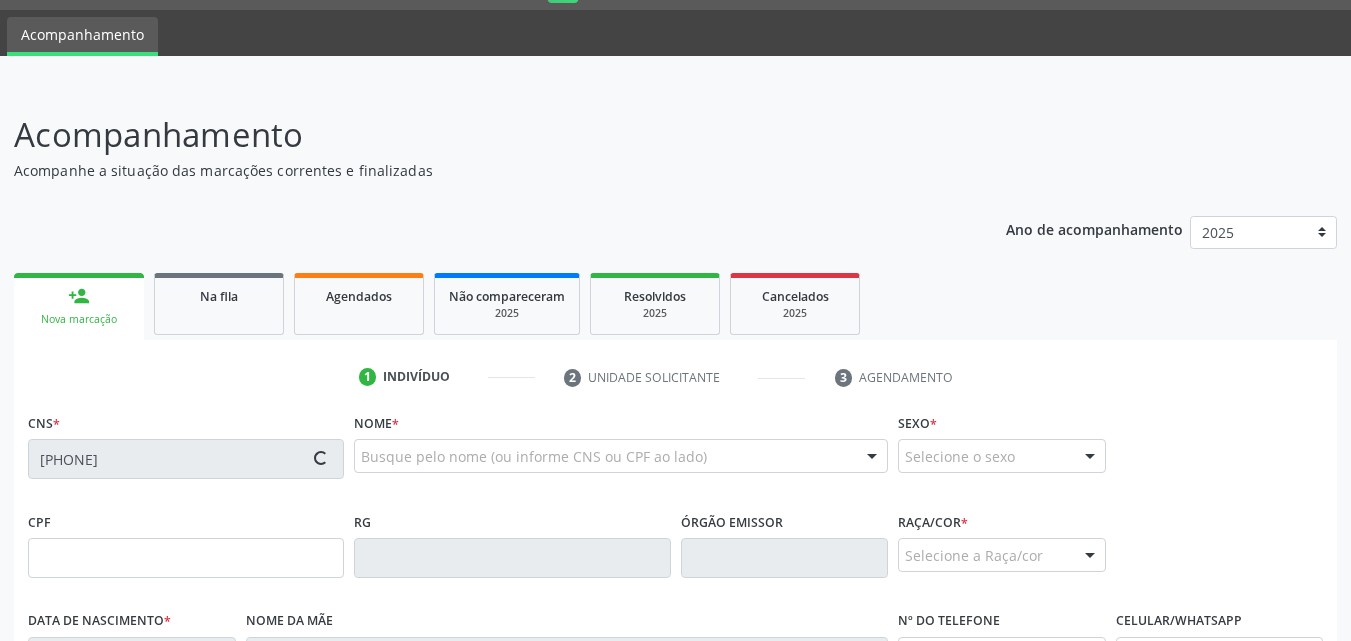 type on "[SSN]" 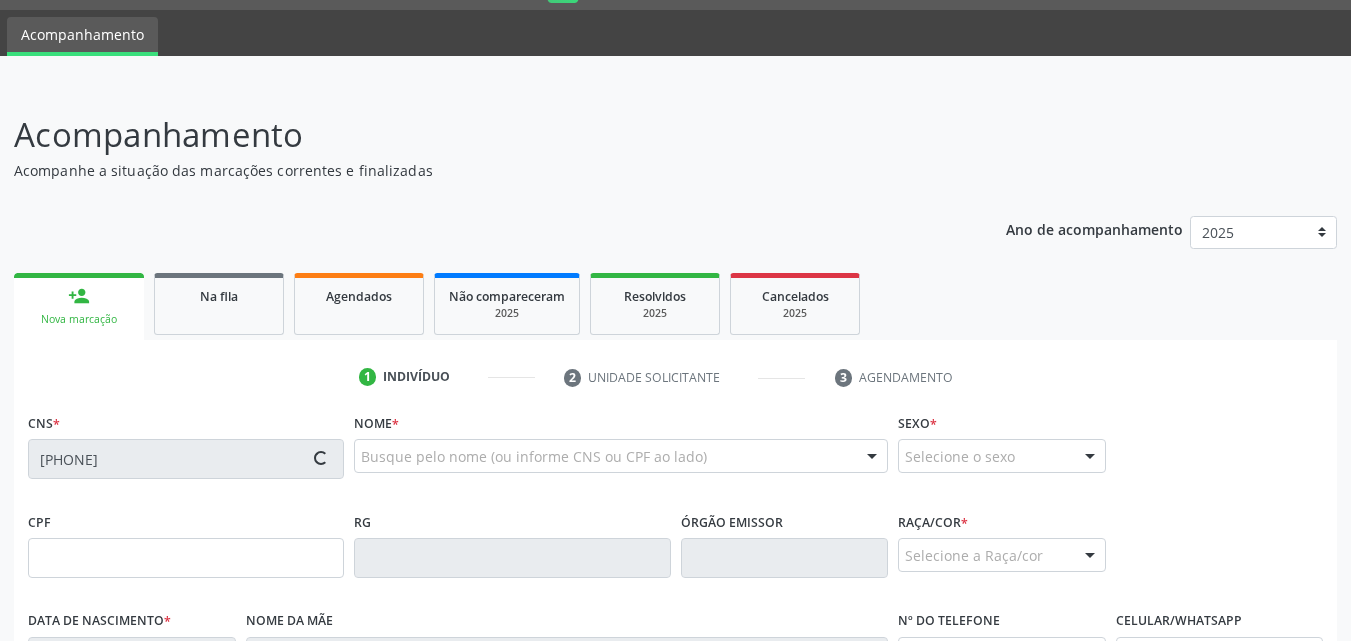 type on "[DATE]" 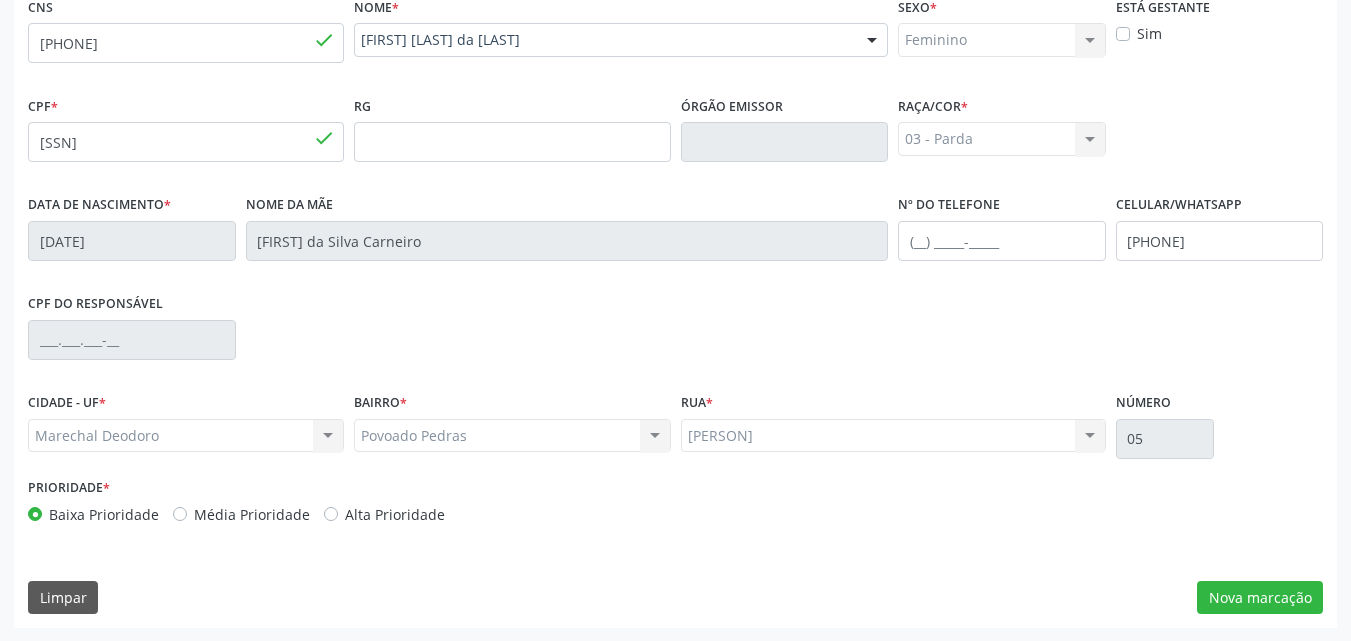 scroll, scrollTop: 471, scrollLeft: 0, axis: vertical 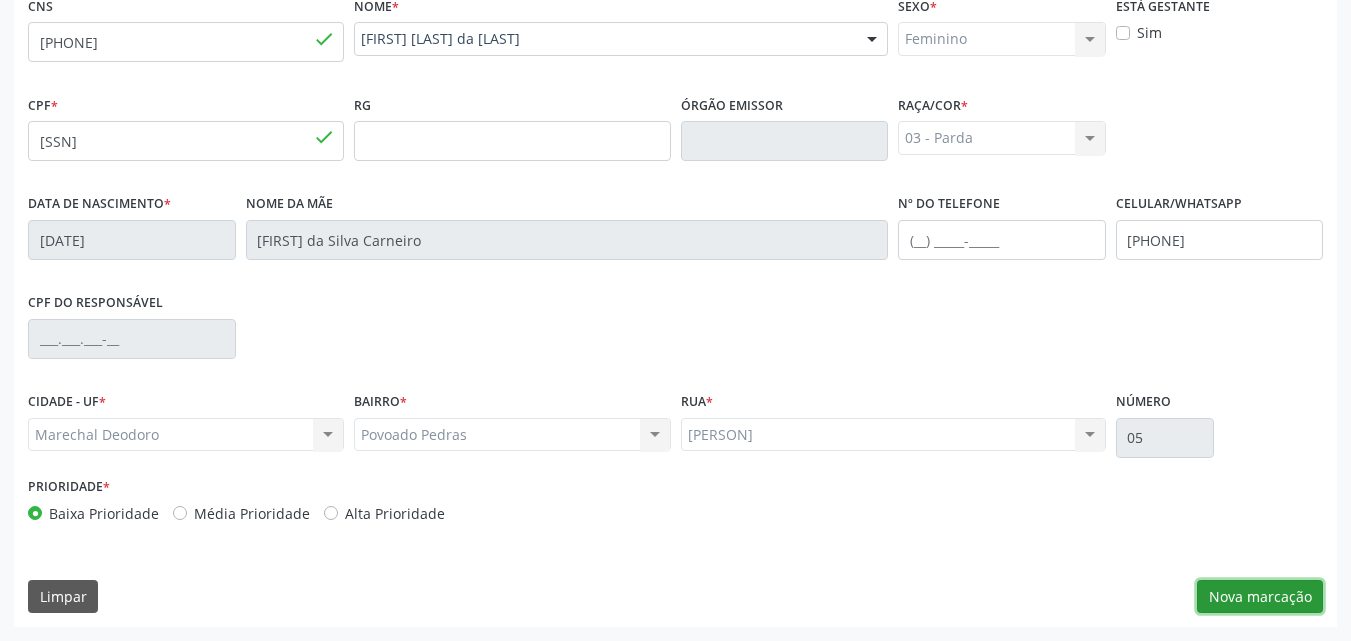 click on "Nova marcação" at bounding box center [1260, 597] 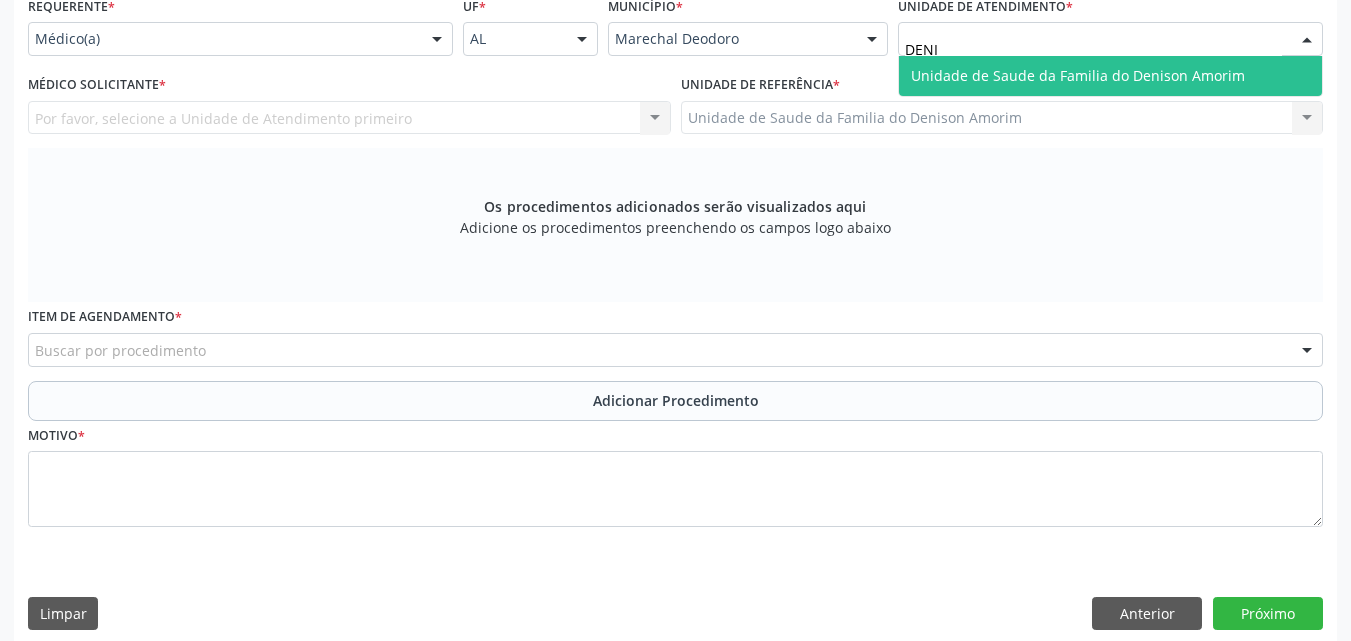 type on "[FIRST]" 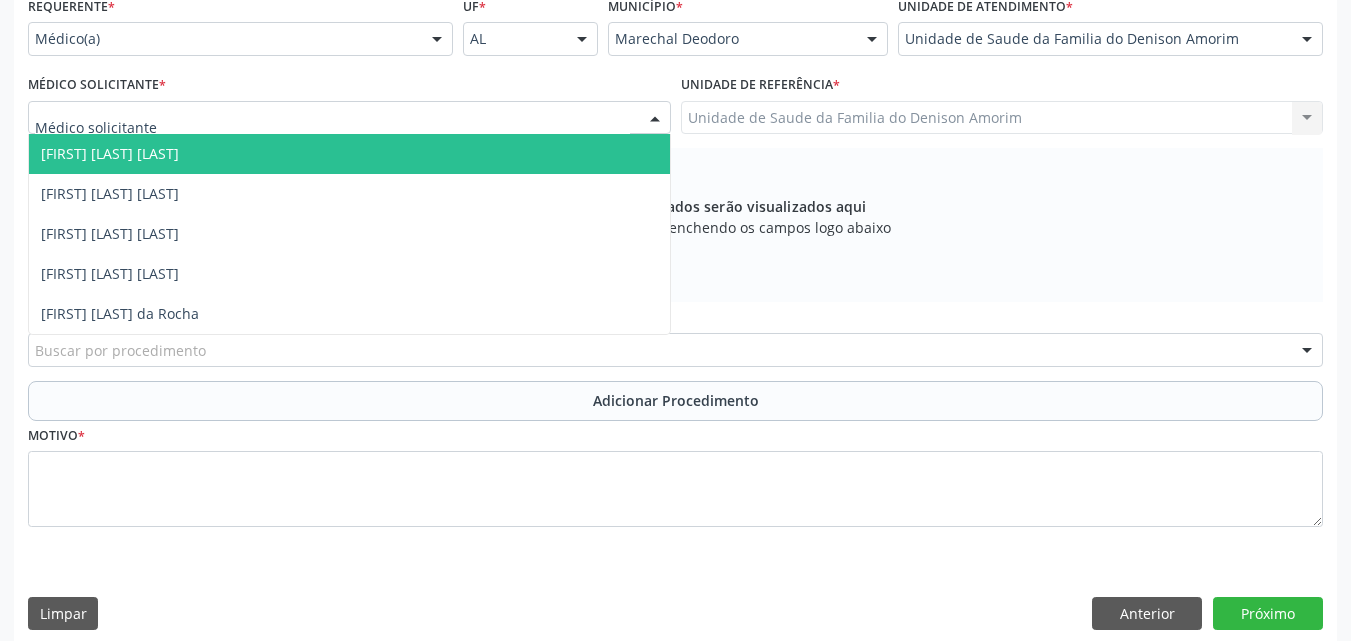 click at bounding box center [349, 118] 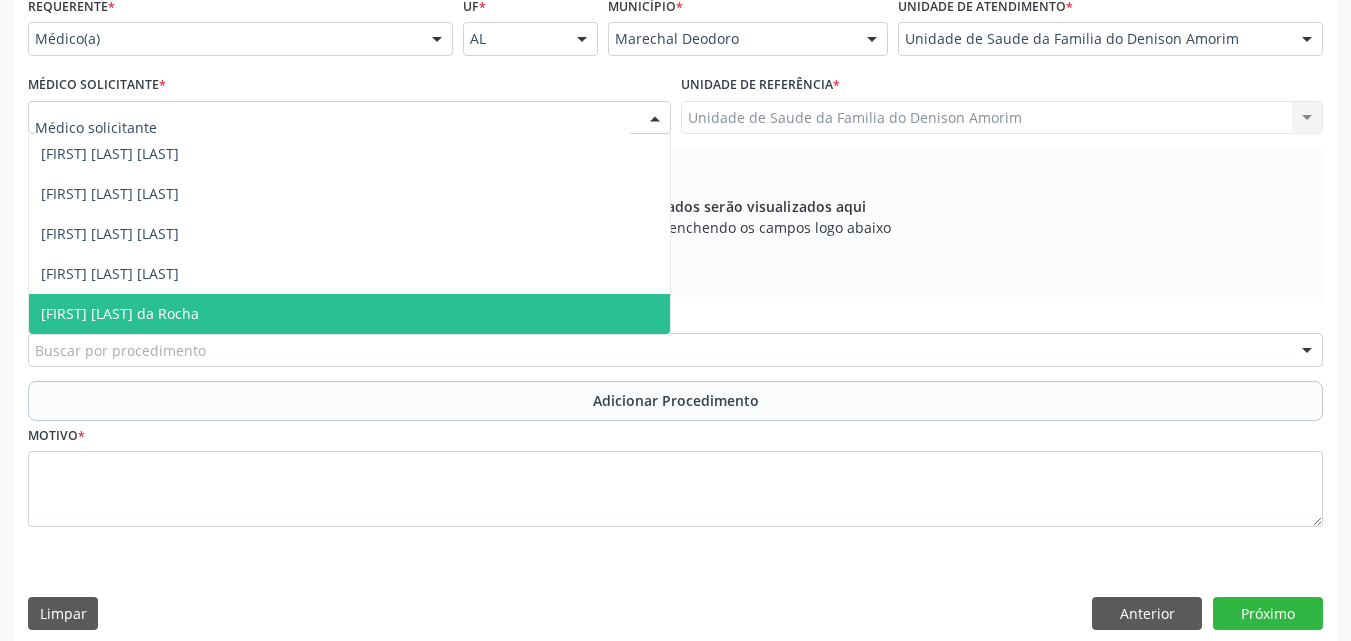 click on "[FIRST] [LAST] da Rocha" at bounding box center (349, 314) 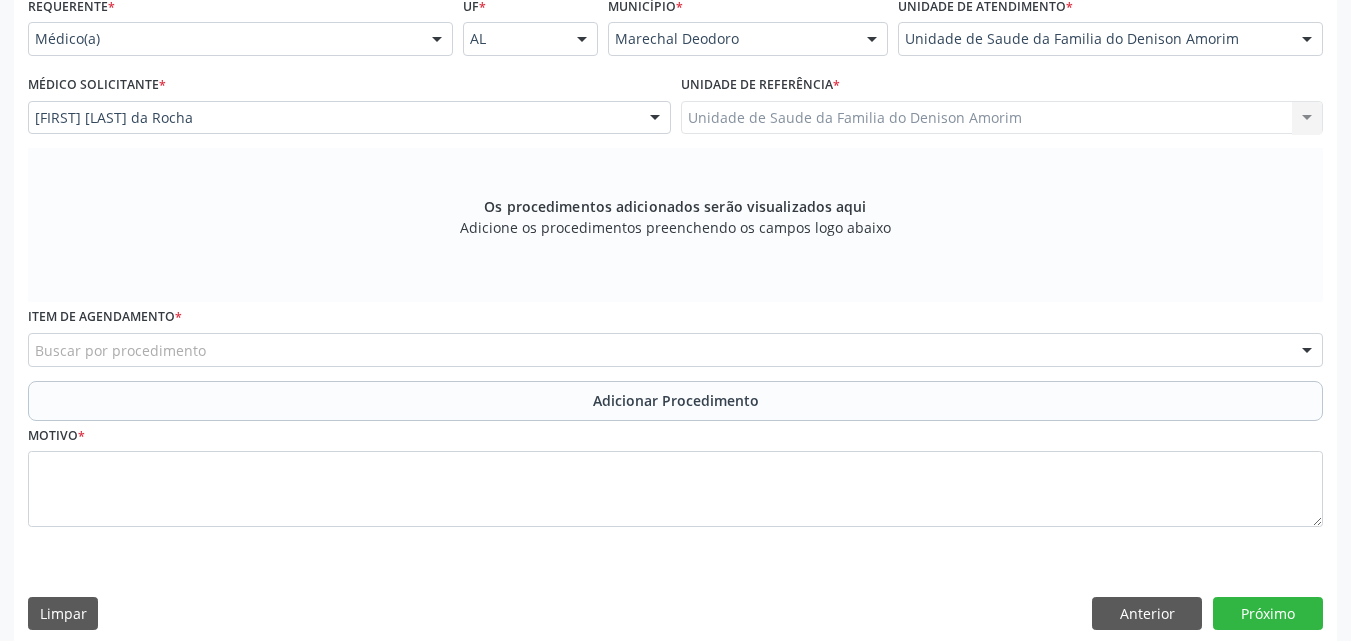click on "Buscar por procedimento" at bounding box center [675, 350] 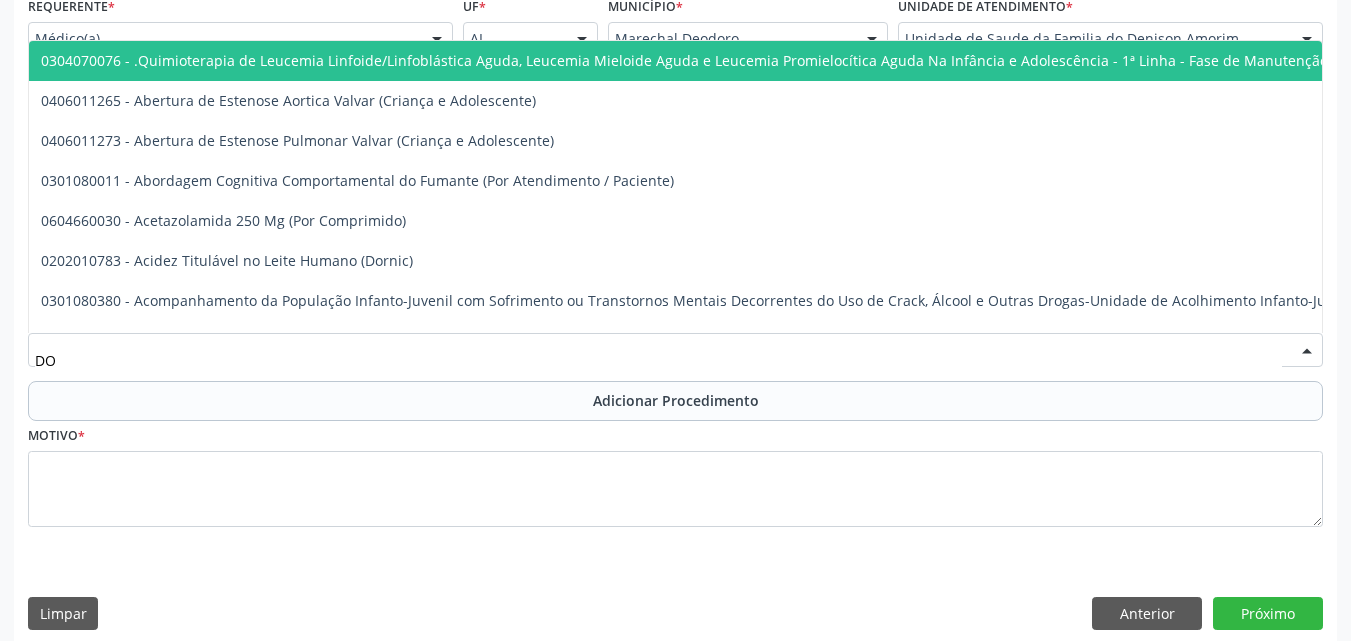 type on "D" 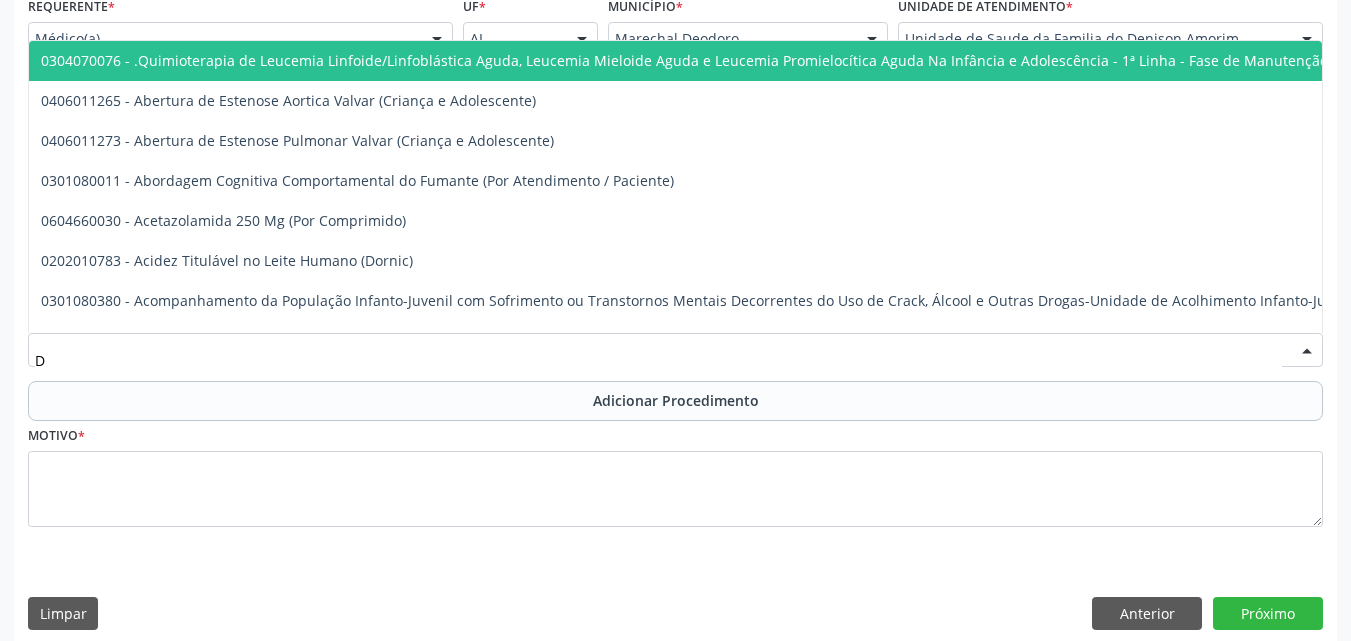 type 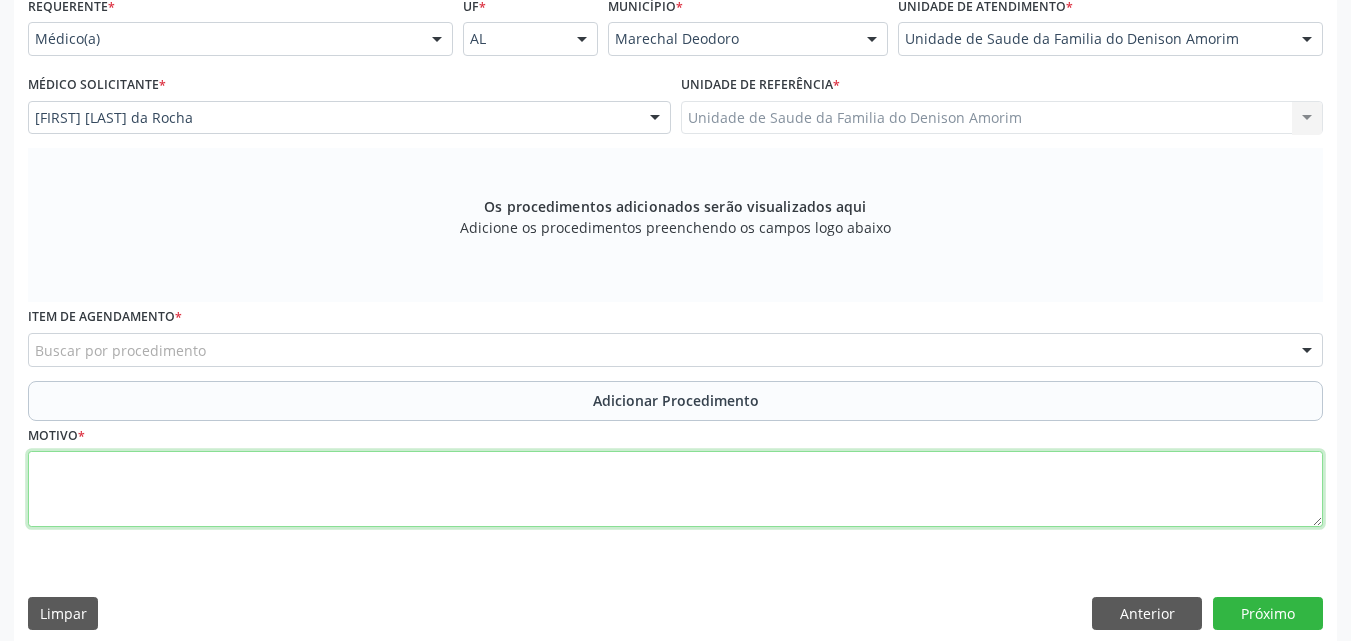 click at bounding box center (675, 489) 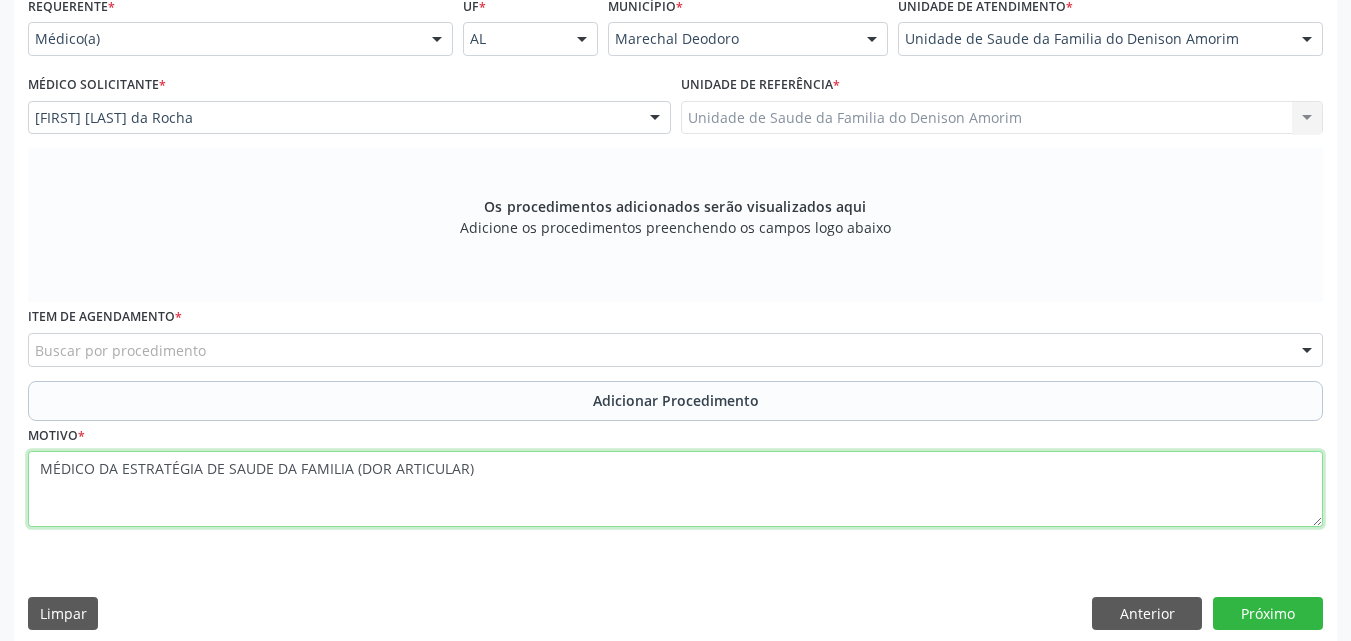 type on "MÉDICO DA ESTRATÉGIA DE SAUDE DA FAMILIA (DOR ARTICULAR)" 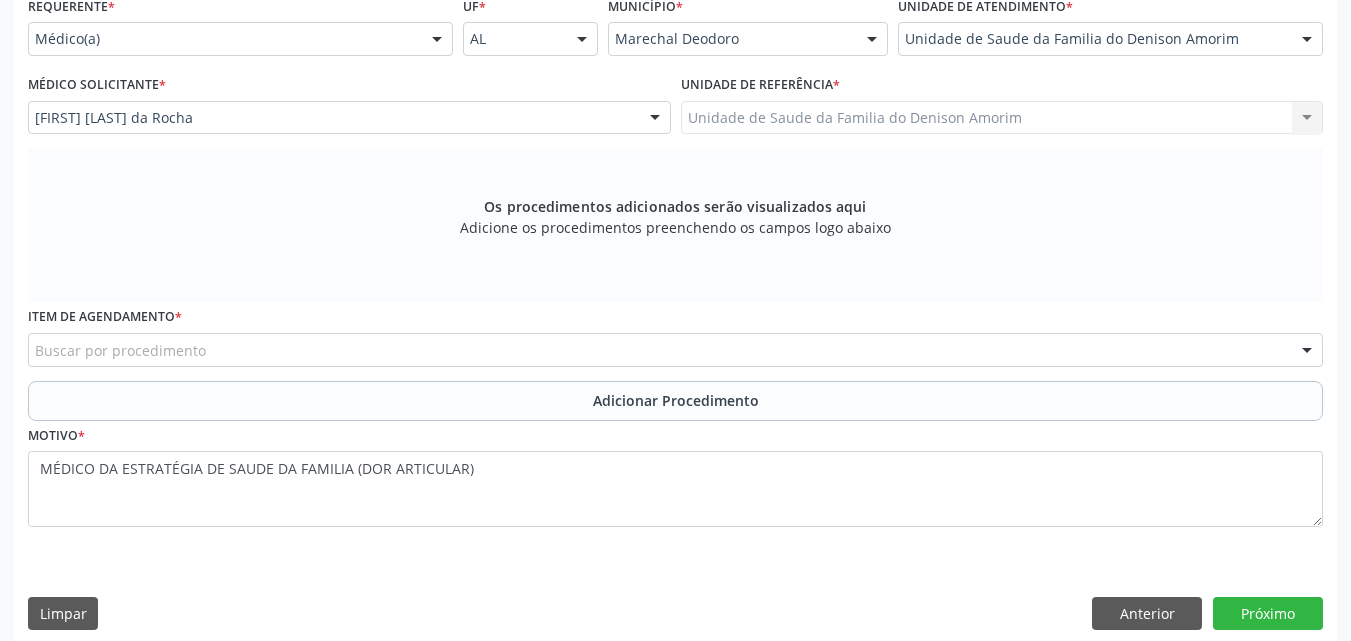 click on "Buscar por procedimento" at bounding box center [675, 350] 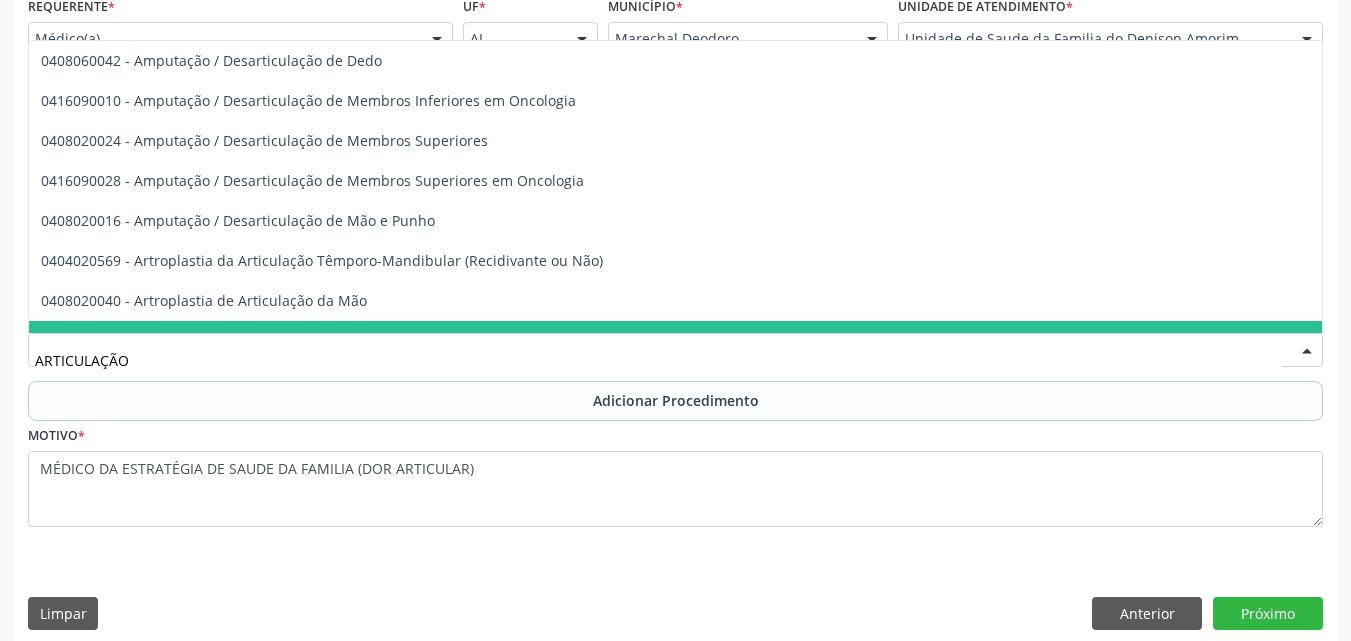 click on "ARTICULAÇÃO" at bounding box center (658, 360) 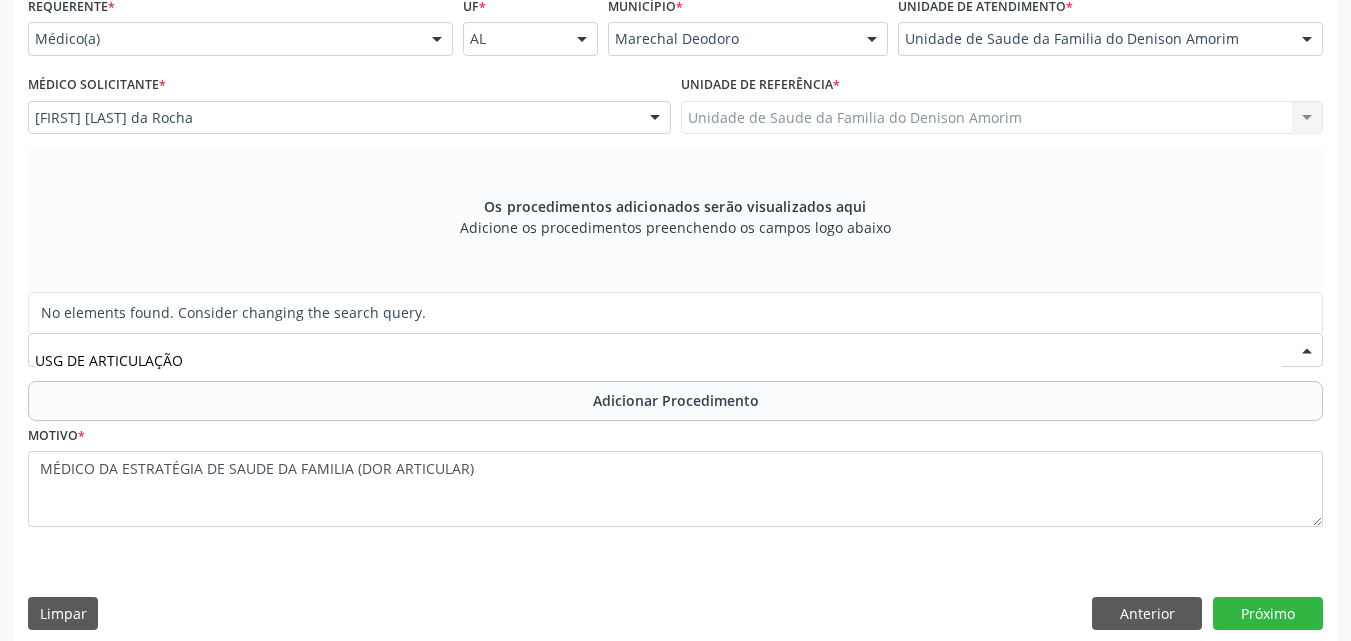 click on "USG DE ARTICULAÇÃO" at bounding box center [658, 360] 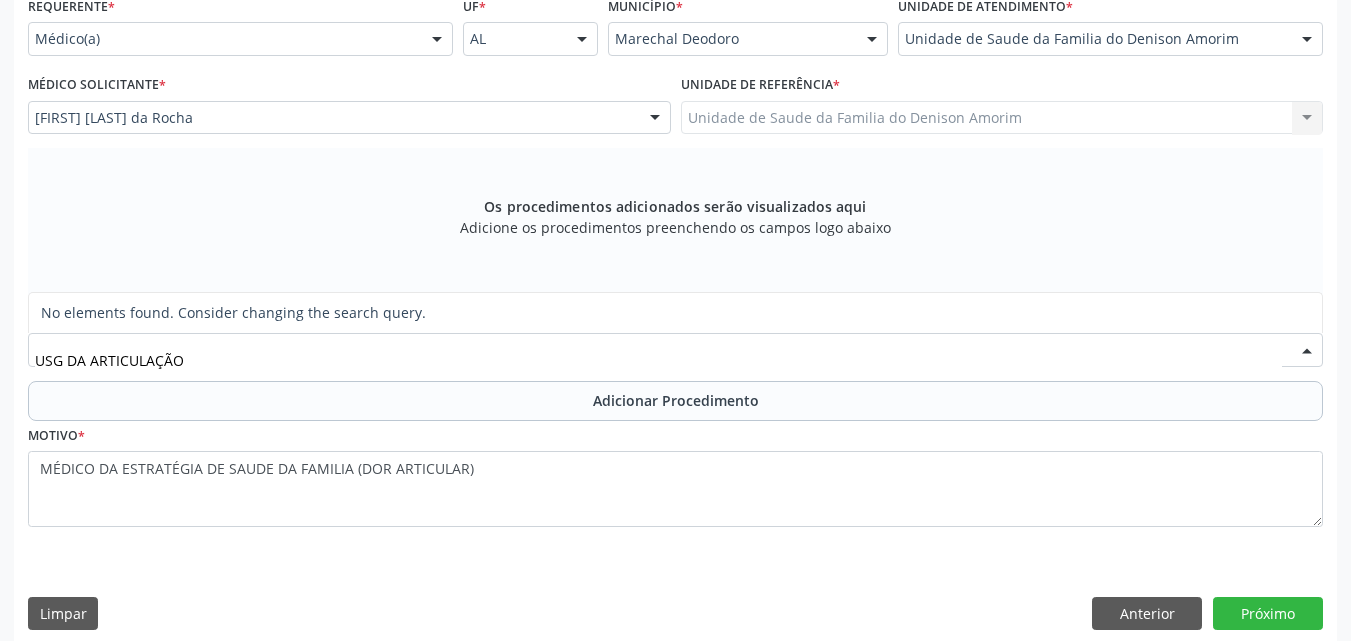 drag, startPoint x: 61, startPoint y: 358, endPoint x: 49, endPoint y: 358, distance: 12 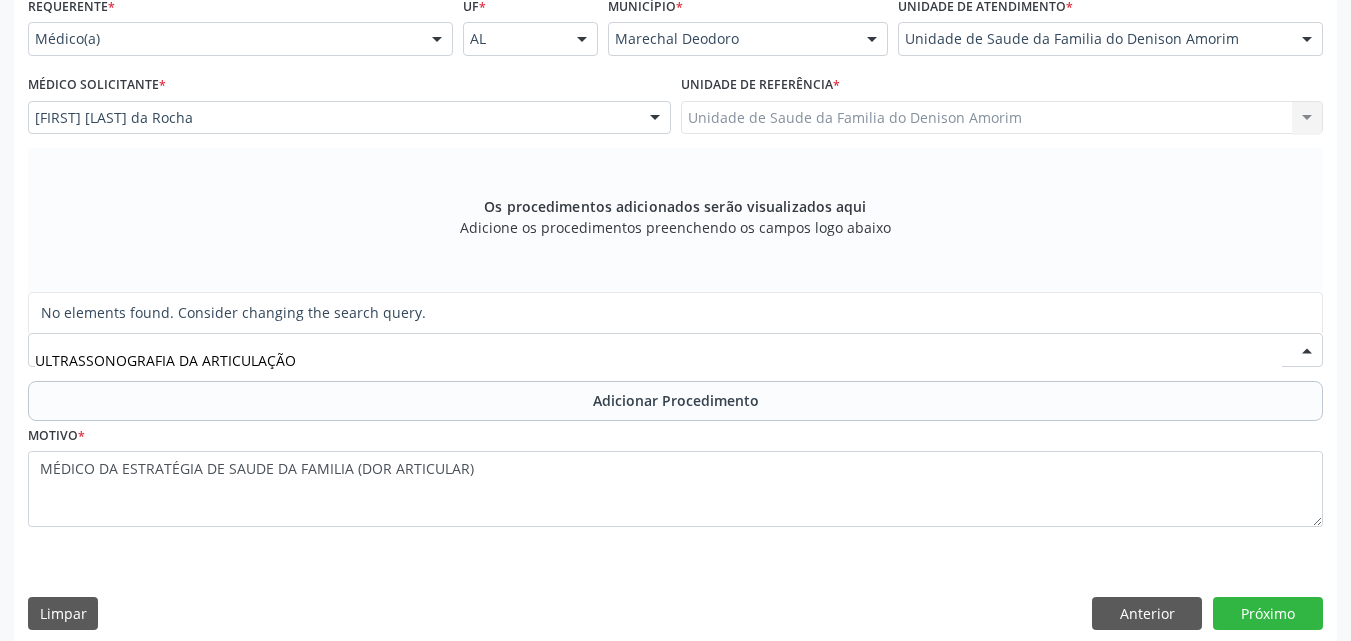 click on "ULTRASSONOGRAFIA DA ARTICULAÇÃO" at bounding box center (658, 360) 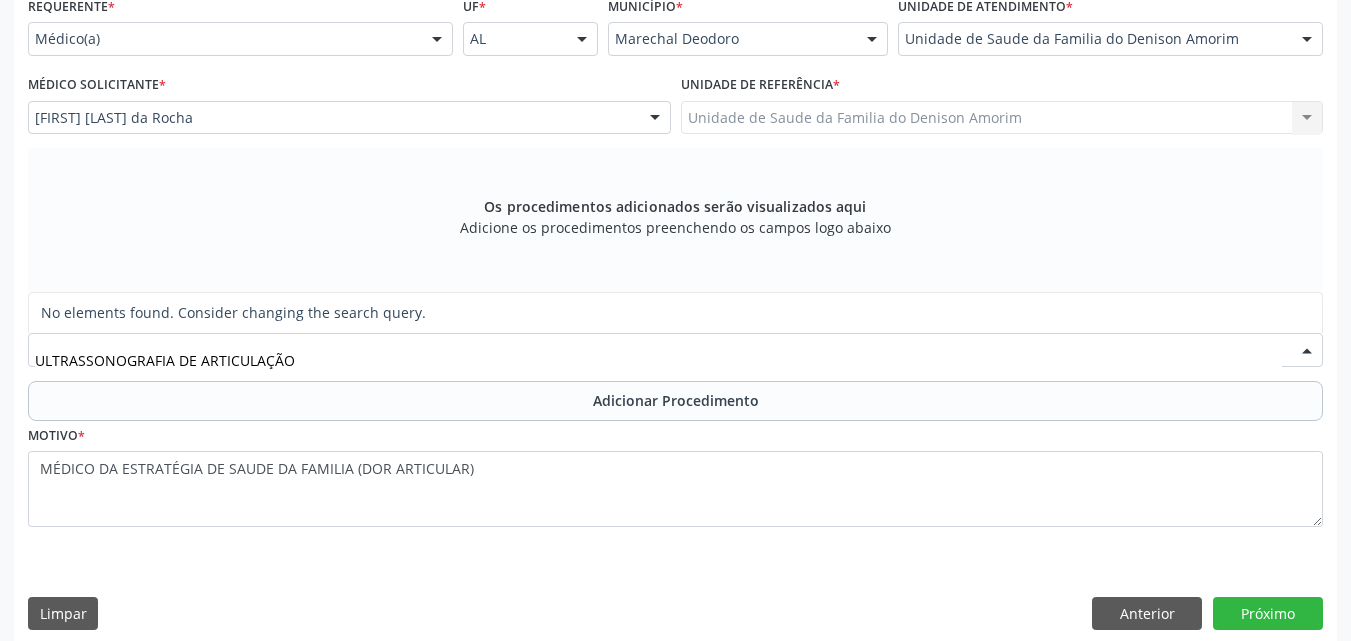 click on "ULTRASSONOGRAFIA DE ARTICULAÇÃO" at bounding box center (658, 360) 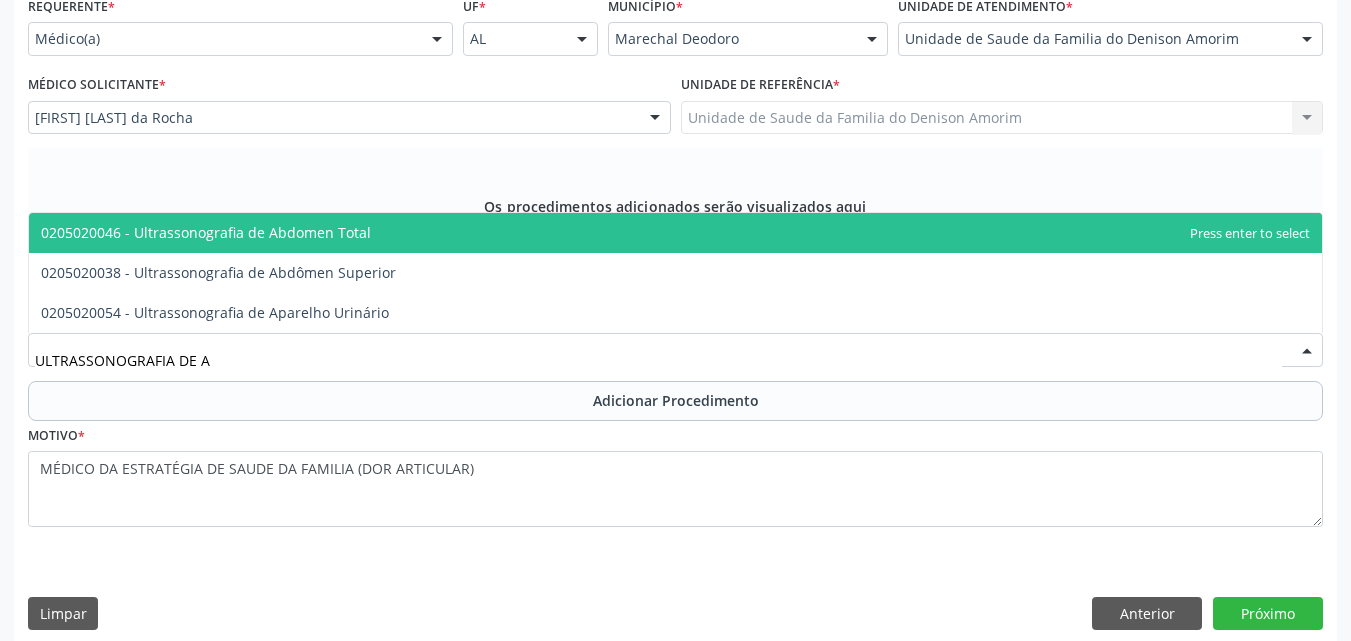 drag, startPoint x: 213, startPoint y: 356, endPoint x: 0, endPoint y: 349, distance: 213.11499 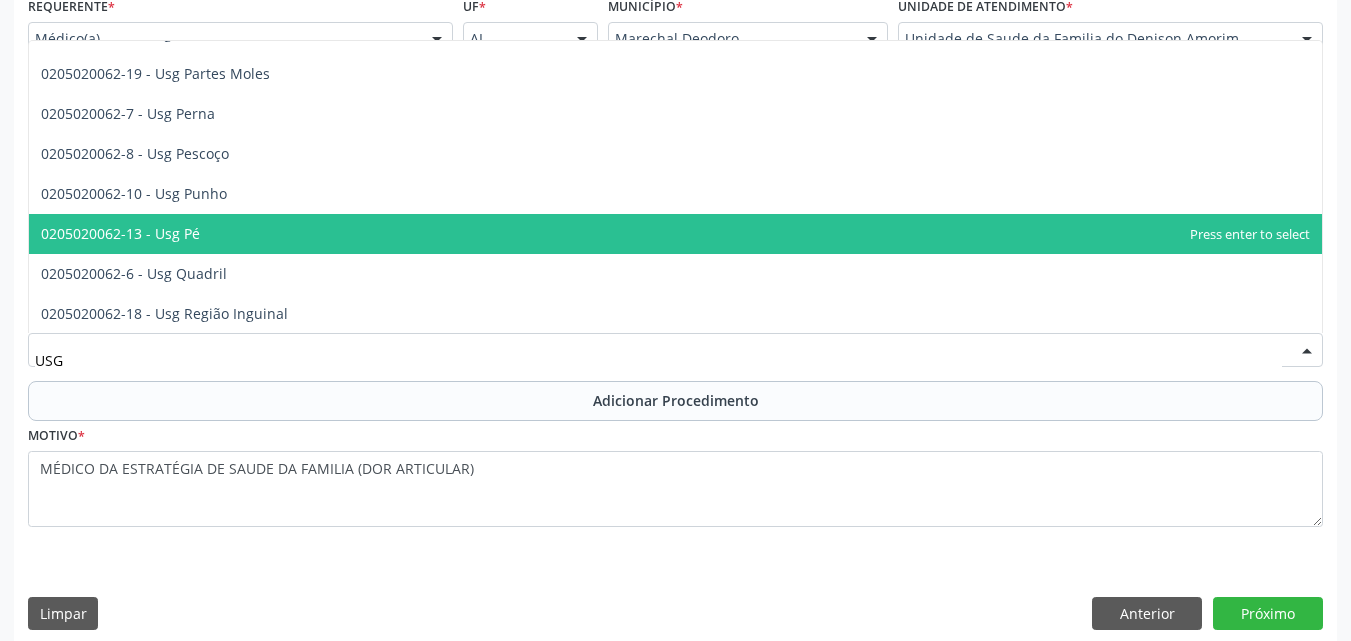 scroll, scrollTop: 467, scrollLeft: 0, axis: vertical 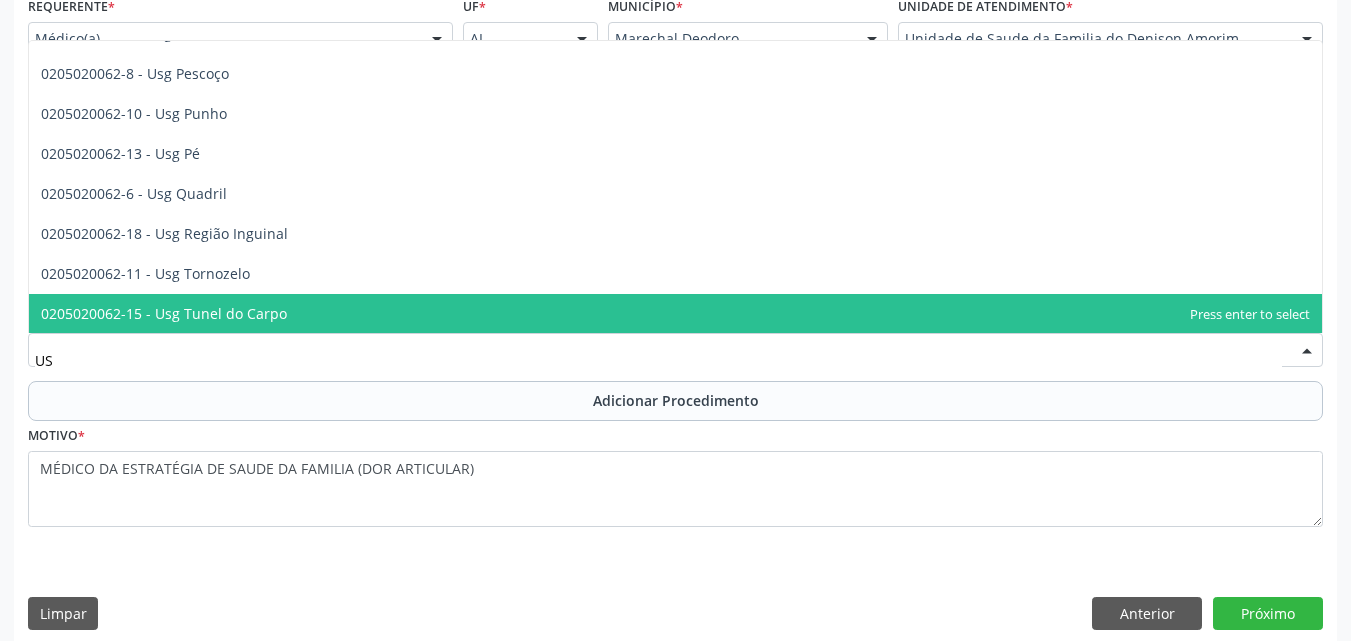 type on "U" 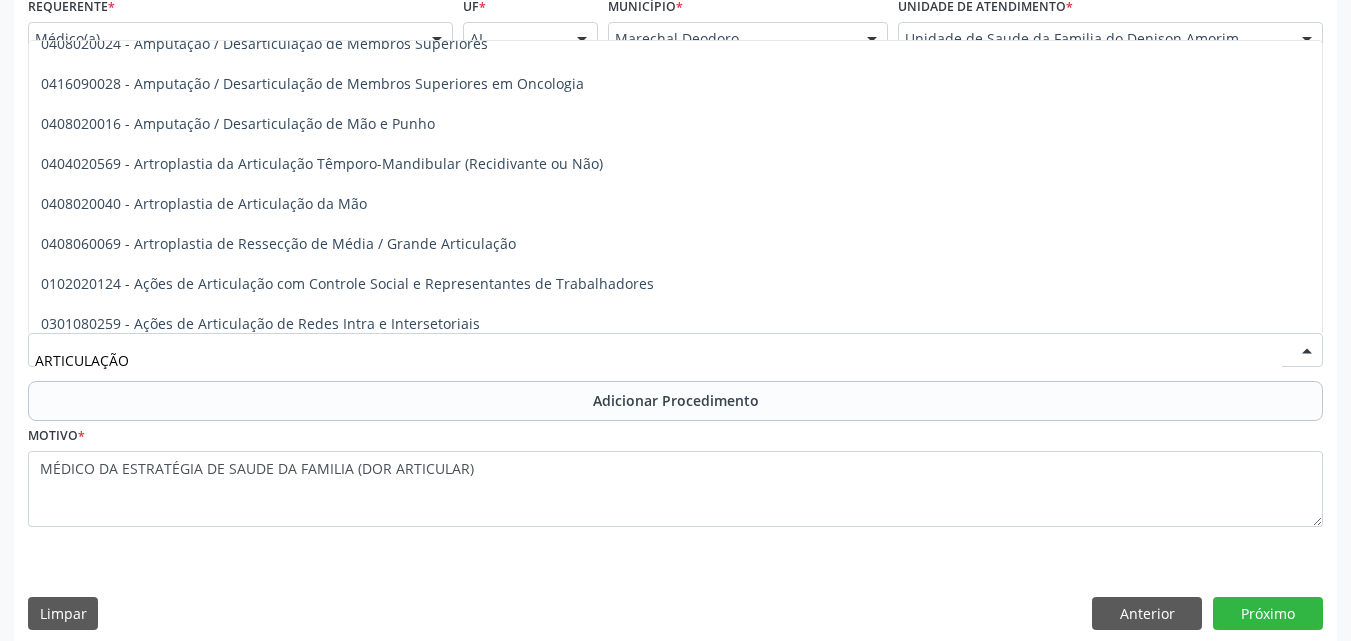 scroll, scrollTop: 0, scrollLeft: 0, axis: both 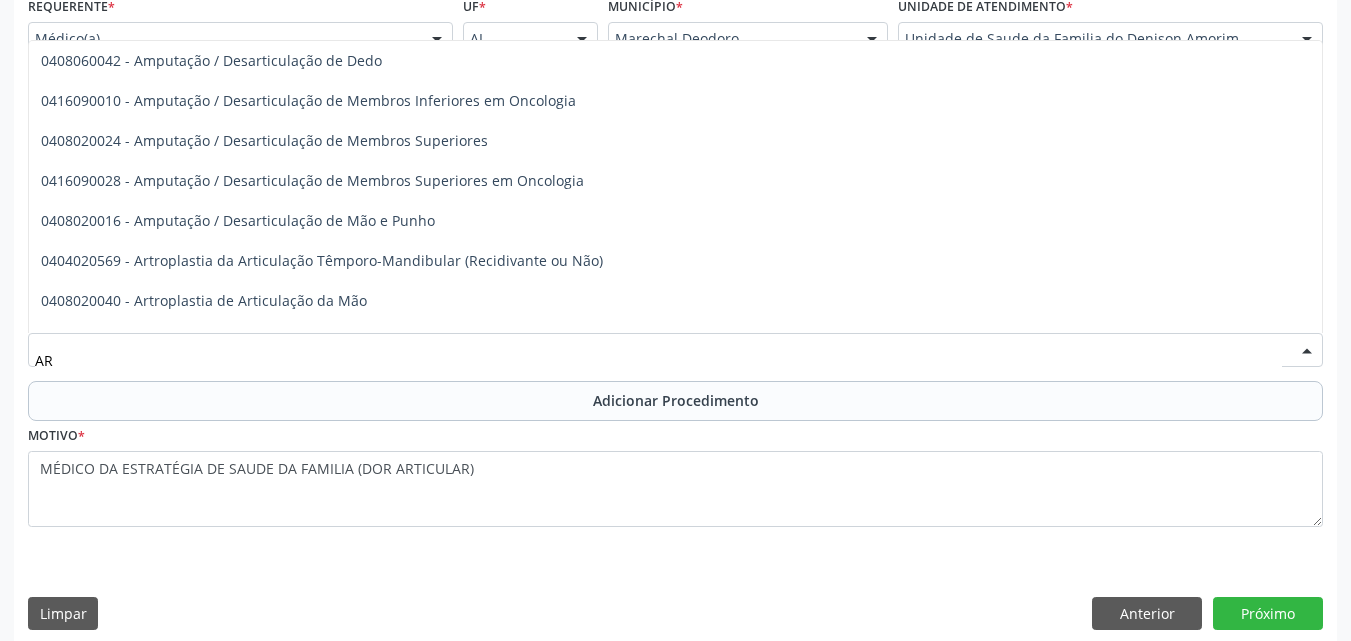 type on "A" 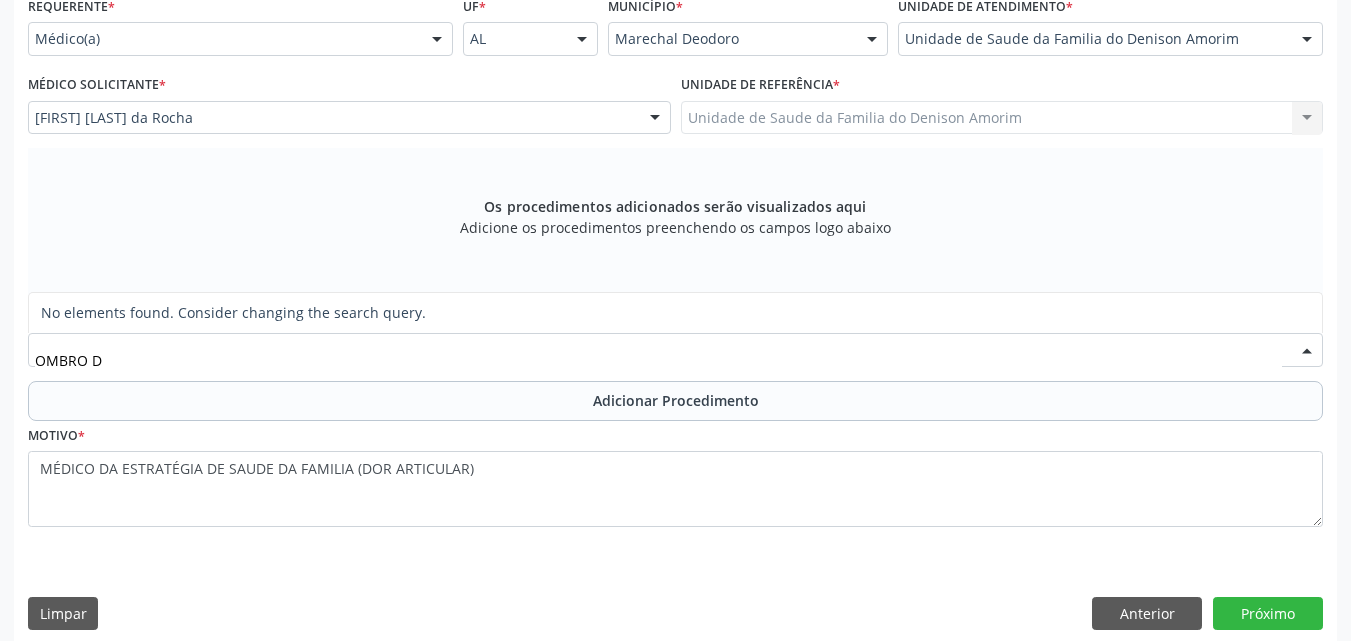 type on "OMBRO" 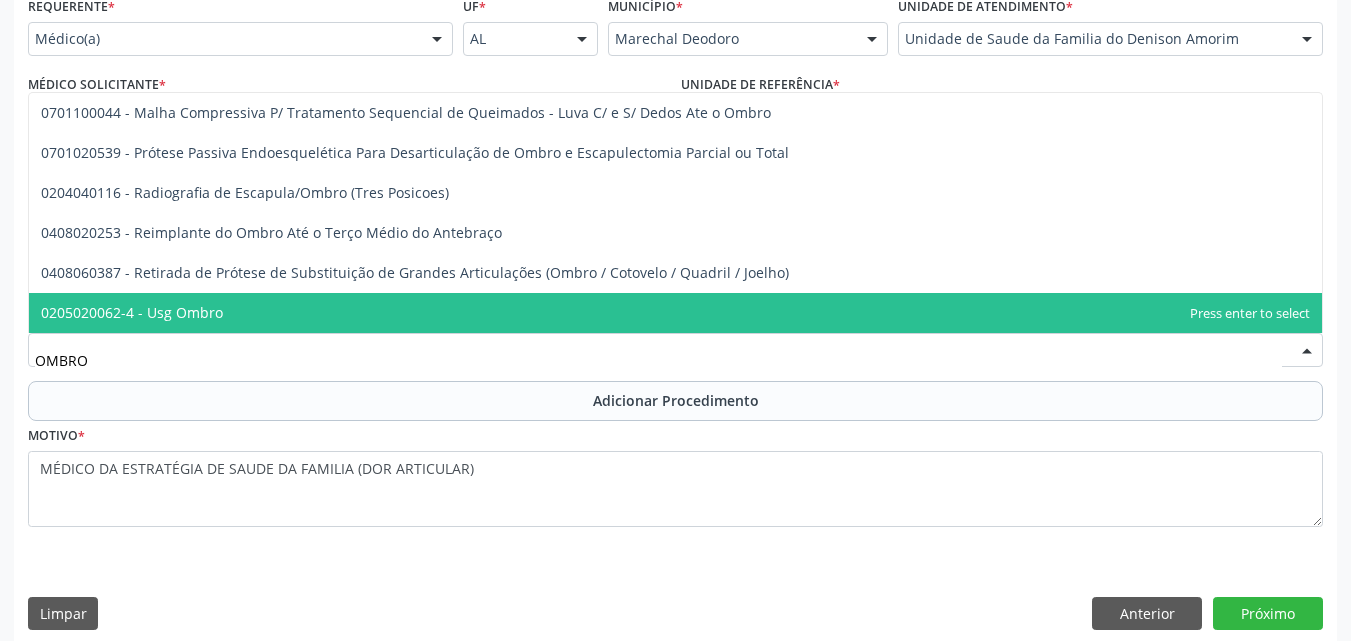 click on "0205020062-4 - Usg Ombro" at bounding box center (675, 313) 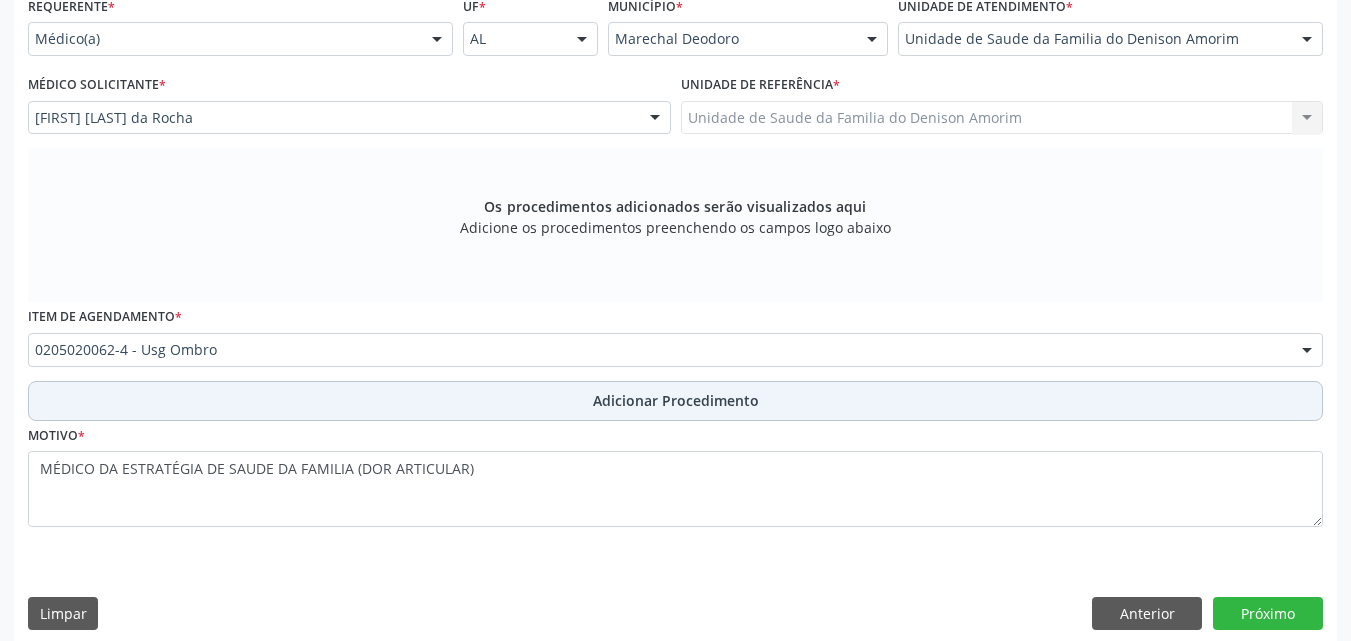 click on "Adicionar Procedimento" at bounding box center (675, 401) 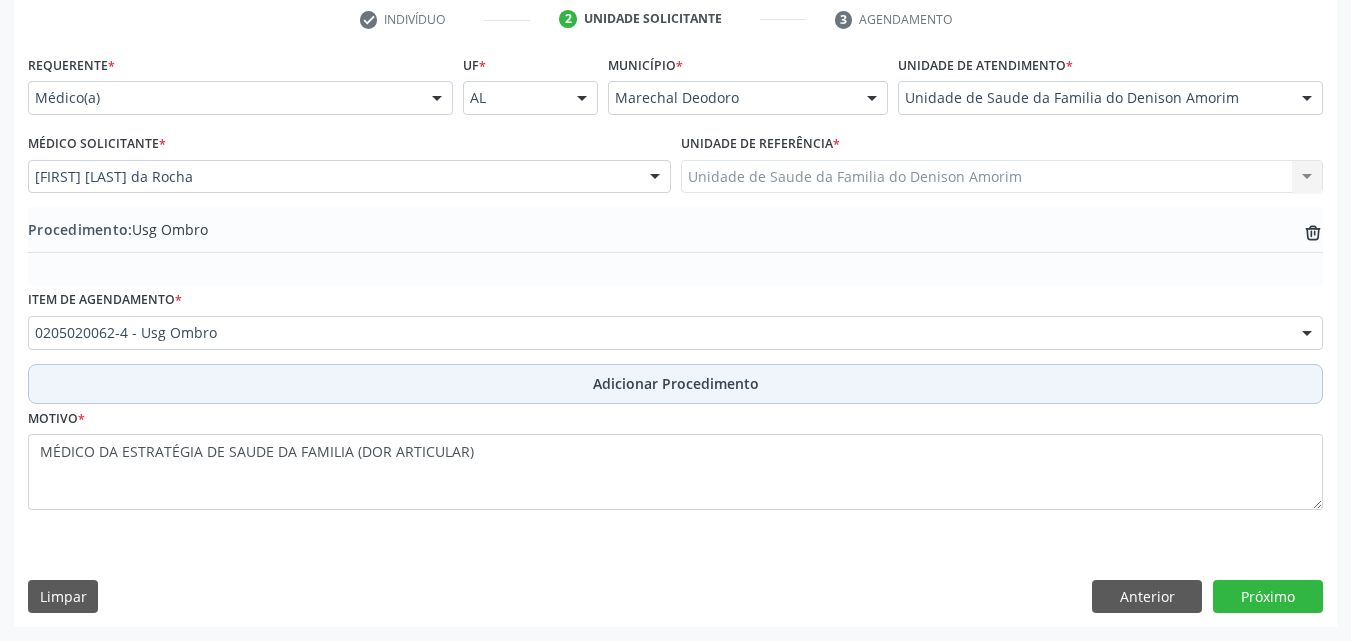 scroll, scrollTop: 412, scrollLeft: 0, axis: vertical 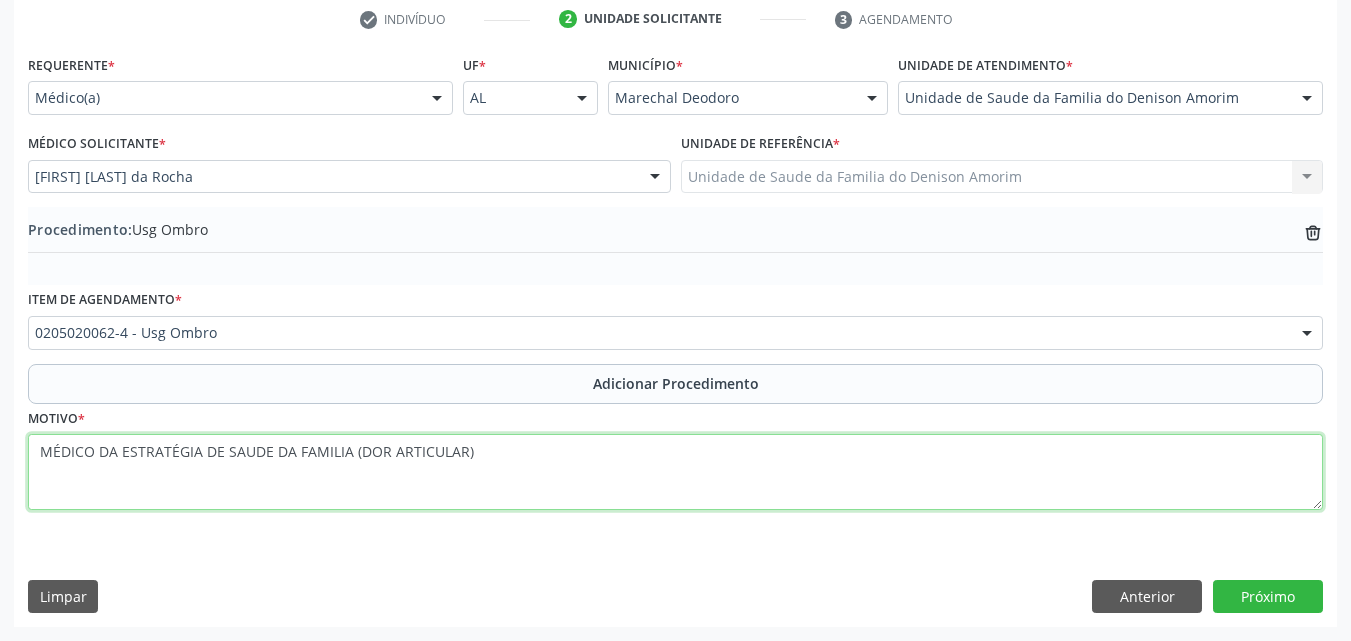 click on "MÉDICO DA ESTRATÉGIA DE SAUDE DA FAMILIA (DOR ARTICULAR)" at bounding box center (675, 472) 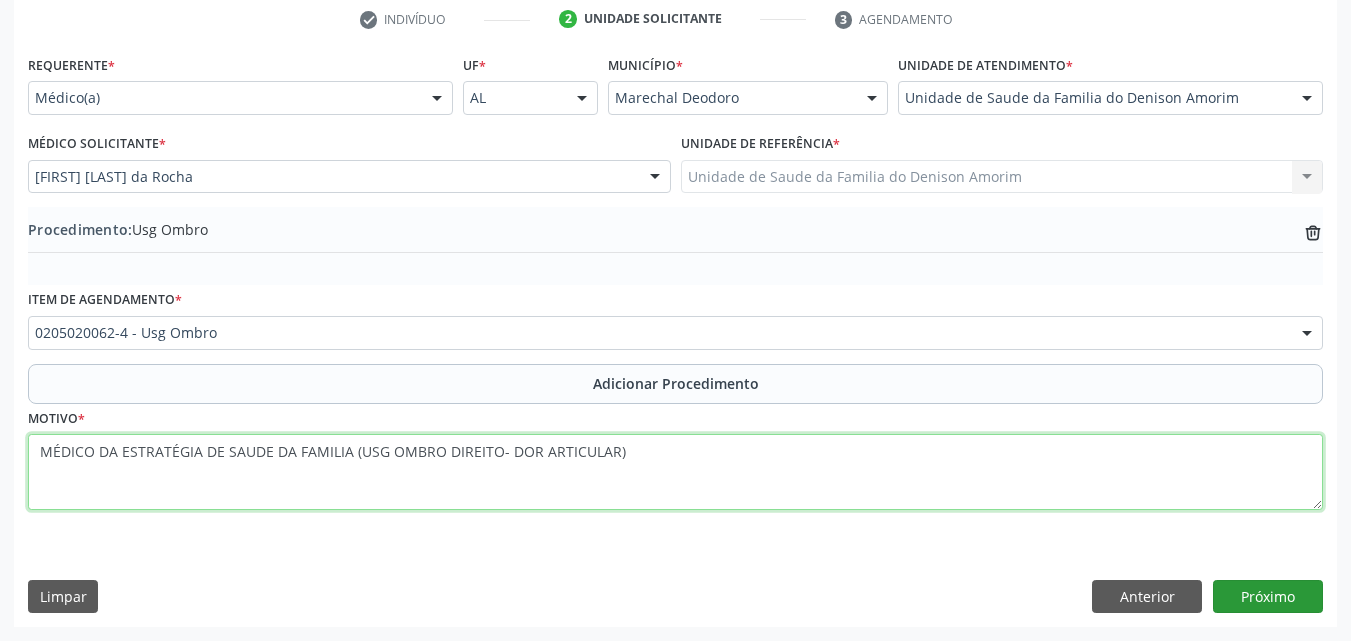 type on "MÉDICO DA ESTRATÉGIA DE SAUDE DA FAMILIA (USG OMBRO DIREITO- DOR ARTICULAR)" 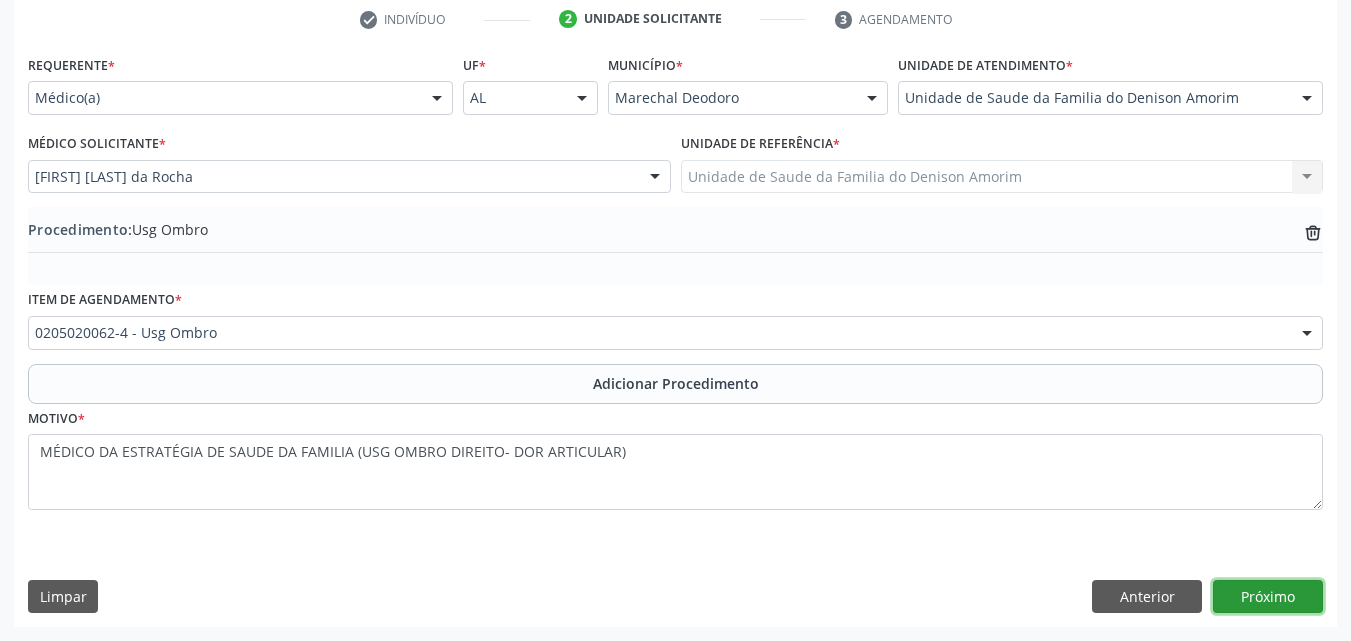 click on "Próximo" at bounding box center (1268, 597) 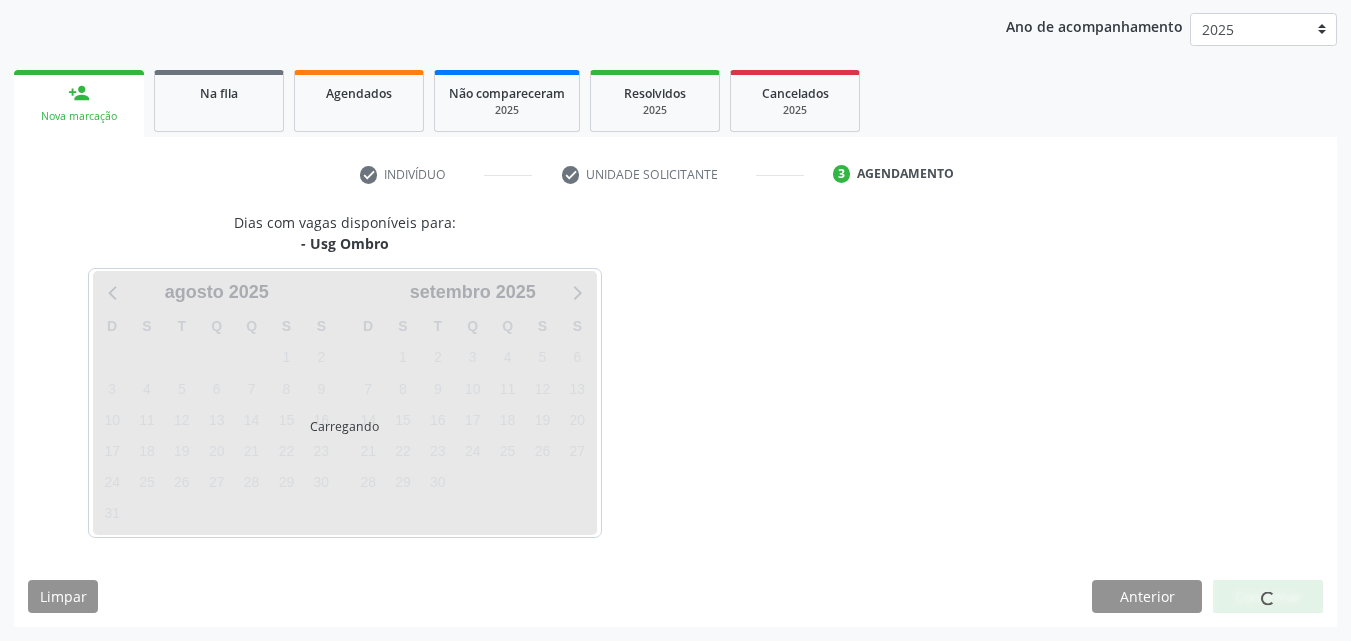 scroll, scrollTop: 316, scrollLeft: 0, axis: vertical 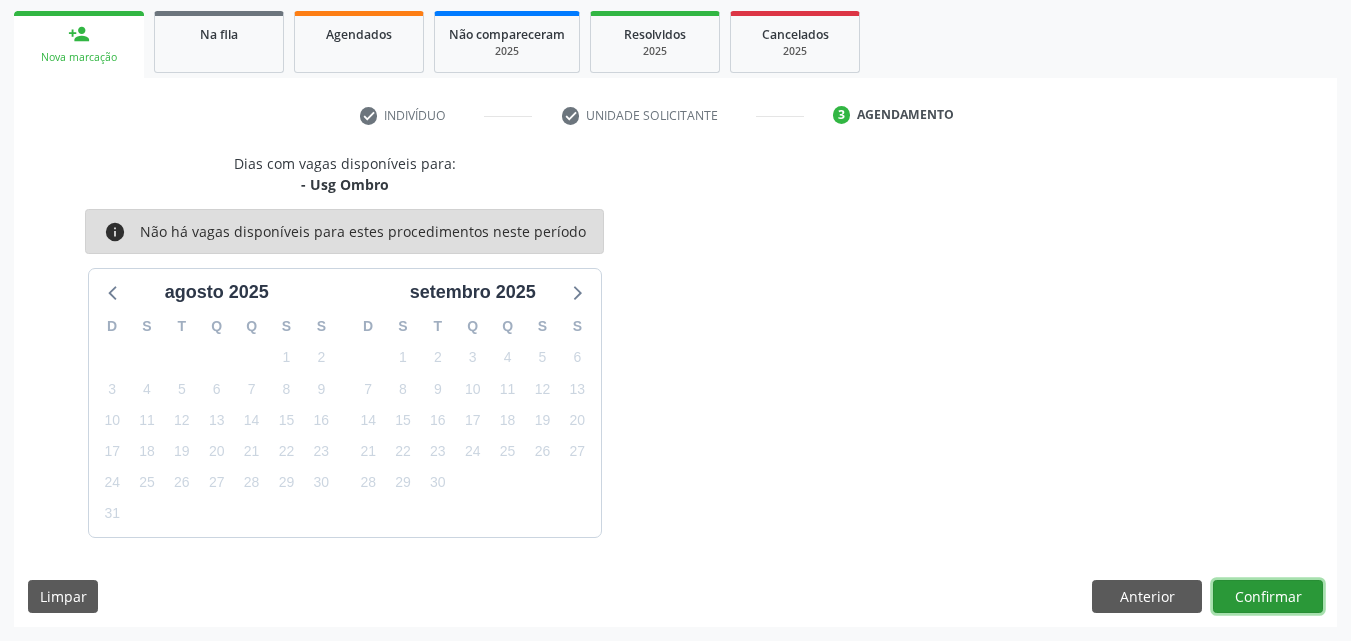 click on "Confirmar" at bounding box center (1268, 597) 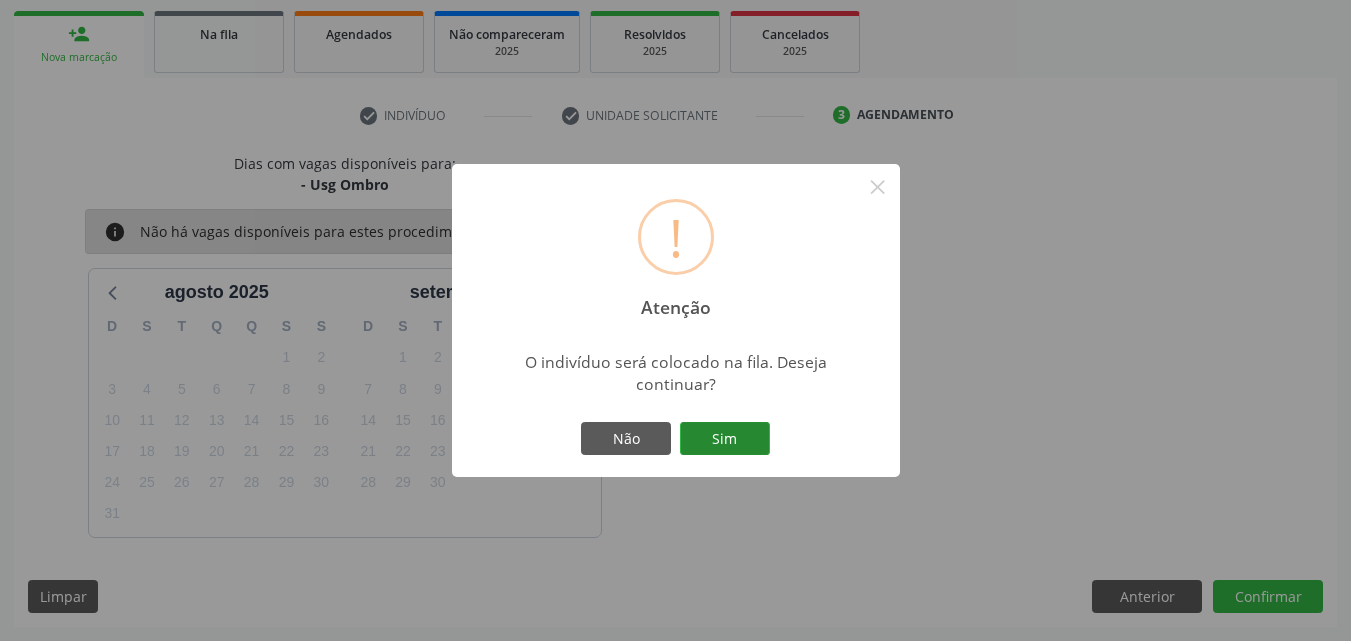 click on "Sim" at bounding box center (725, 439) 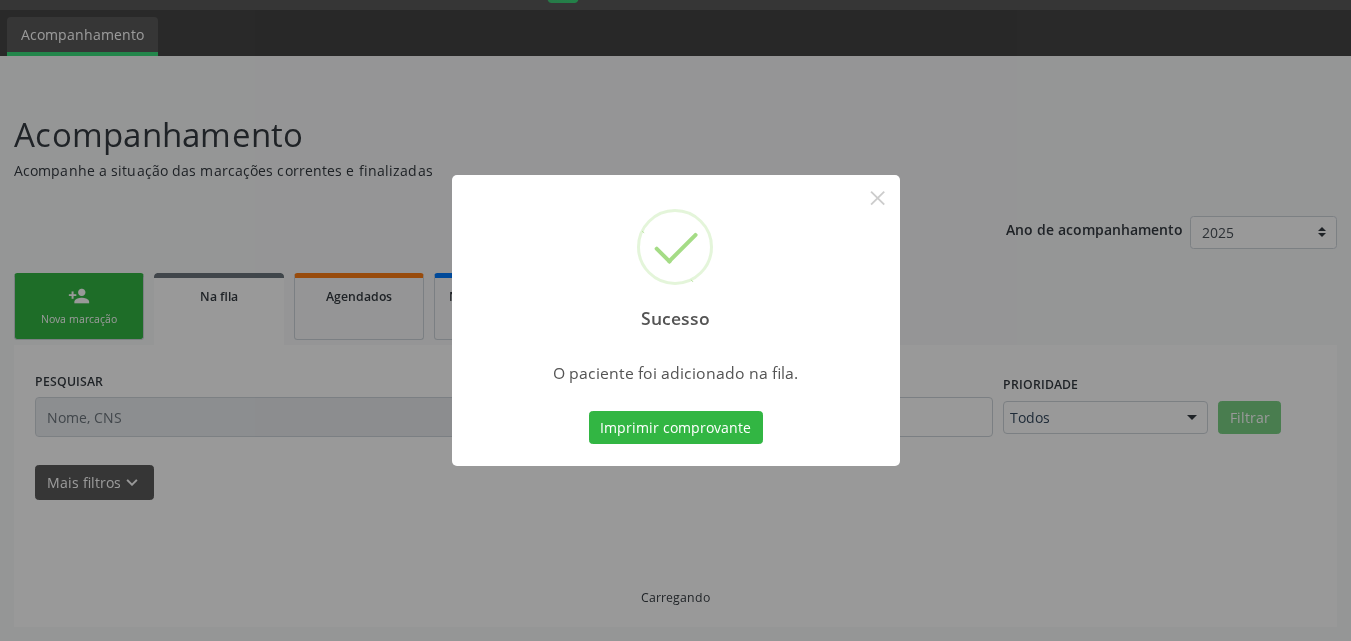 scroll, scrollTop: 54, scrollLeft: 0, axis: vertical 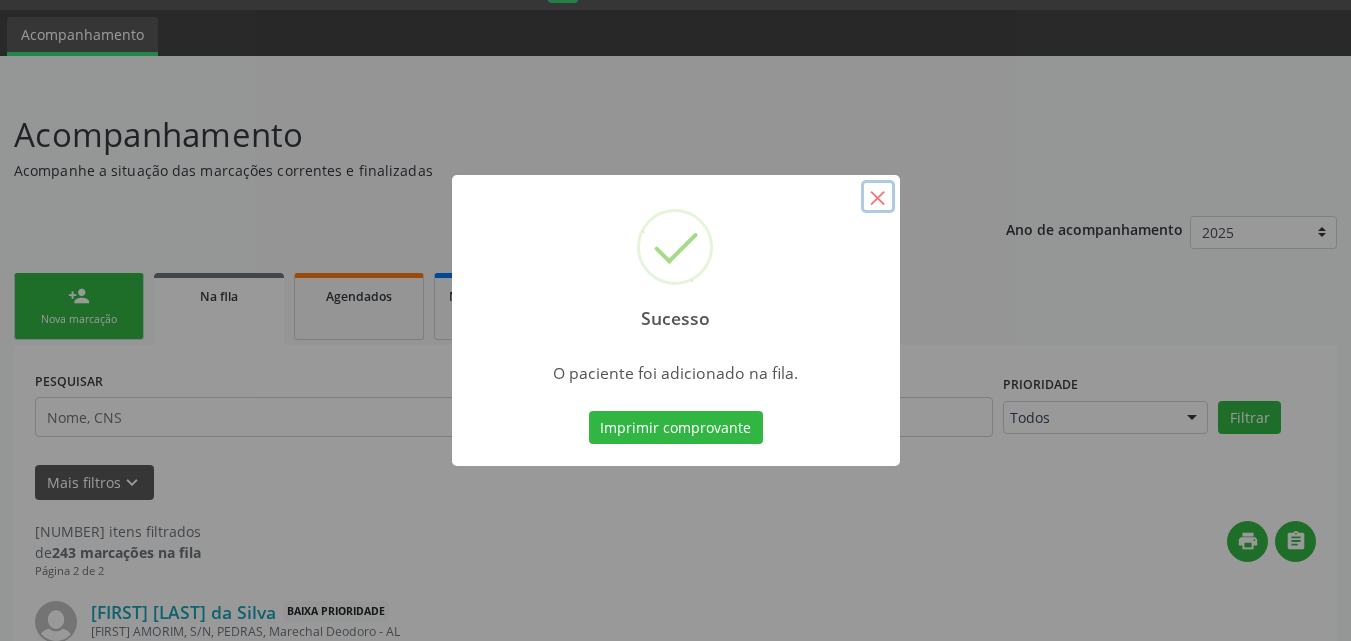 click on "×" at bounding box center [878, 197] 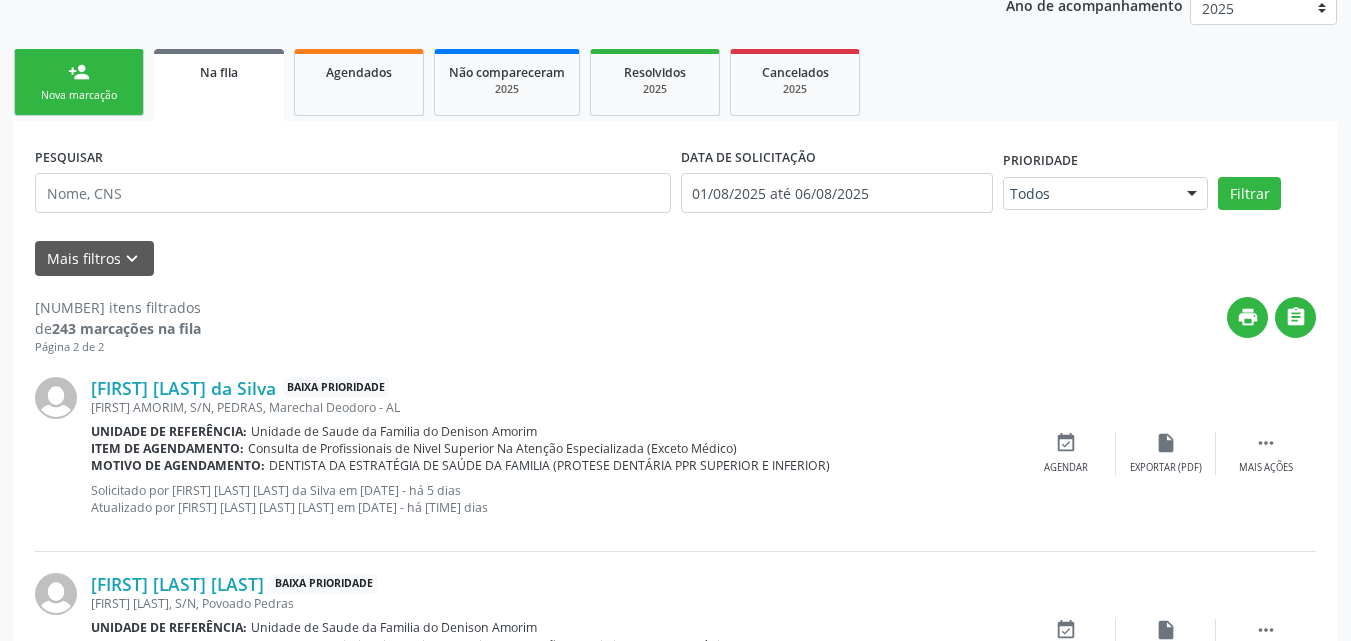 scroll, scrollTop: 287, scrollLeft: 0, axis: vertical 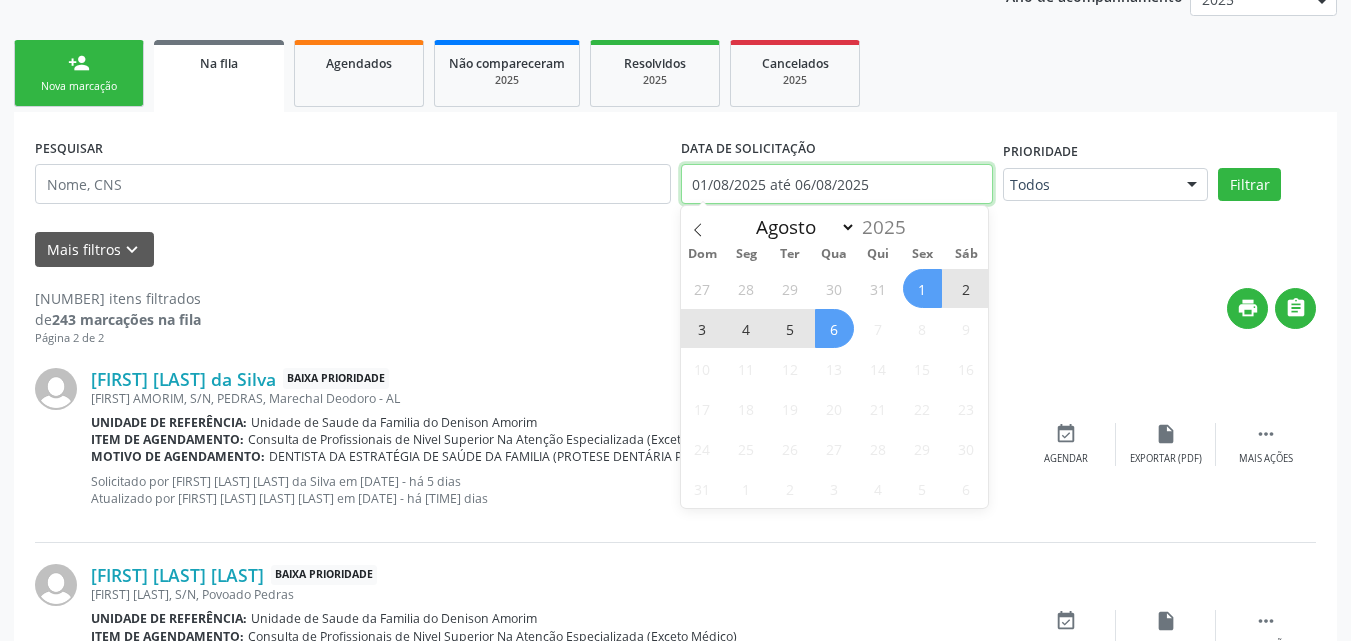 click on "01/08/2025 até 06/08/2025" at bounding box center [837, 184] 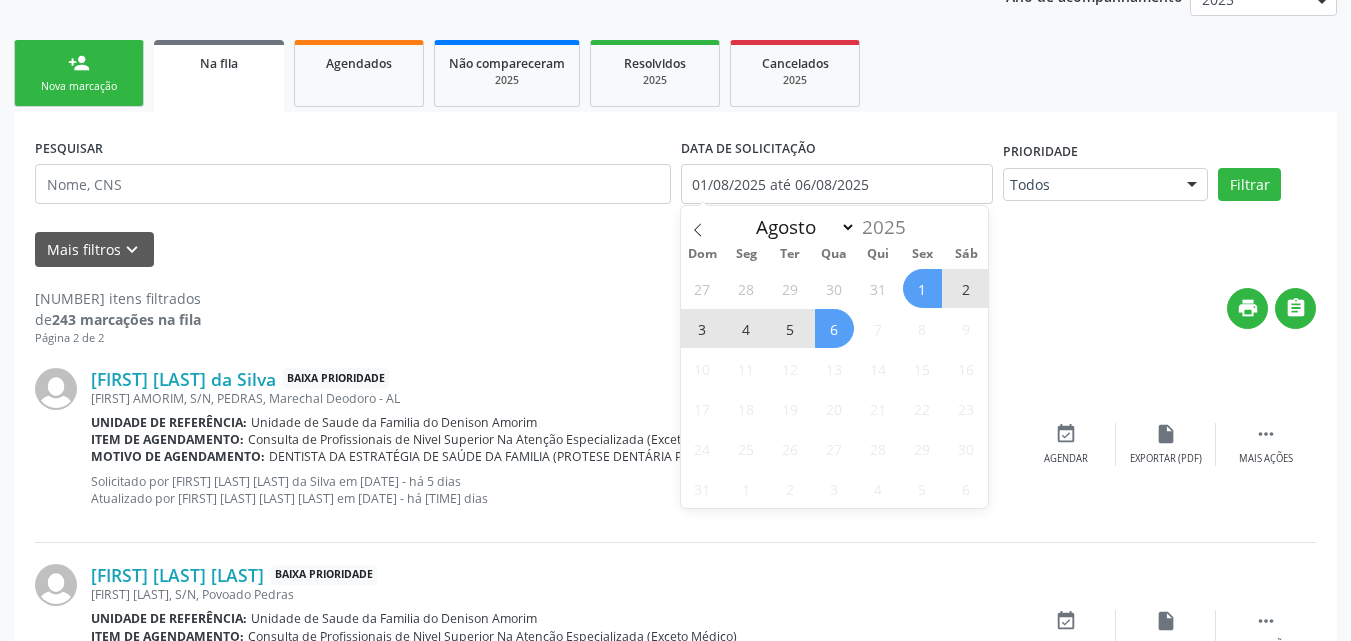 click on "6" at bounding box center (834, 328) 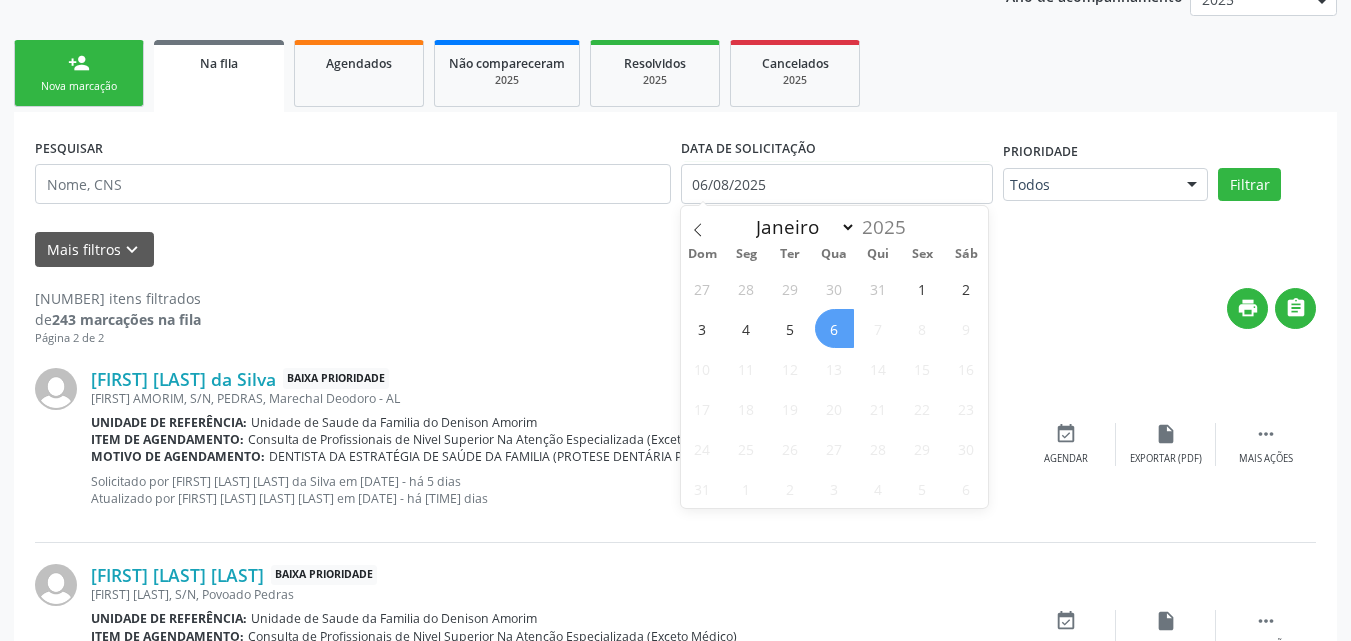click on "6" at bounding box center [834, 328] 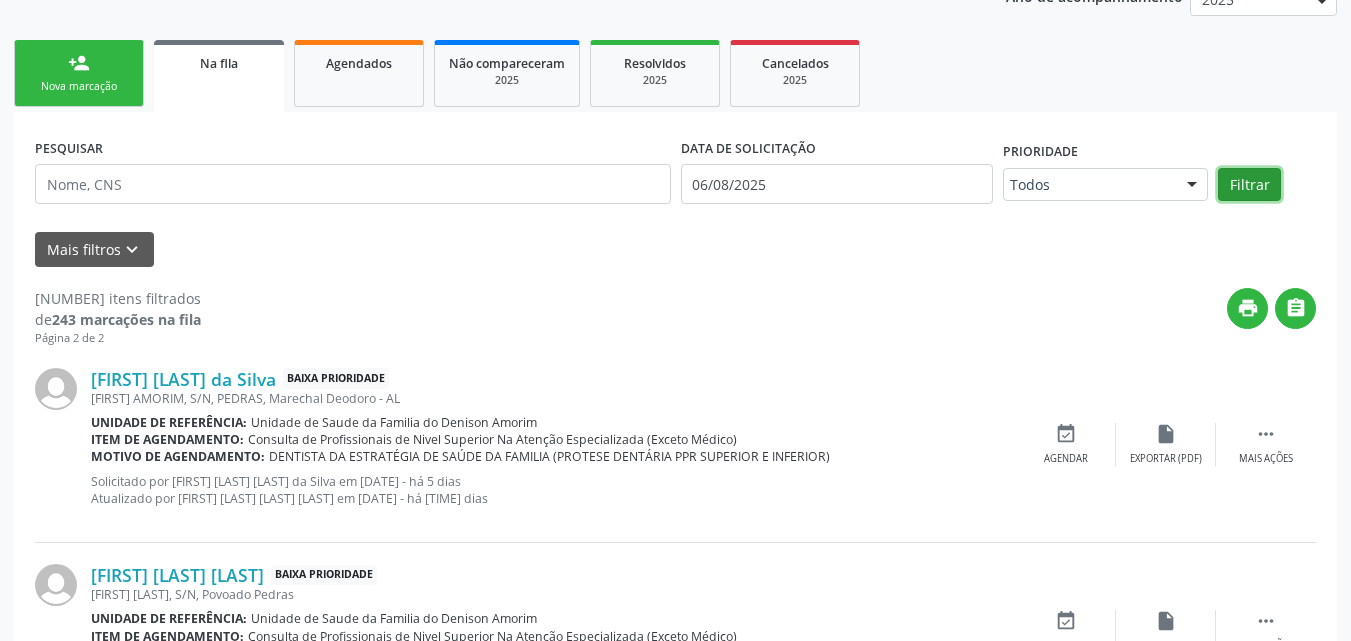 click on "Filtrar" at bounding box center [1249, 185] 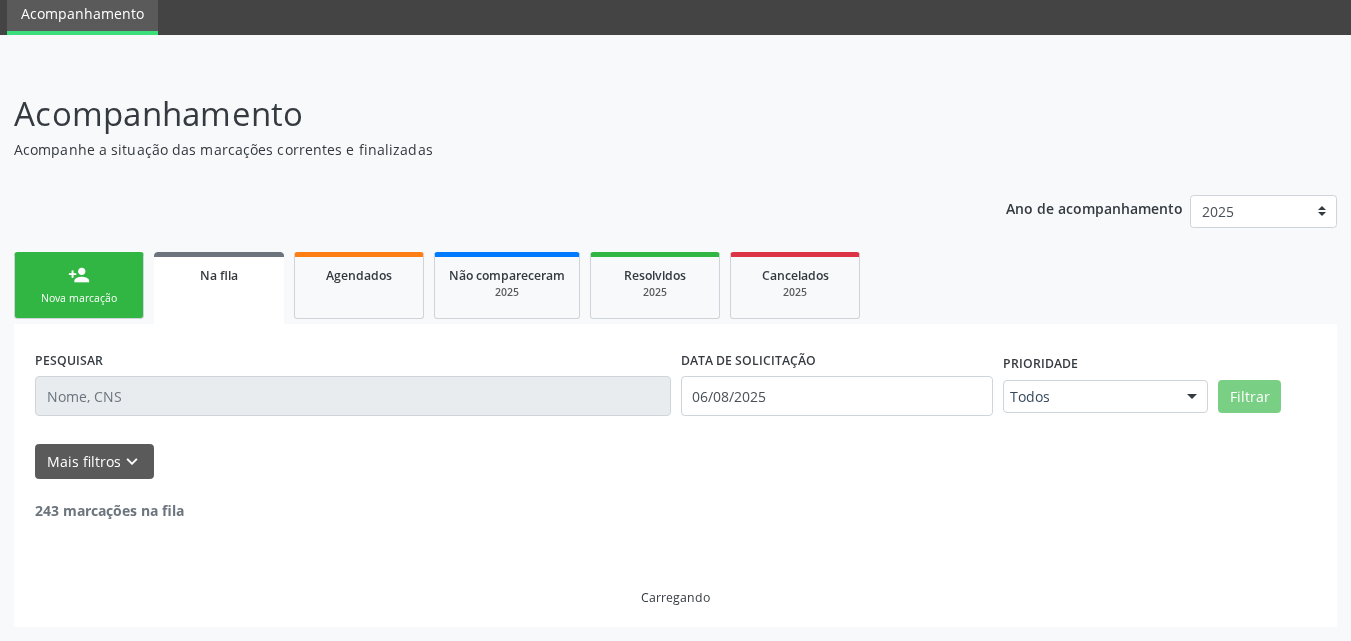 scroll, scrollTop: 75, scrollLeft: 0, axis: vertical 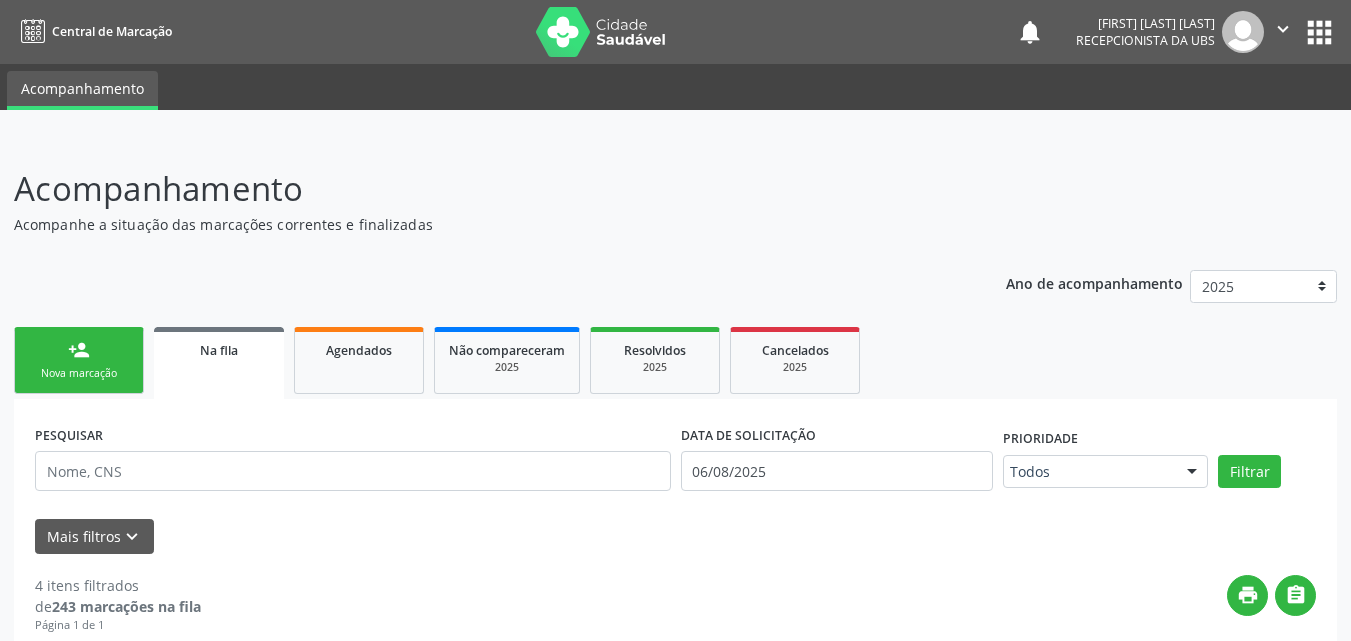 click on "Nova marcação" at bounding box center [79, 373] 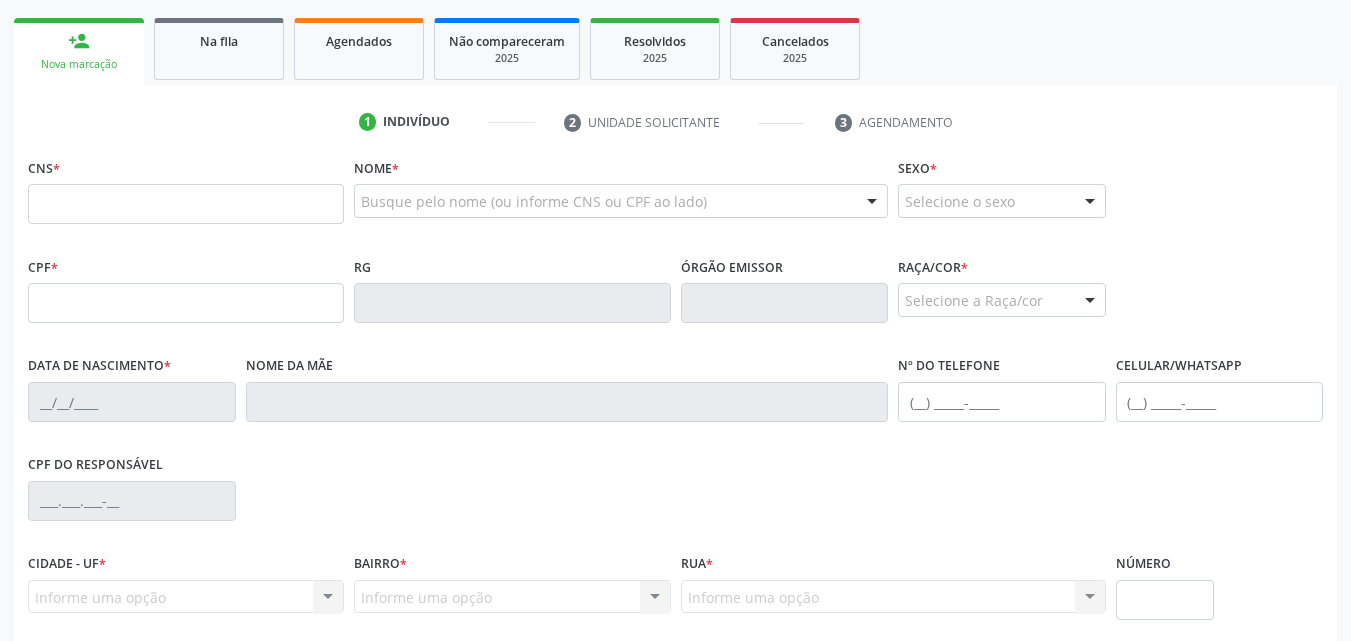 scroll, scrollTop: 339, scrollLeft: 0, axis: vertical 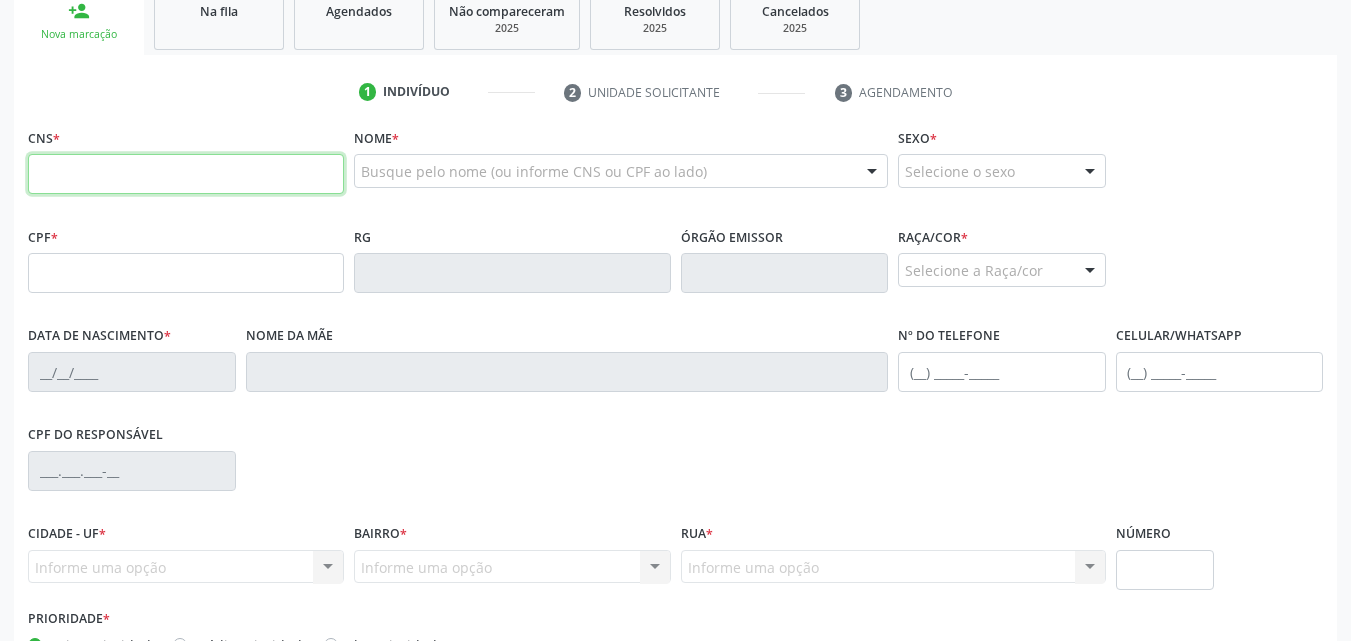 click at bounding box center [186, 174] 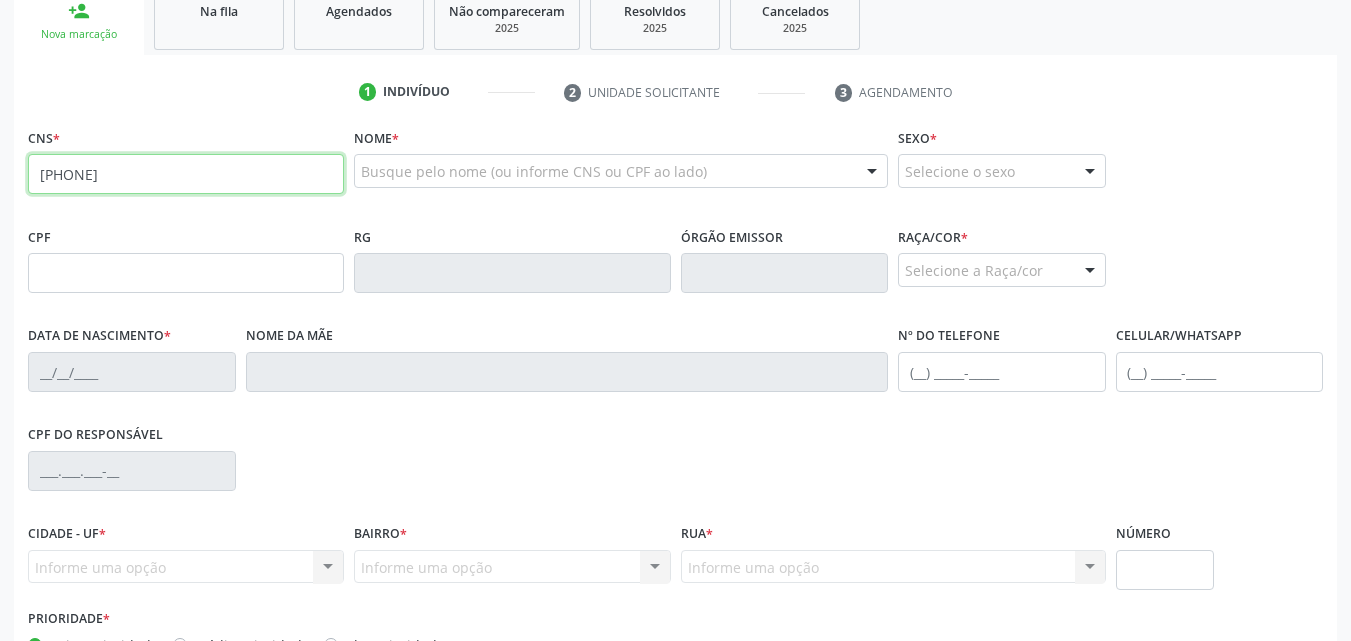 type on "[PHONE]" 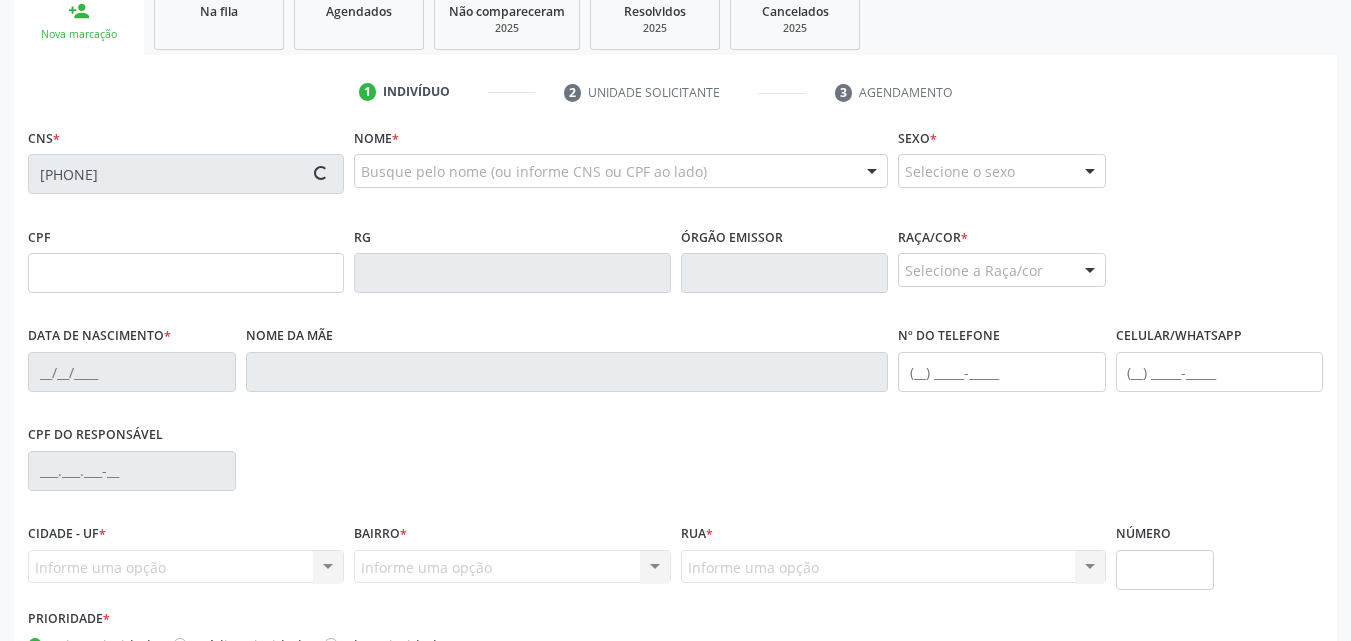 type on "[SSN]" 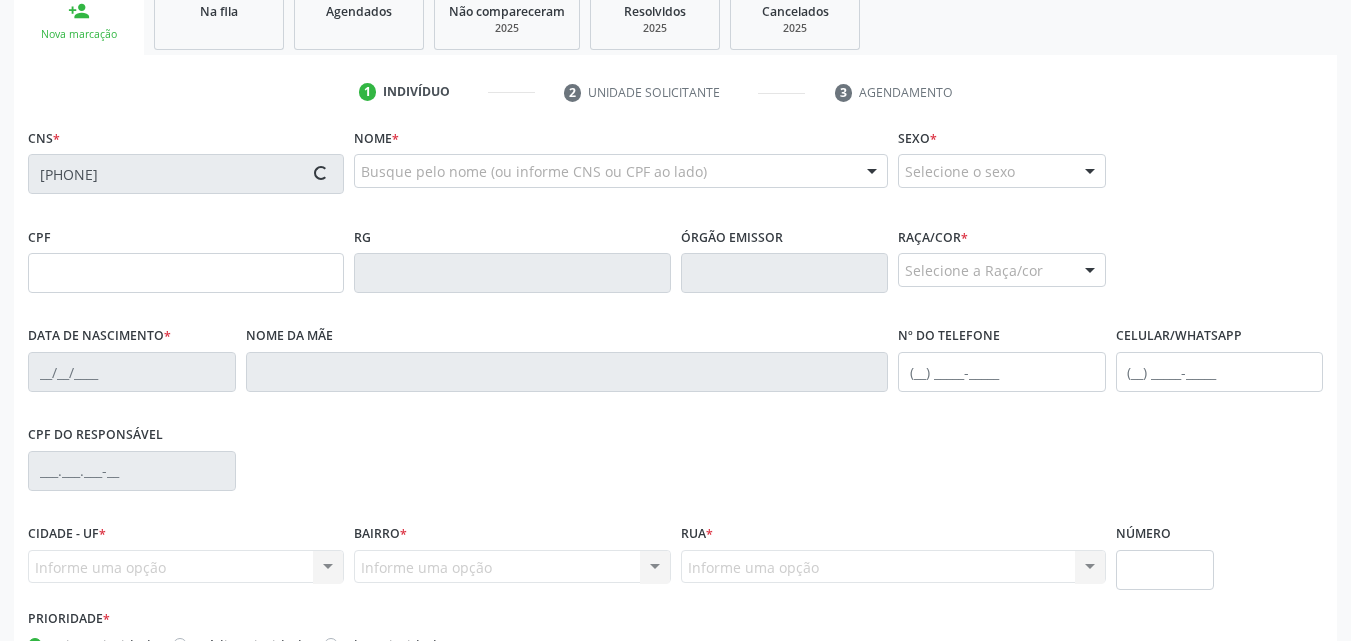 type on "[DATE]" 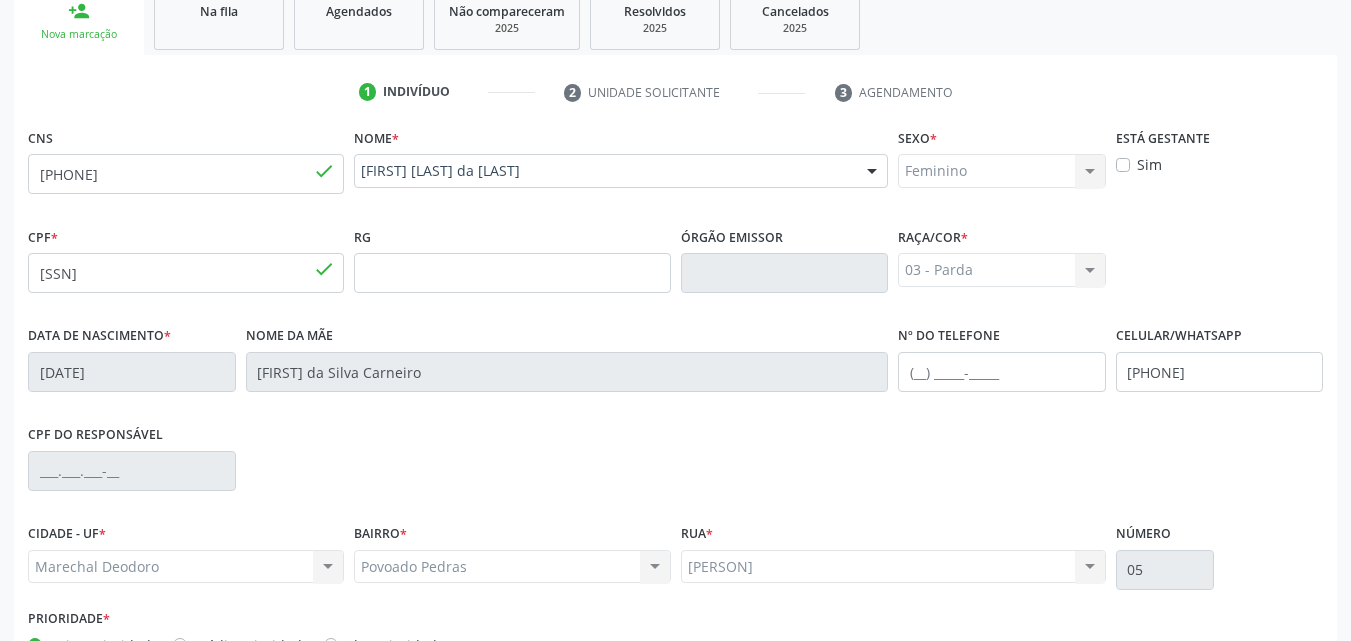 scroll, scrollTop: 471, scrollLeft: 0, axis: vertical 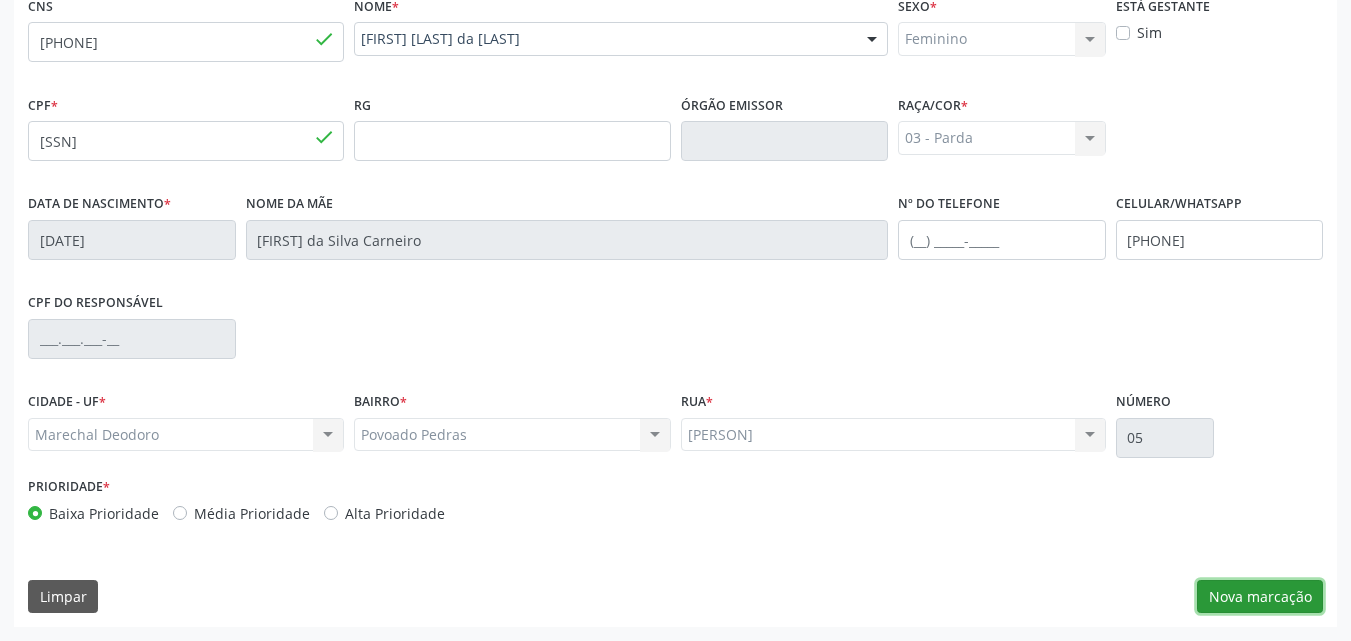 click on "Nova marcação" at bounding box center [1260, 597] 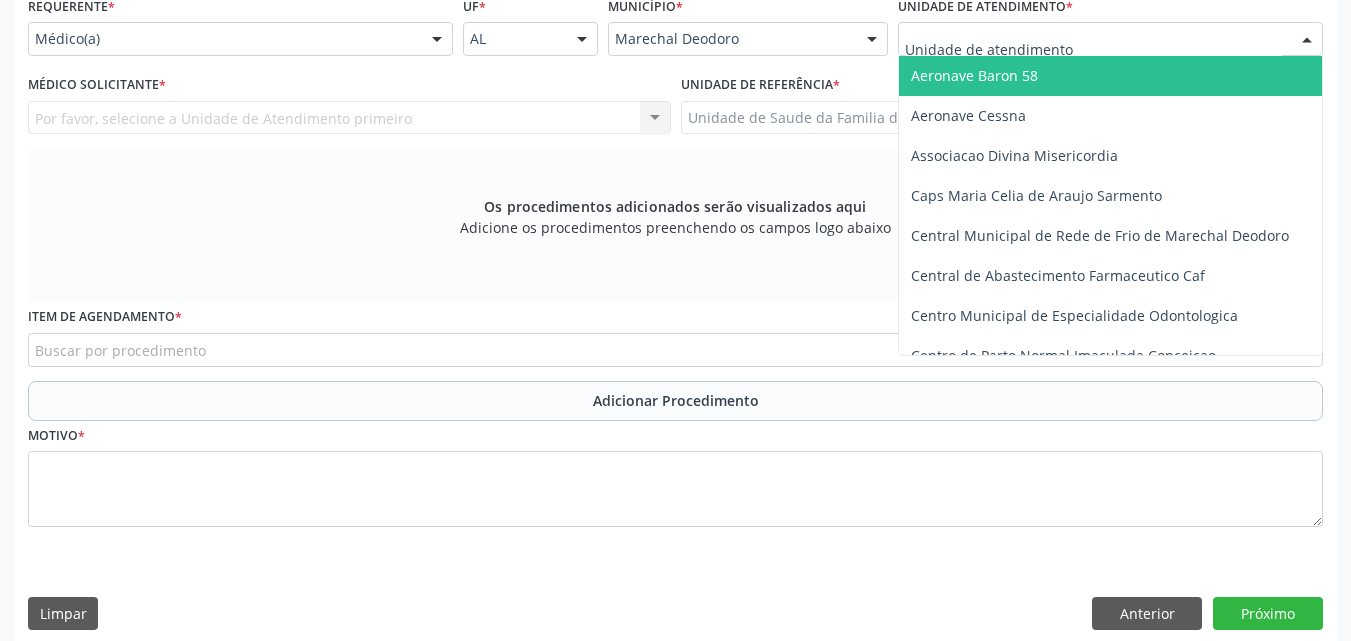 click at bounding box center (1110, 39) 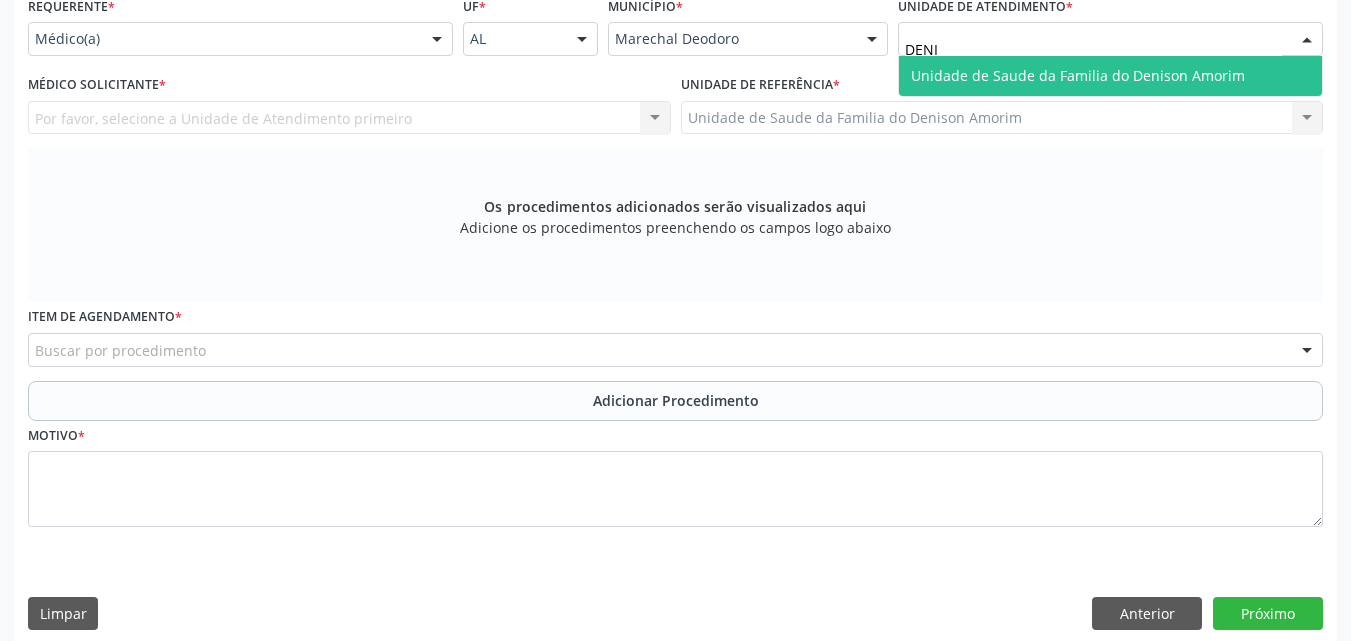 type on "[FIRST]" 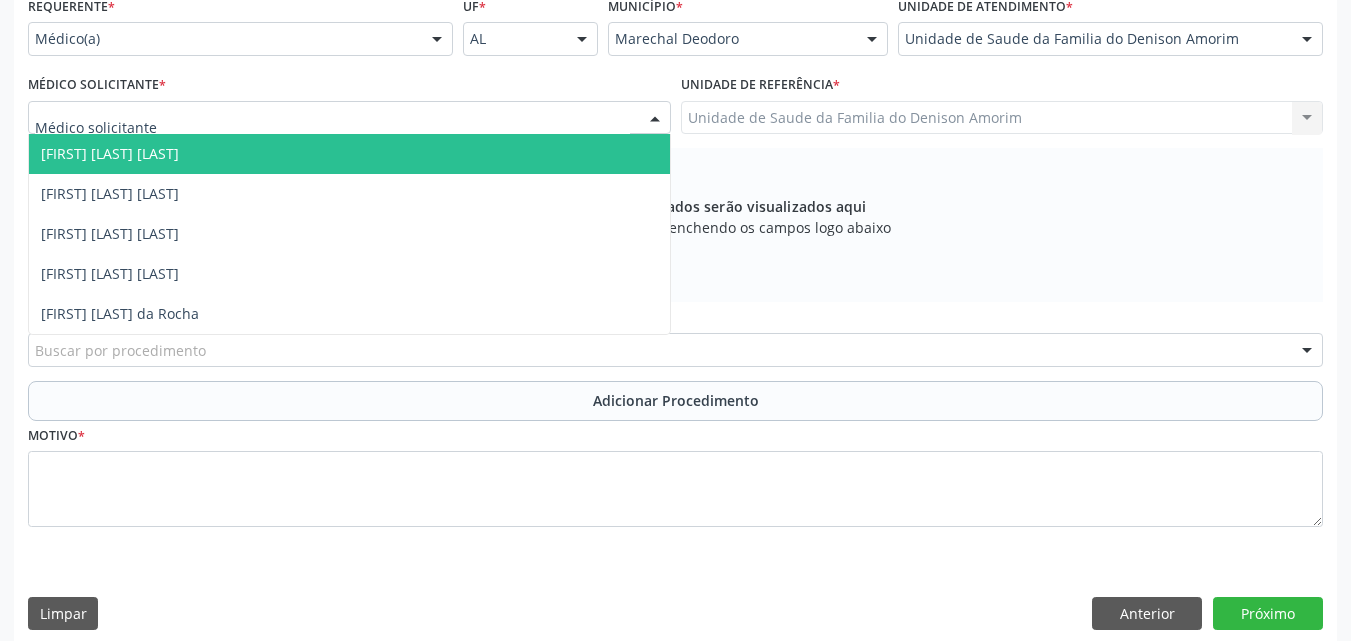 click at bounding box center [349, 118] 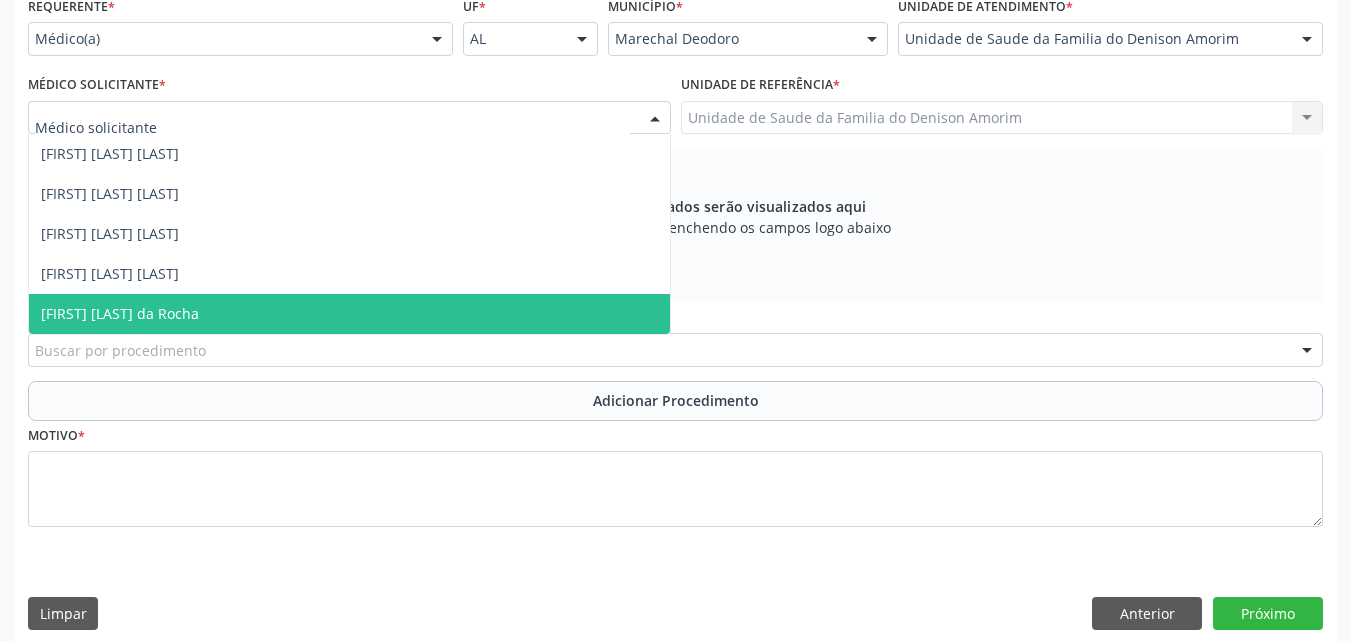 click on "[FIRST] [LAST] da Rocha" at bounding box center (349, 314) 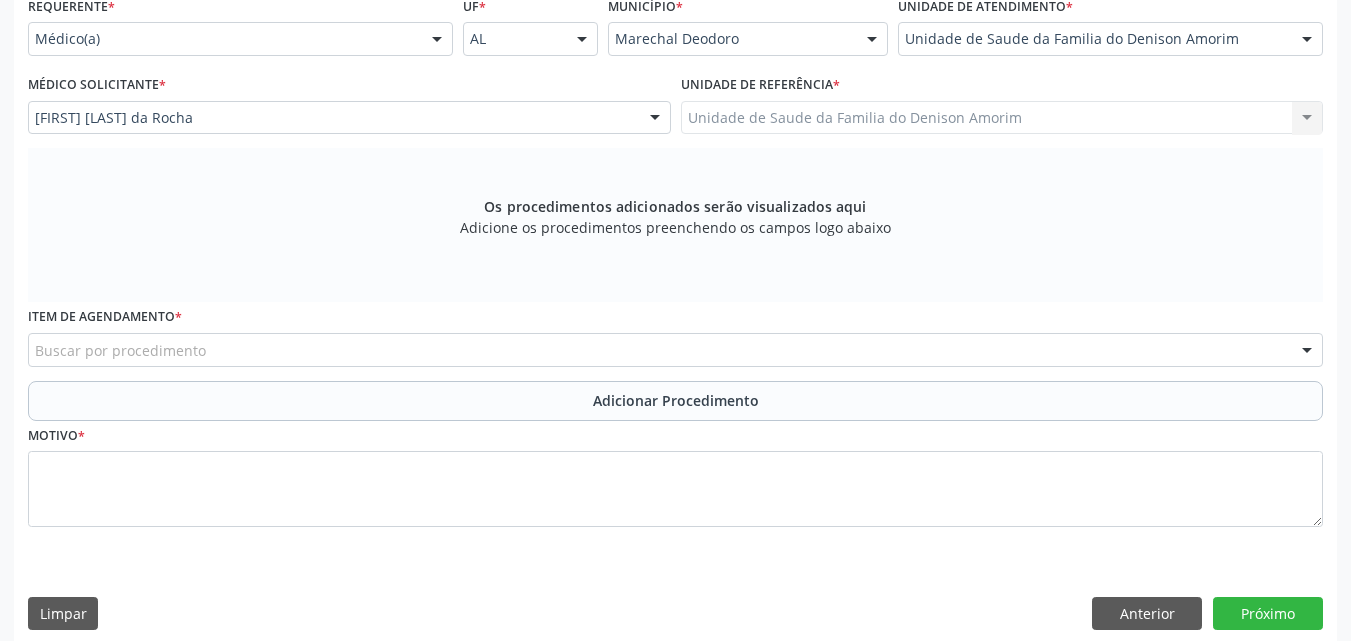 click on "Buscar por procedimento" at bounding box center (675, 350) 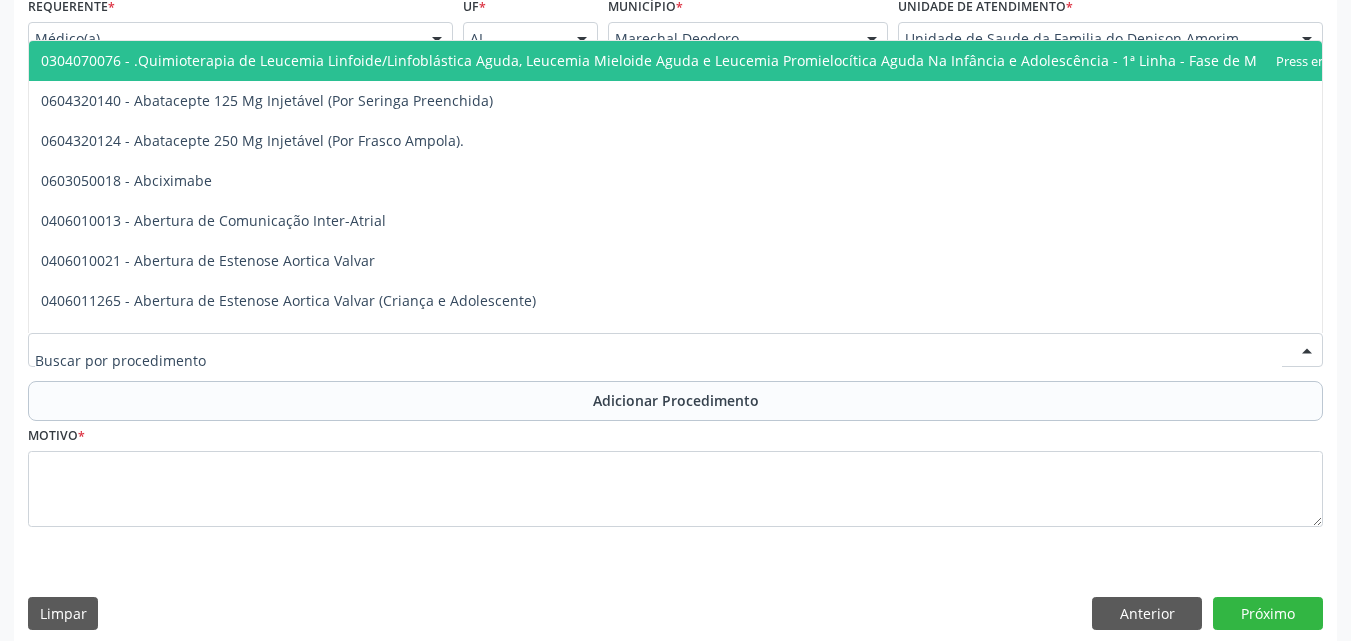 type on "Ç" 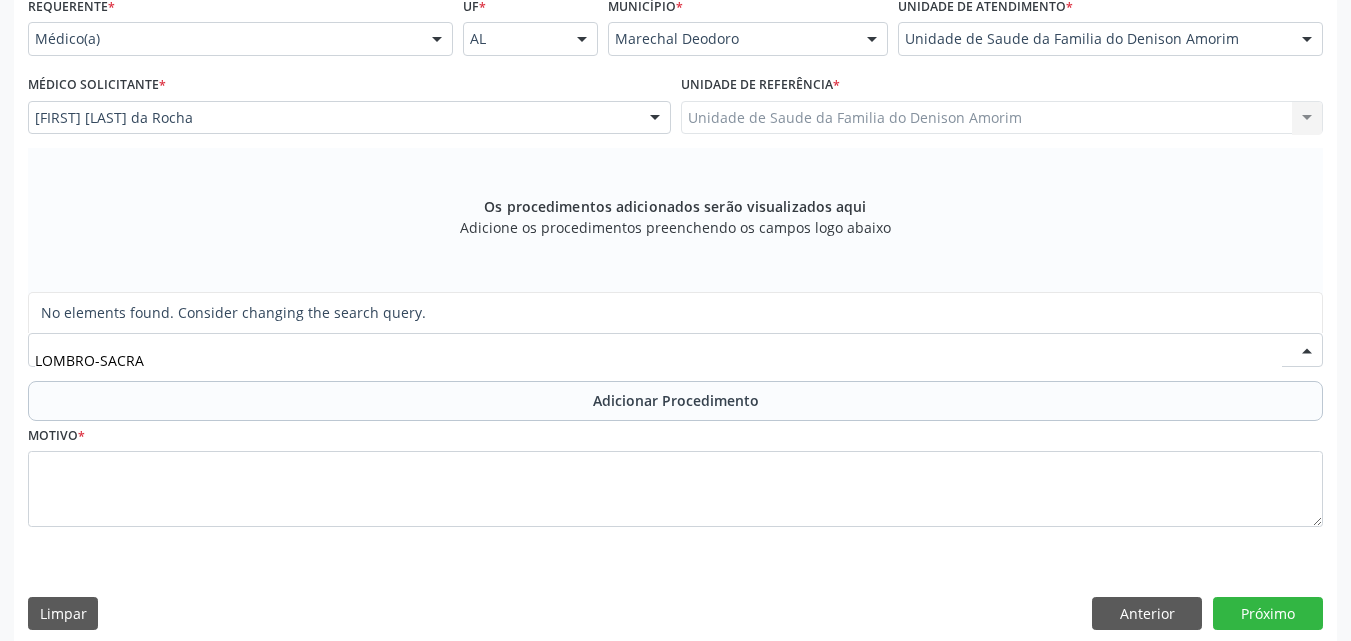 type on "LOMBRO-SACRA" 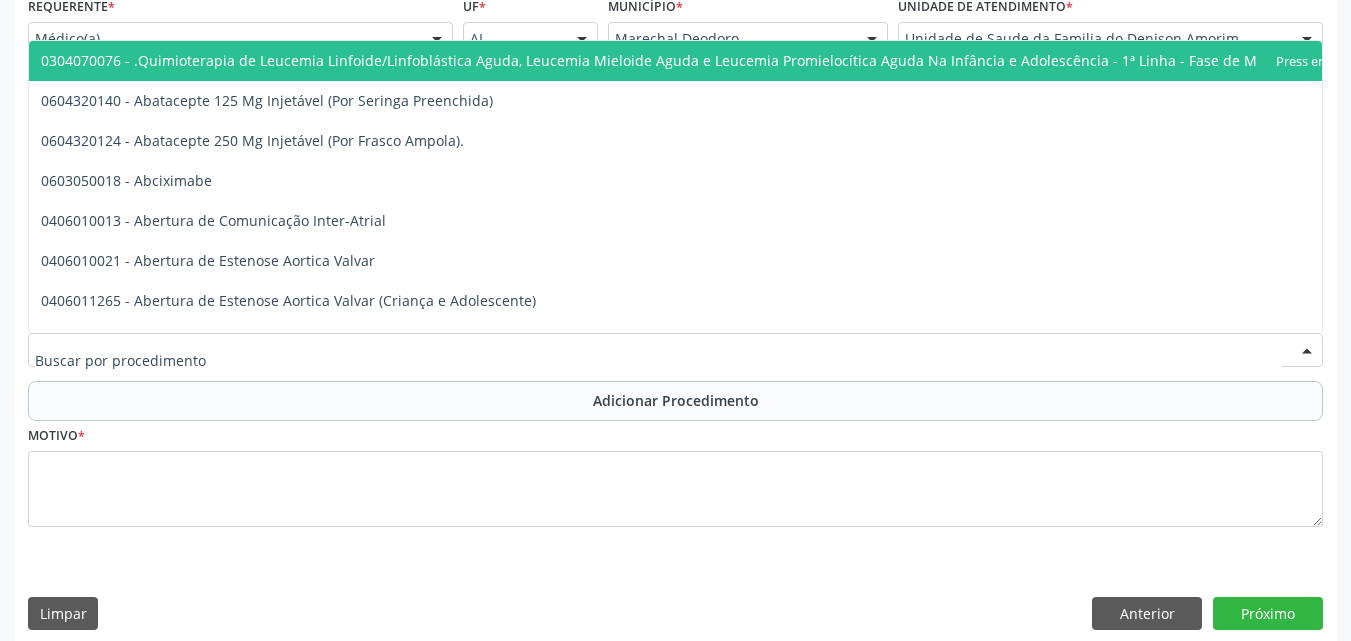 click at bounding box center [675, 350] 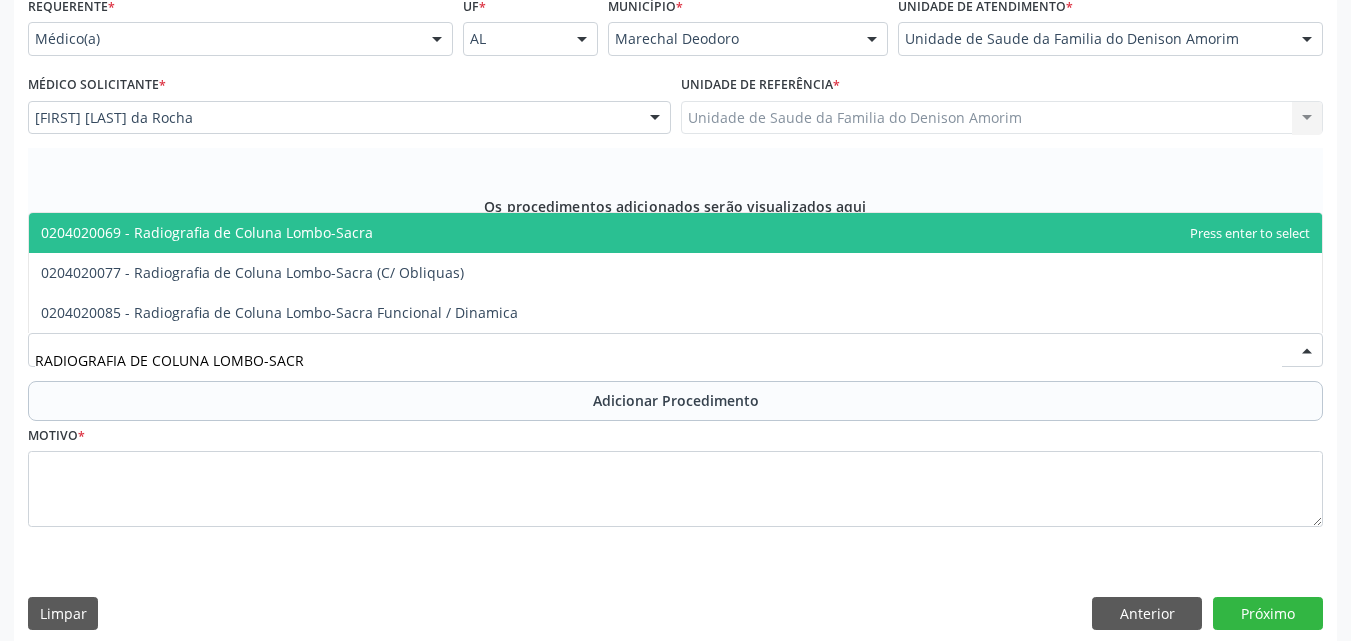 type on "RADIOGRAFIA DE COLUNA LOMBO-SACRA" 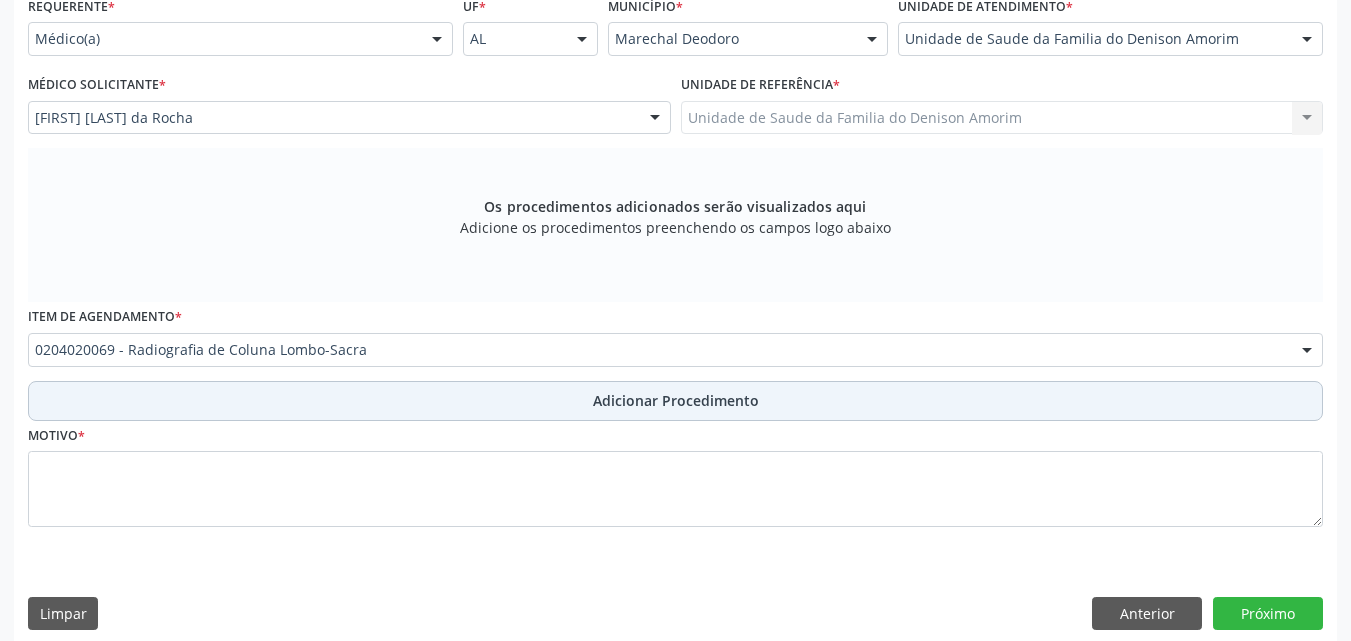 click on "Adicionar Procedimento" at bounding box center (675, 401) 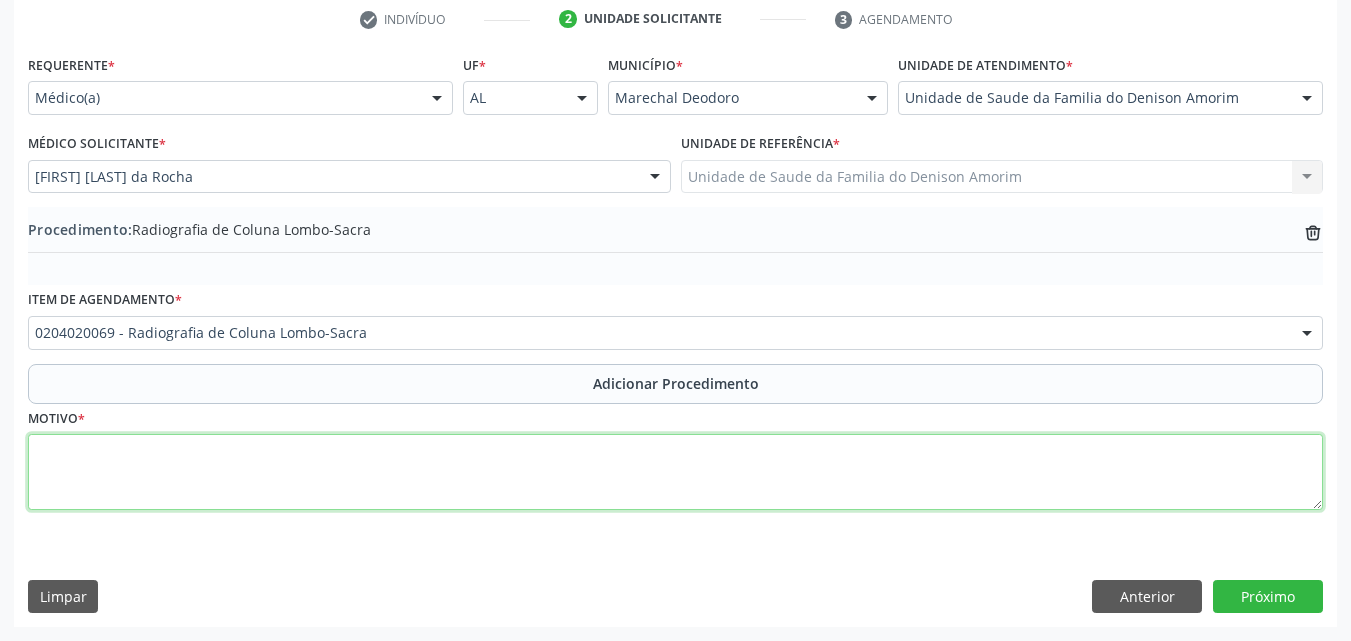 click at bounding box center (675, 472) 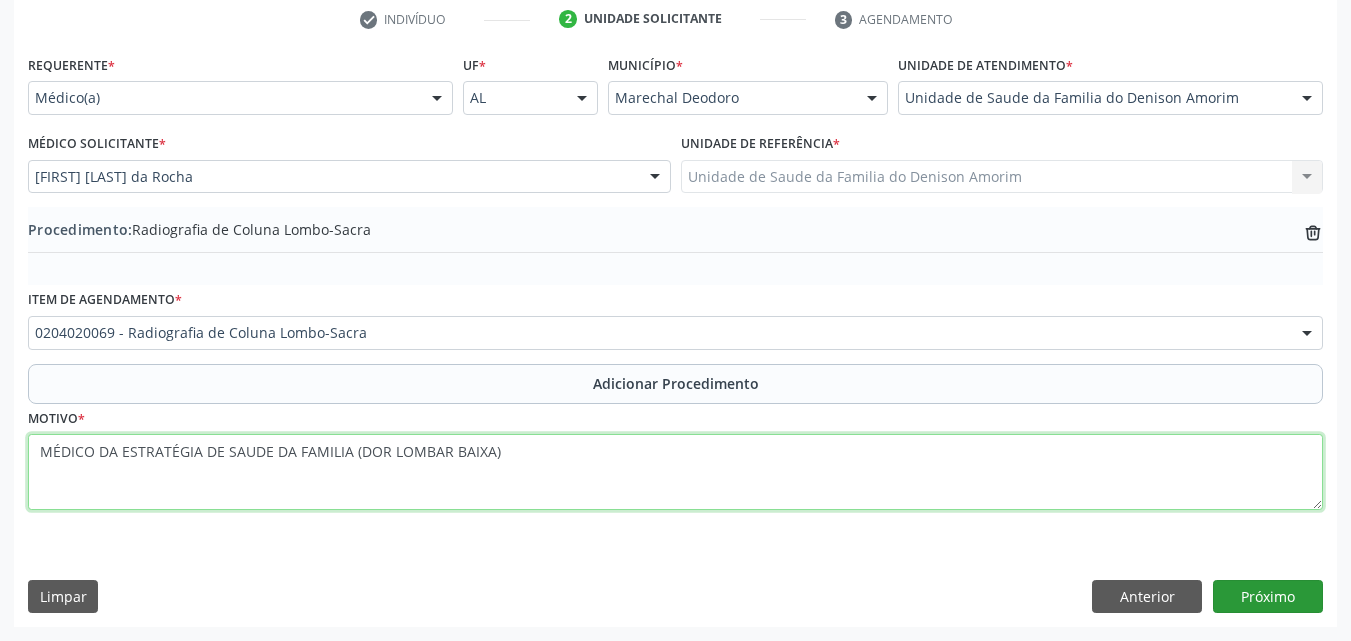 type on "MÉDICO DA ESTRATÉGIA DE SAUDE DA FAMILIA (DOR LOMBAR BAIXA)" 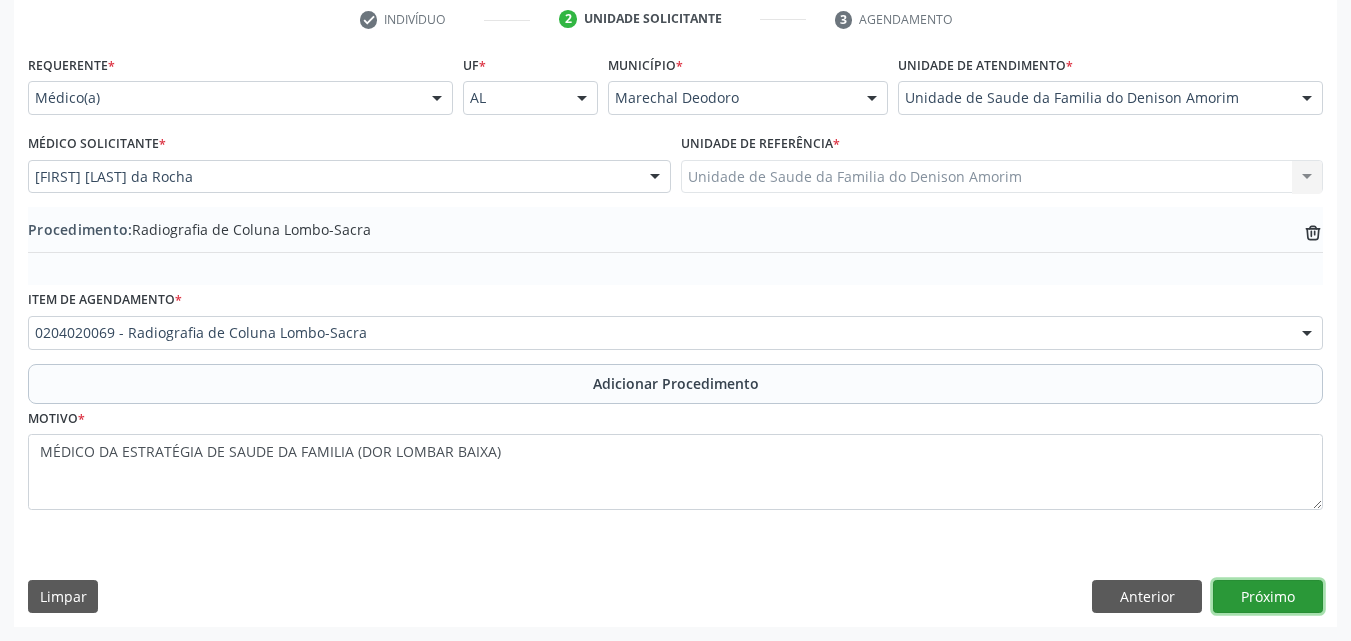 click on "Próximo" at bounding box center (1268, 597) 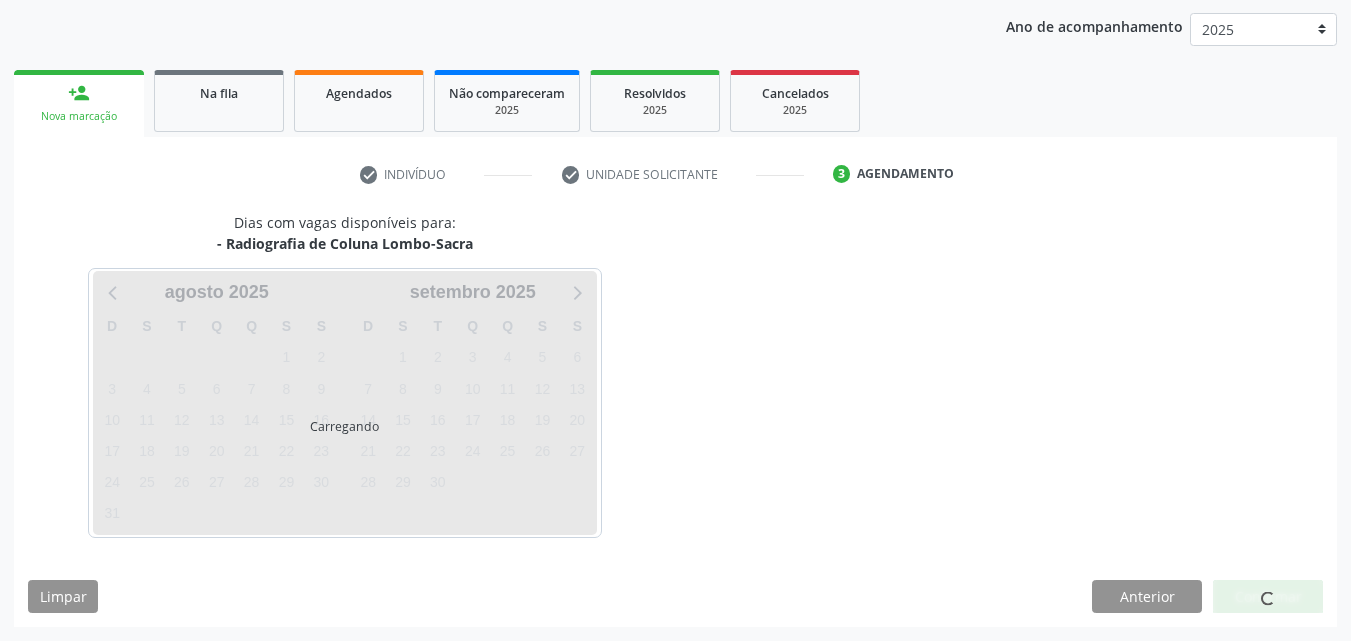 scroll, scrollTop: 316, scrollLeft: 0, axis: vertical 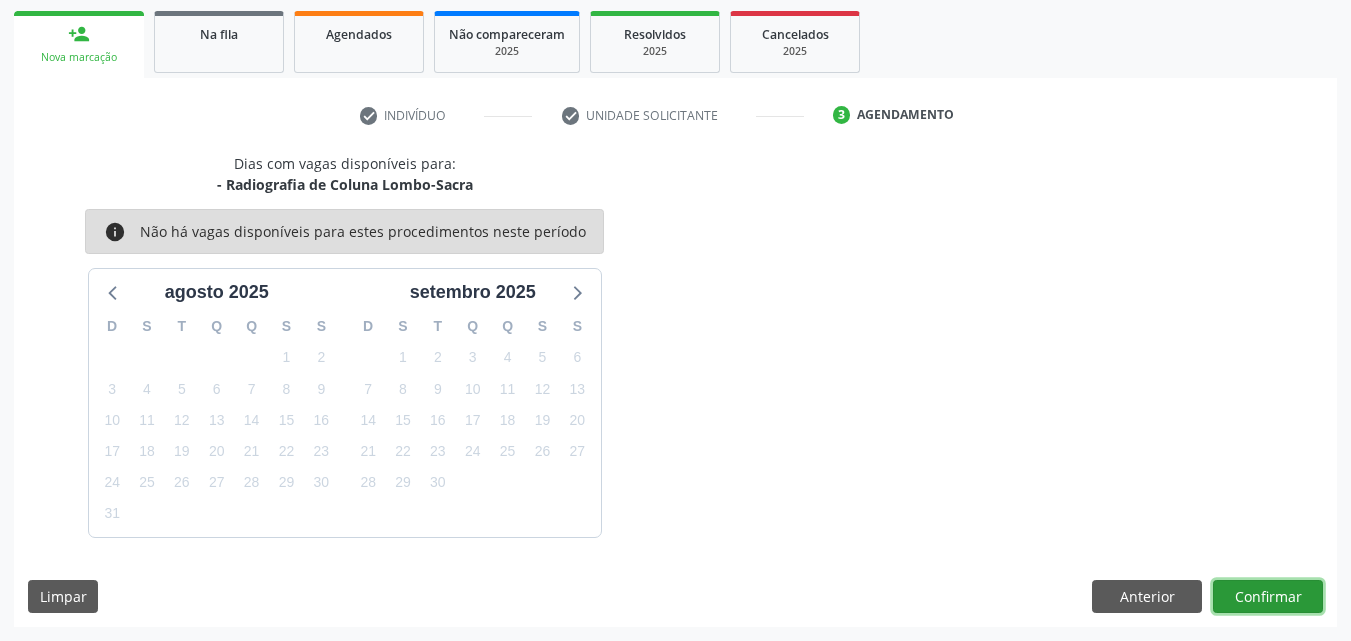 click on "Confirmar" at bounding box center (1268, 597) 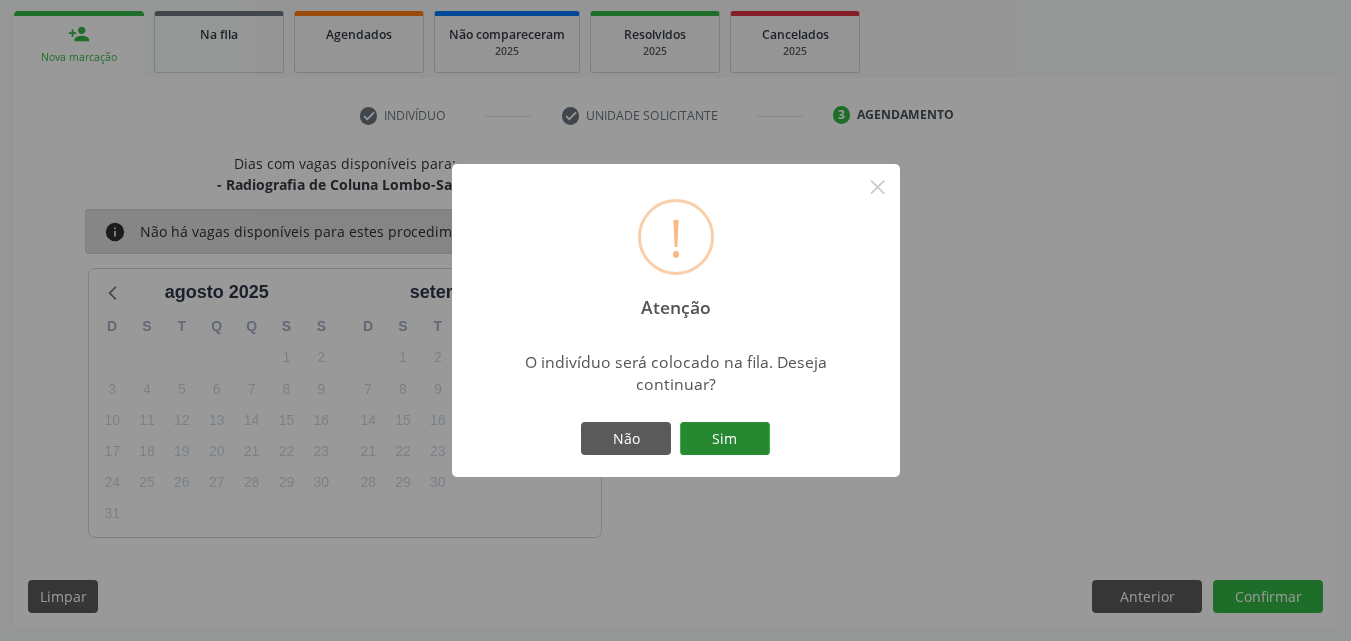 click on "Sim" at bounding box center [725, 439] 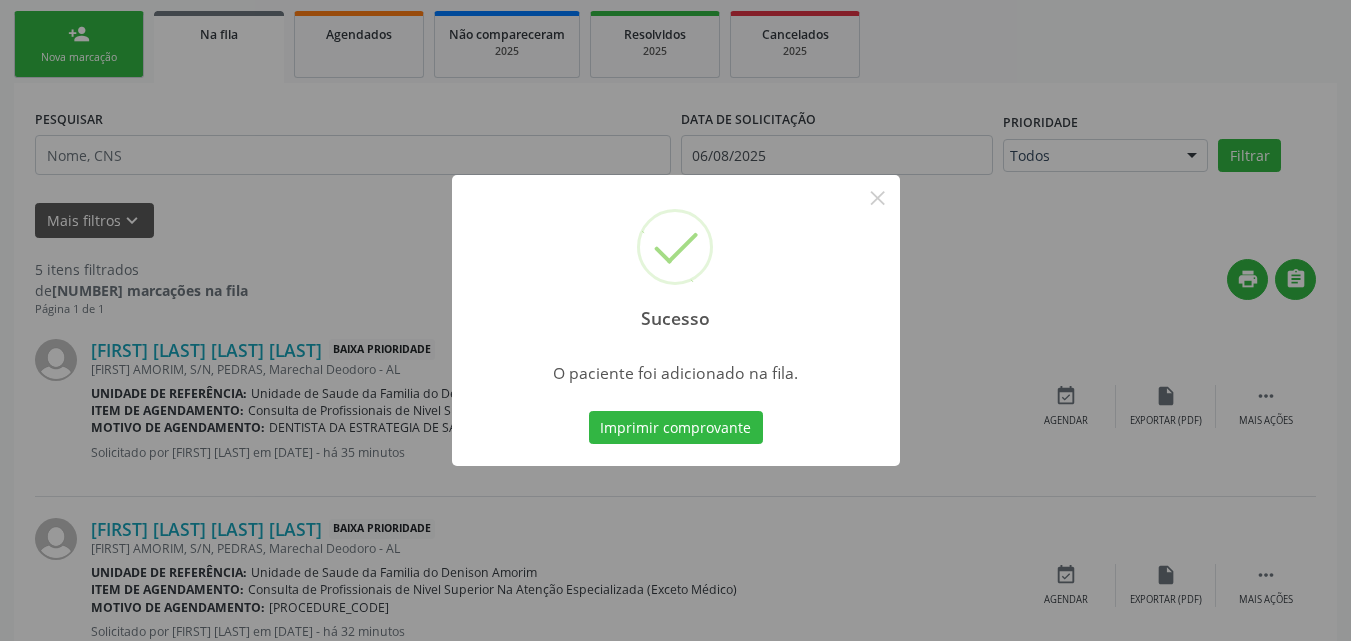 scroll, scrollTop: 54, scrollLeft: 0, axis: vertical 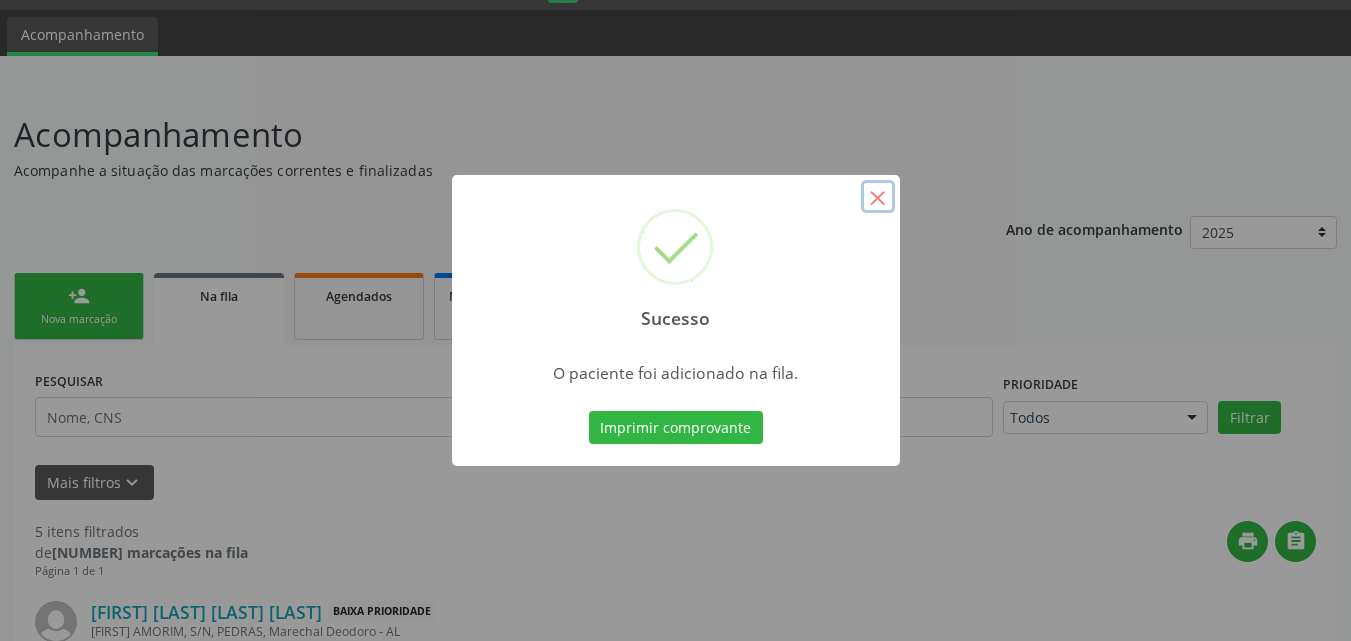 click on "×" at bounding box center (878, 197) 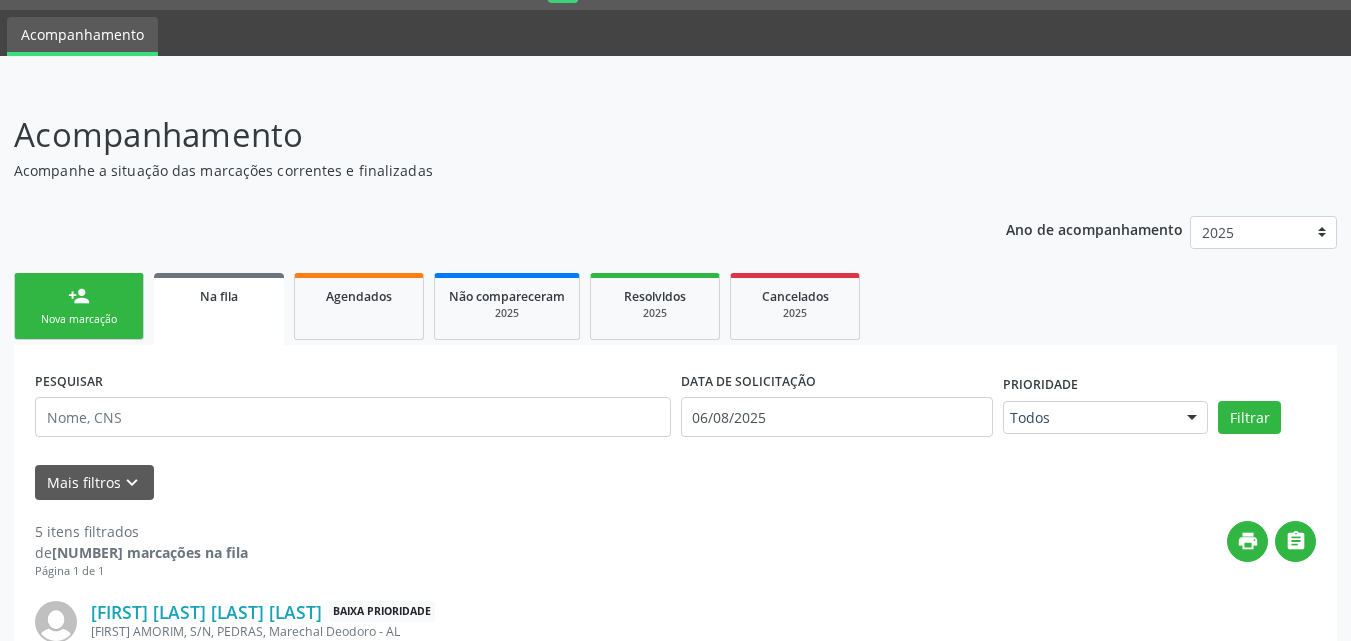 click on "person_add
Nova marcação" at bounding box center [79, 306] 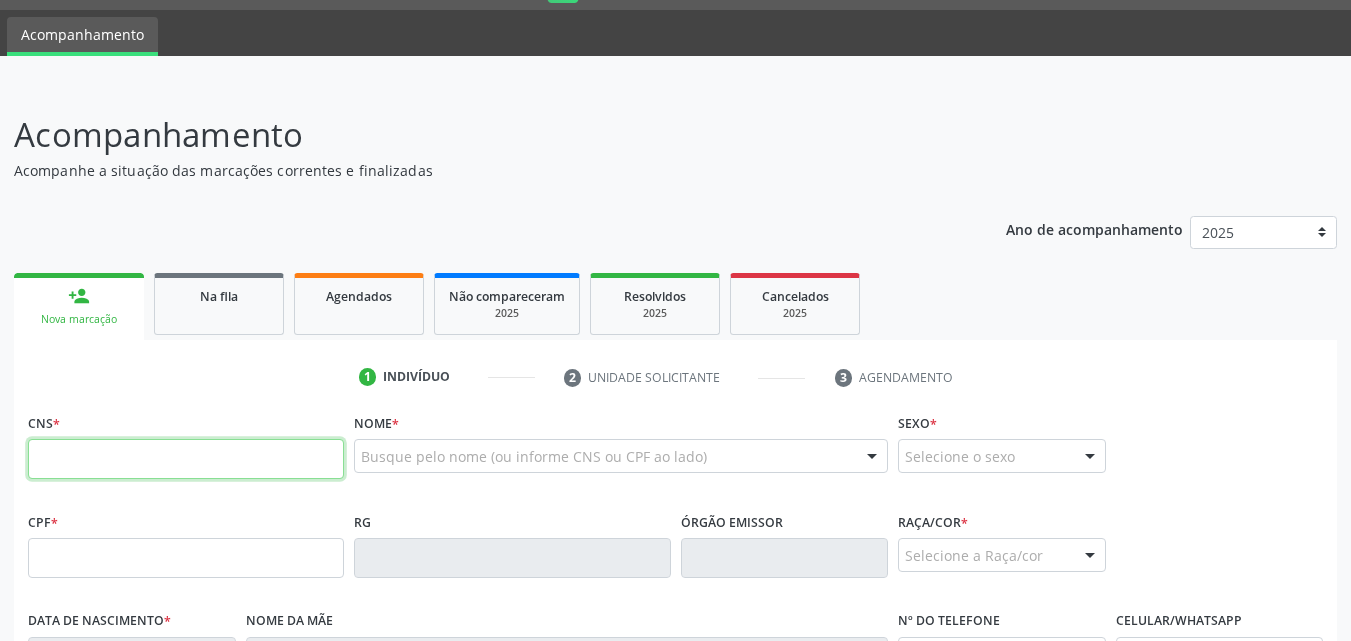 click at bounding box center [186, 459] 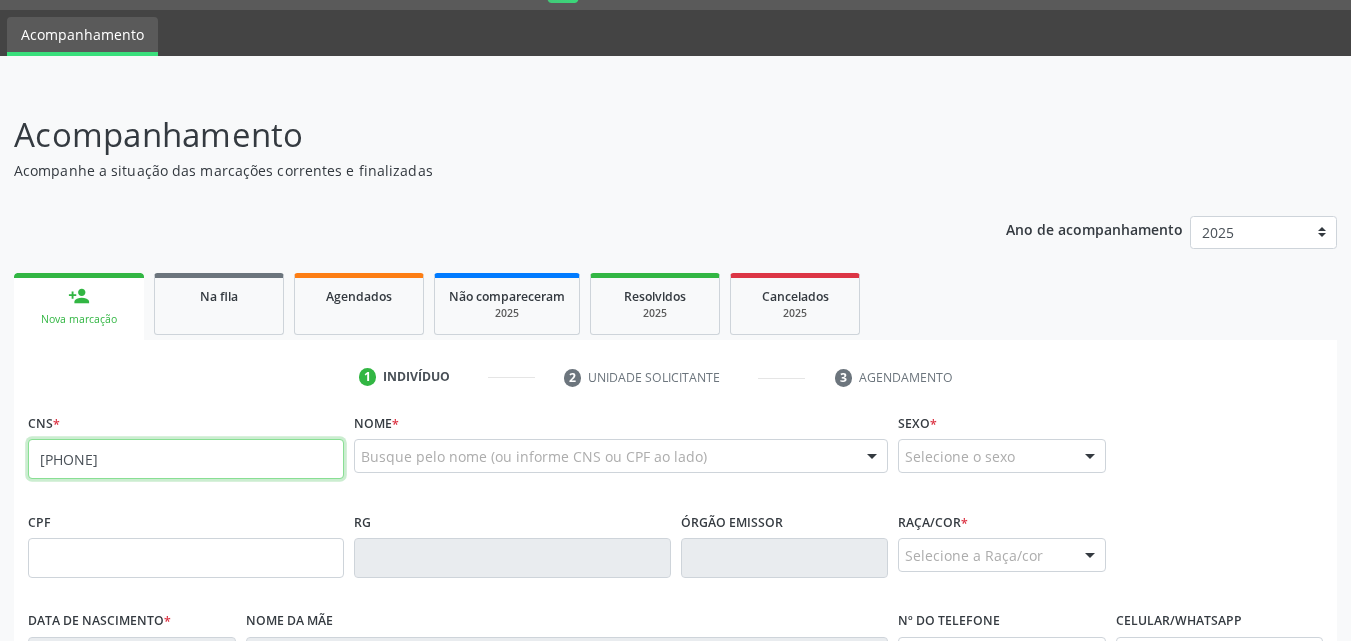 type on "[PHONE]" 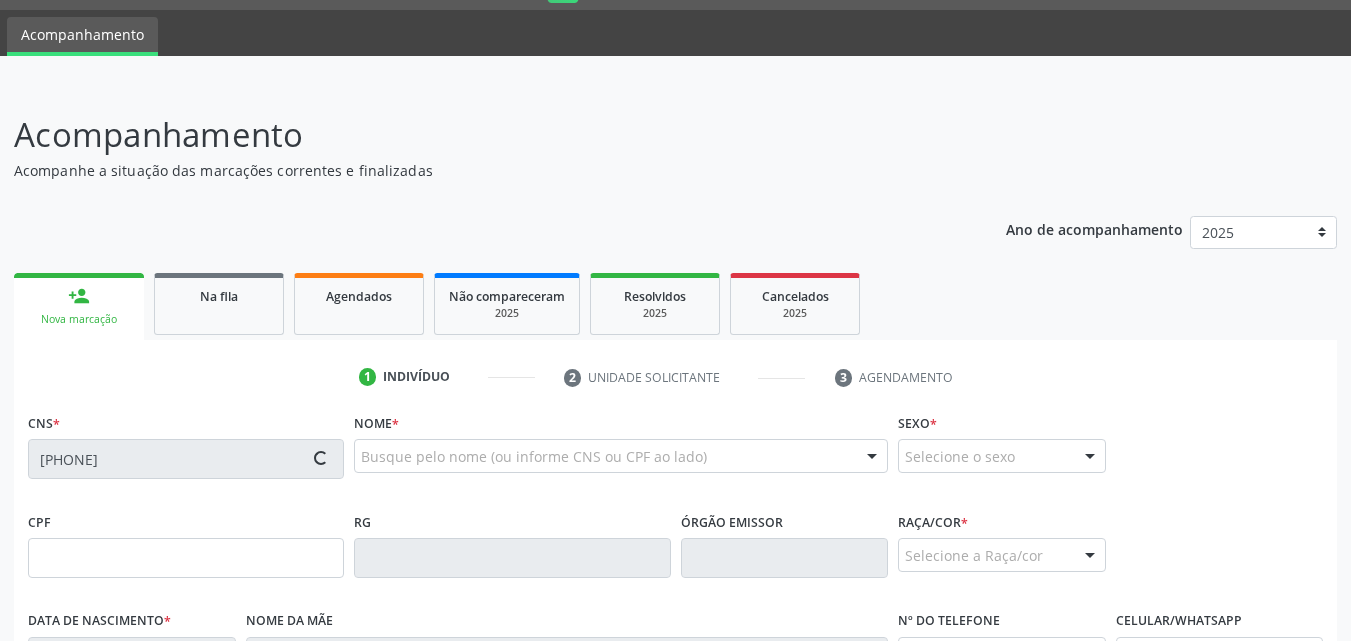 type on "[CPF]" 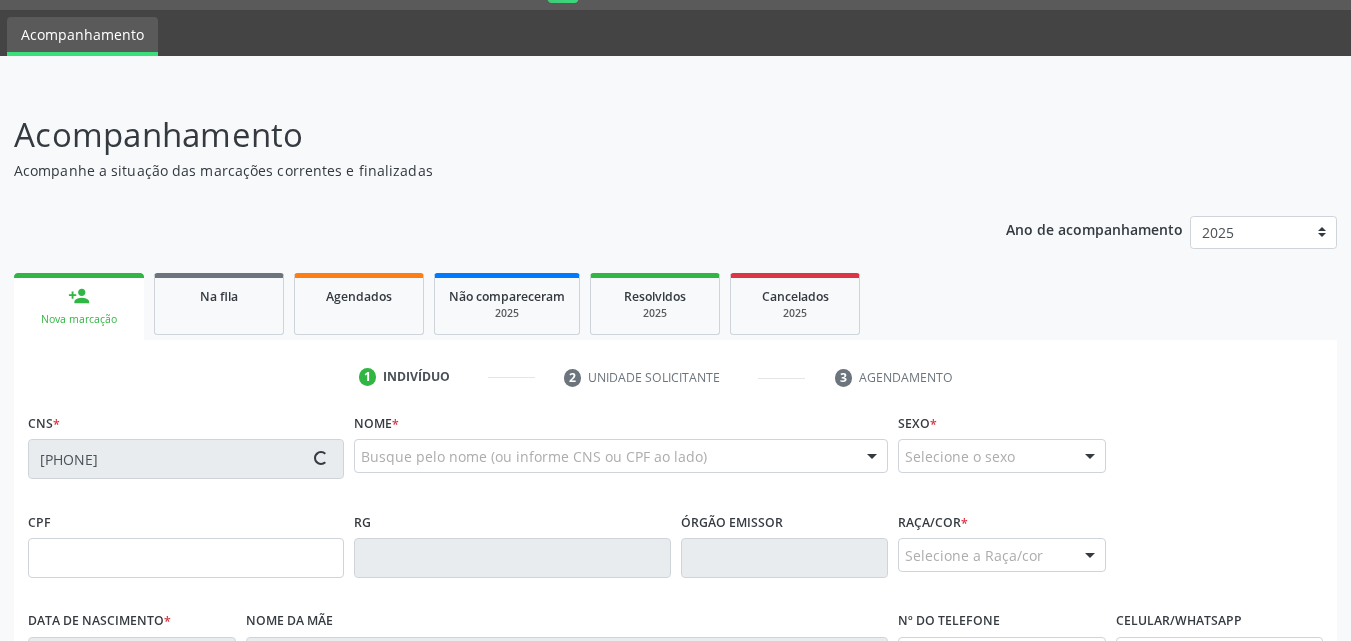 type on "[DATE]" 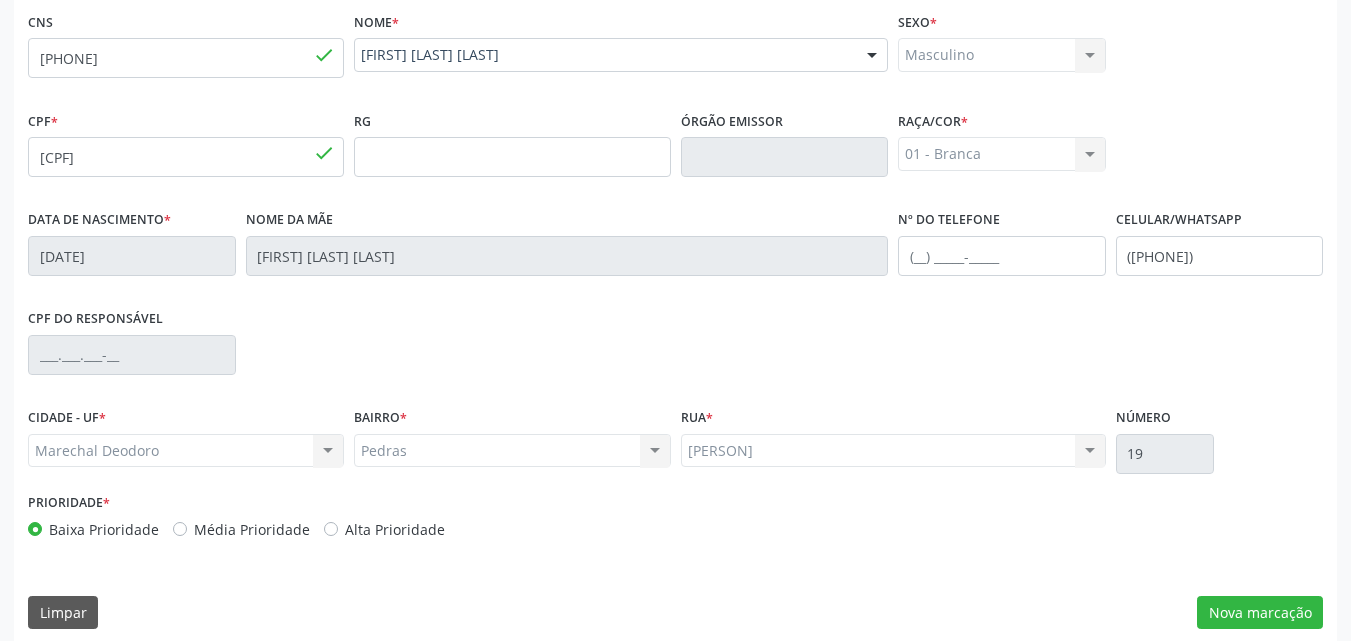 scroll, scrollTop: 471, scrollLeft: 0, axis: vertical 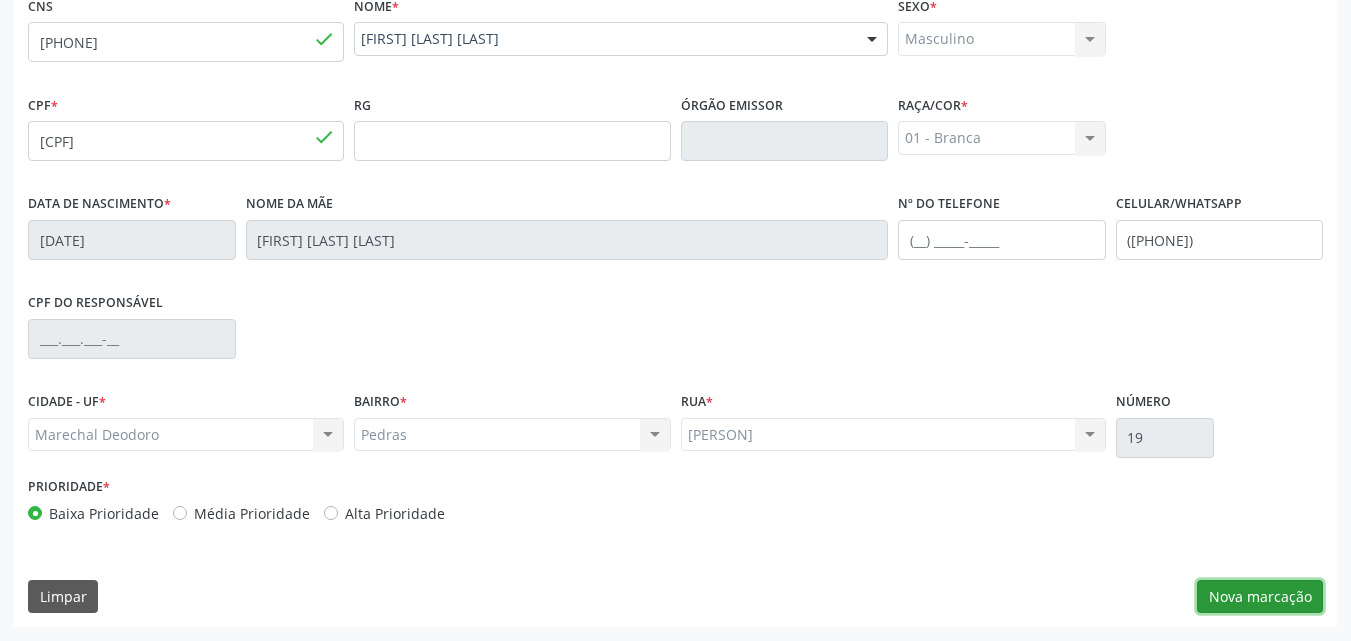 click on "Nova marcação" at bounding box center [1260, 597] 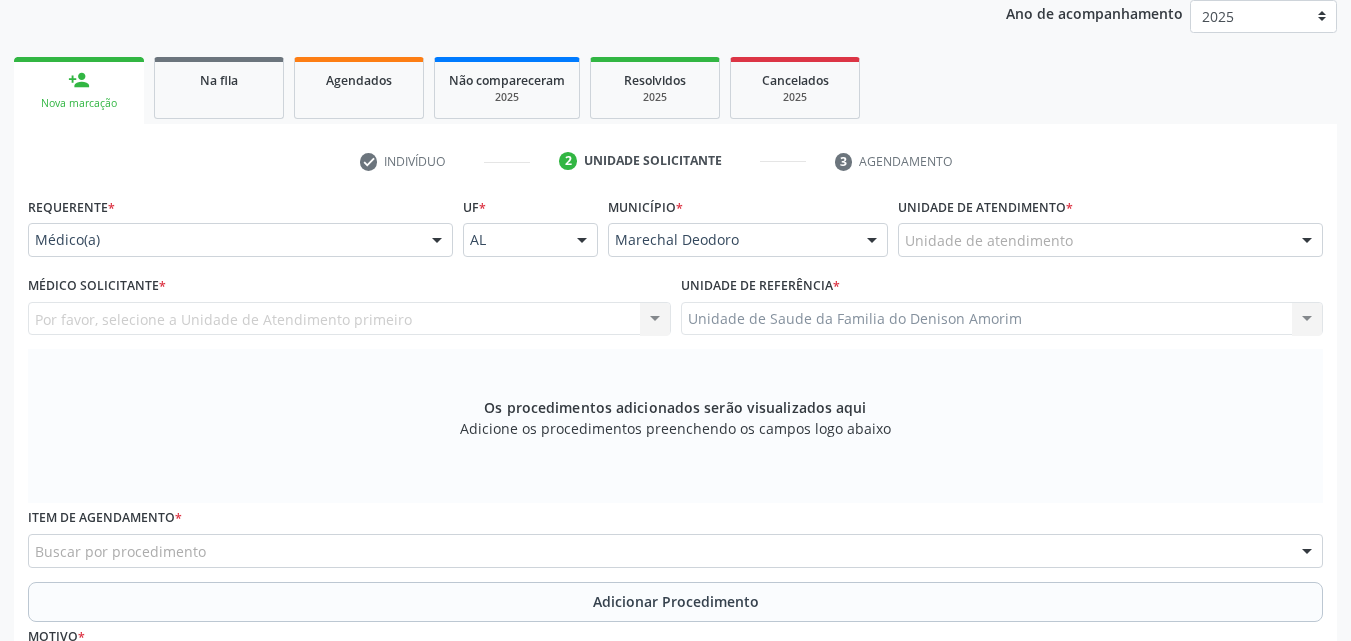 scroll, scrollTop: 251, scrollLeft: 0, axis: vertical 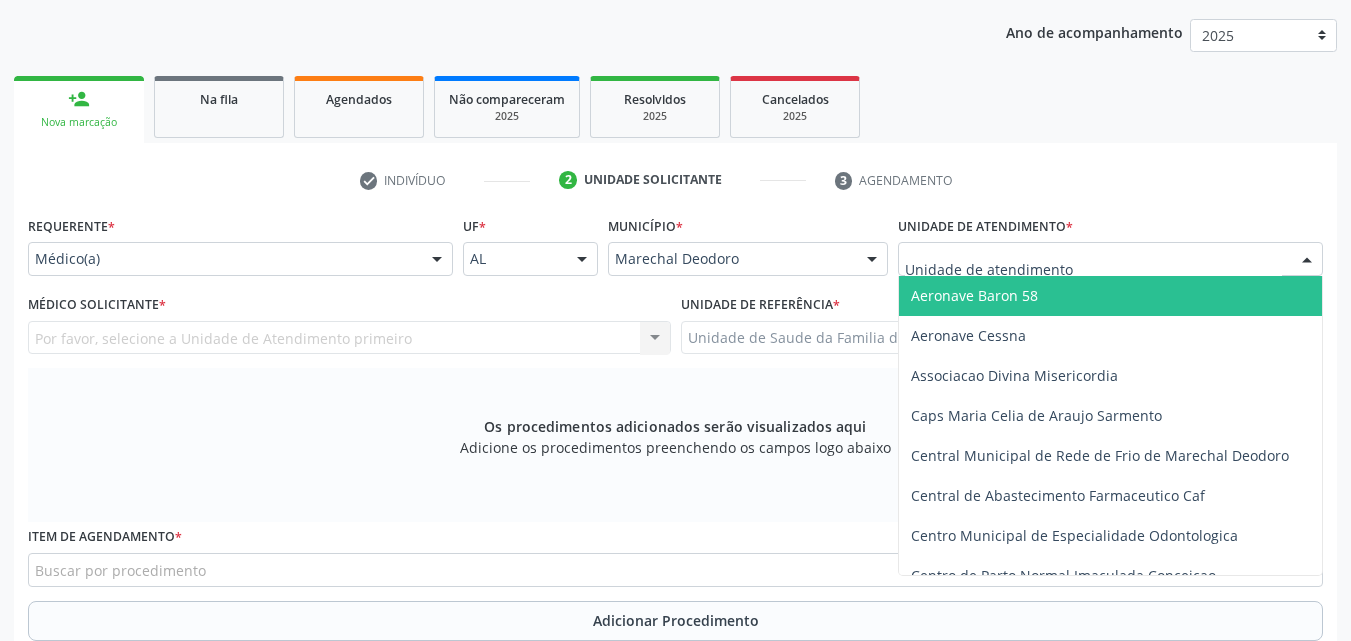 click at bounding box center (1110, 259) 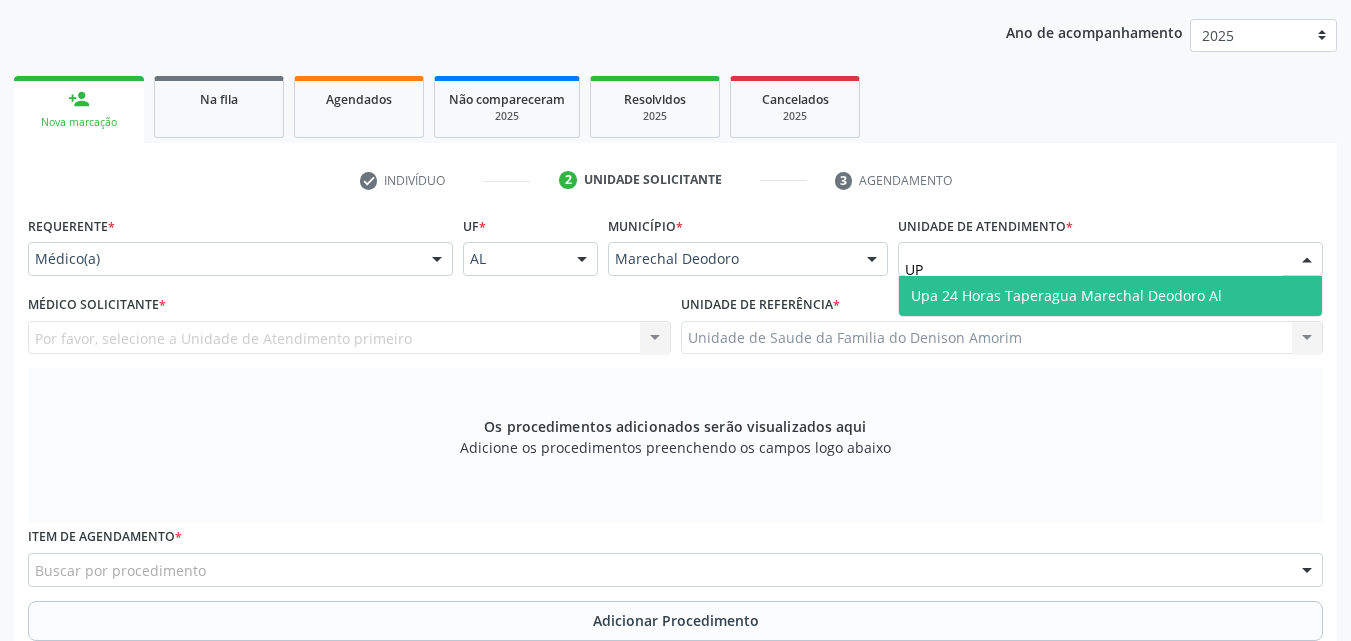 type on "UPA" 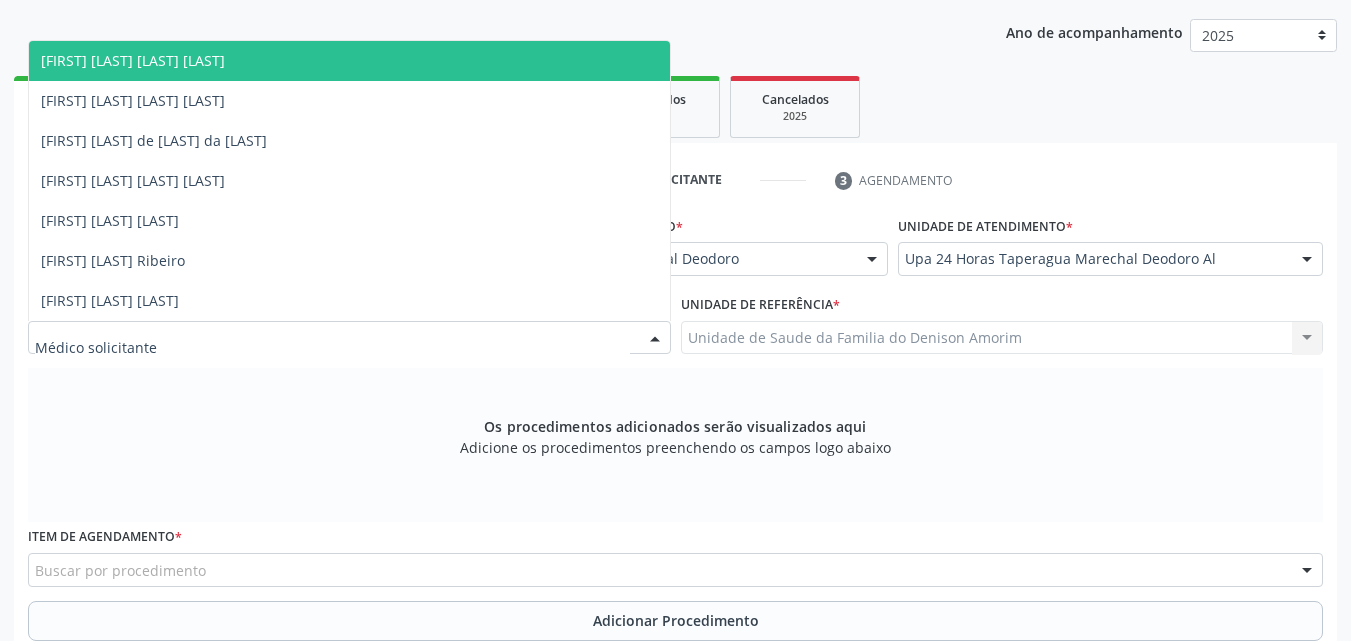 click at bounding box center [349, 338] 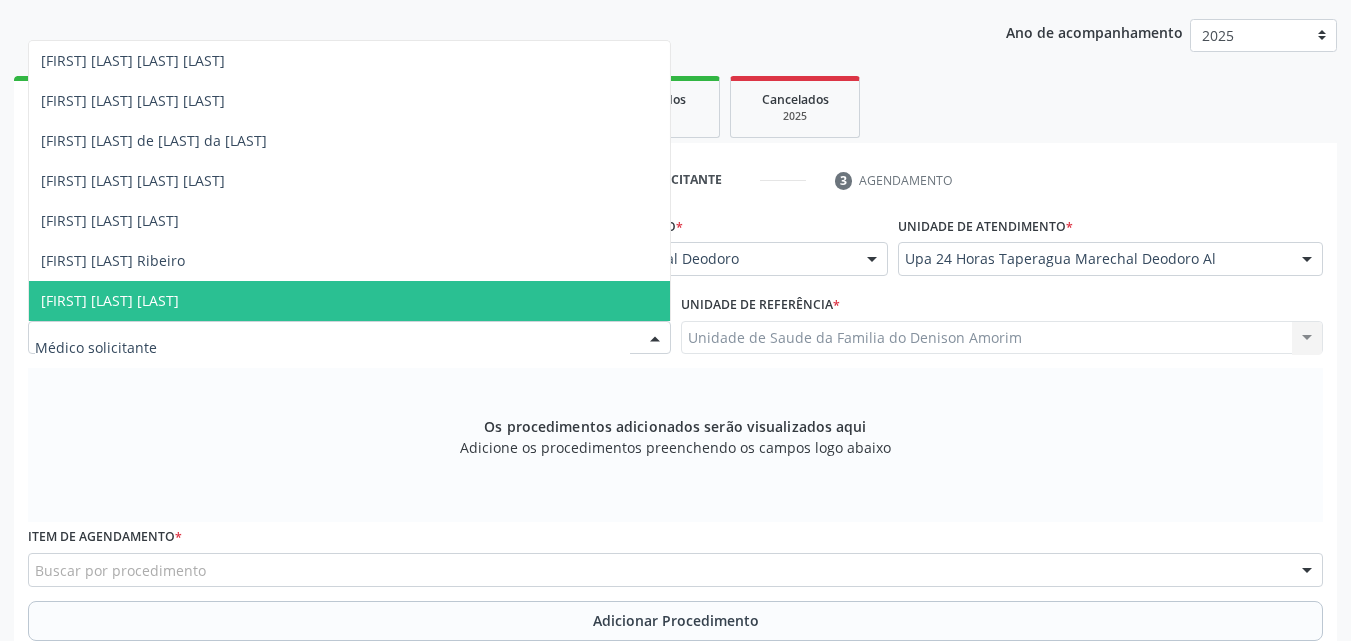 click on "Os procedimentos adicionados serão visualizados aqui
Adicione os procedimentos preenchendo os campos logo abaixo" at bounding box center [675, 445] 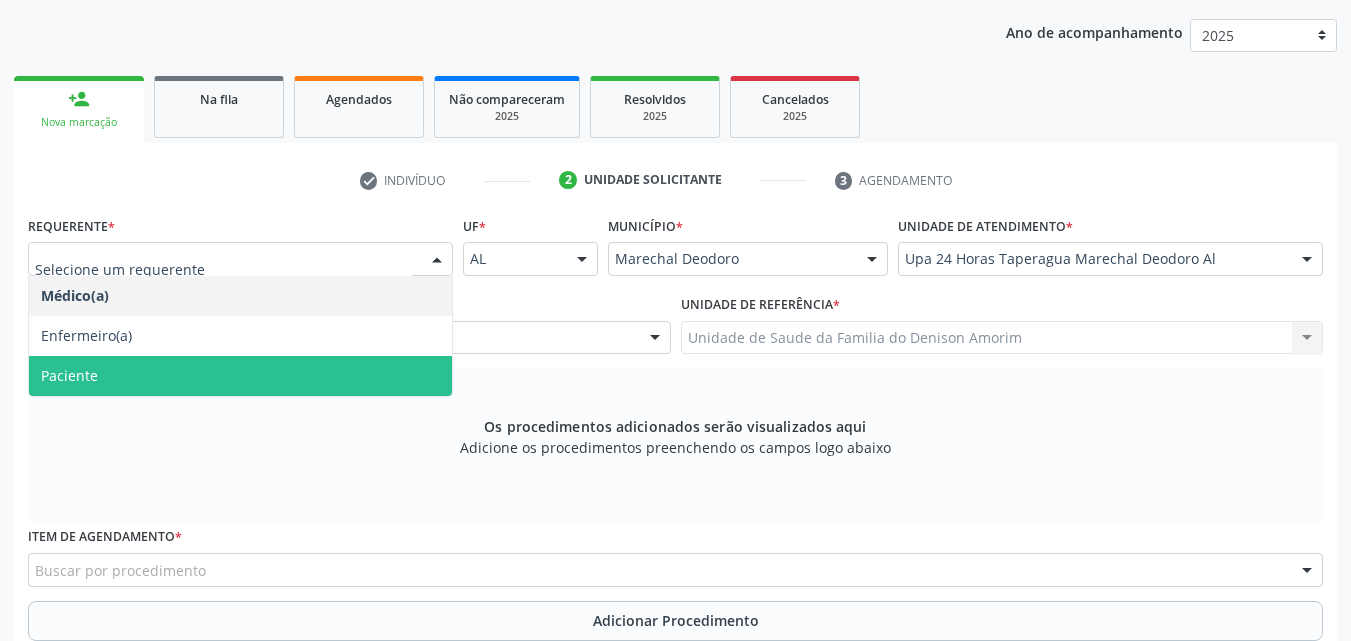 click on "Paciente" at bounding box center (240, 376) 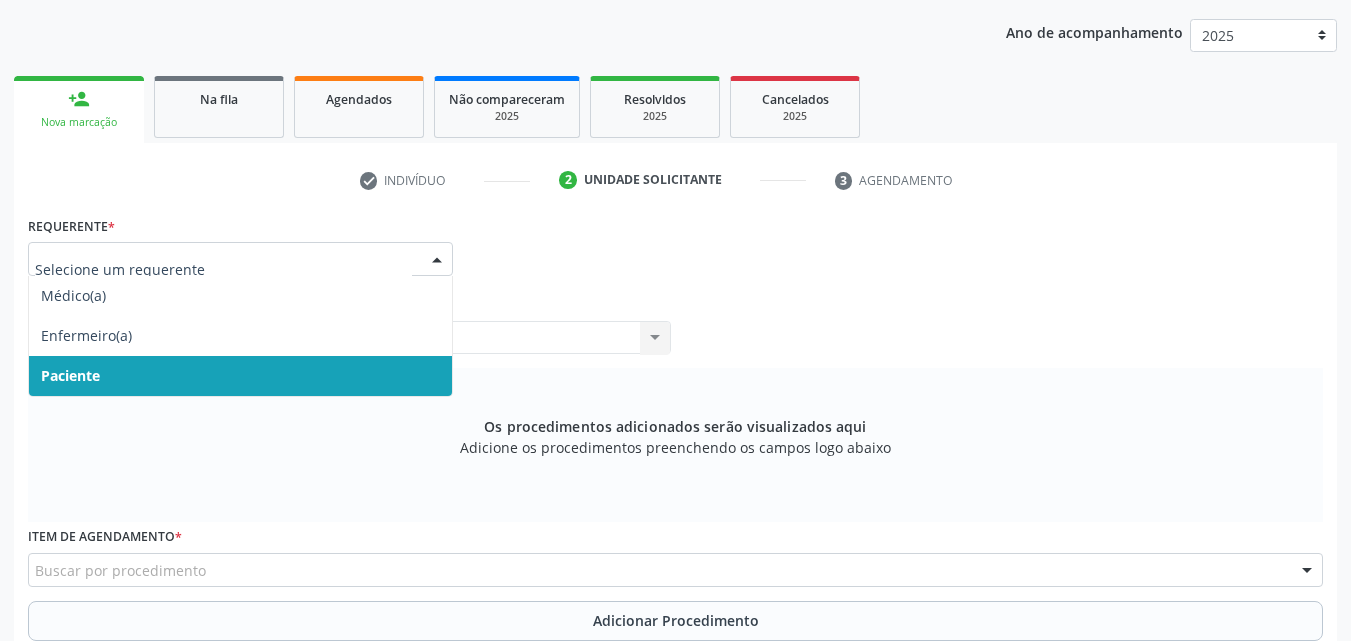 click at bounding box center (437, 260) 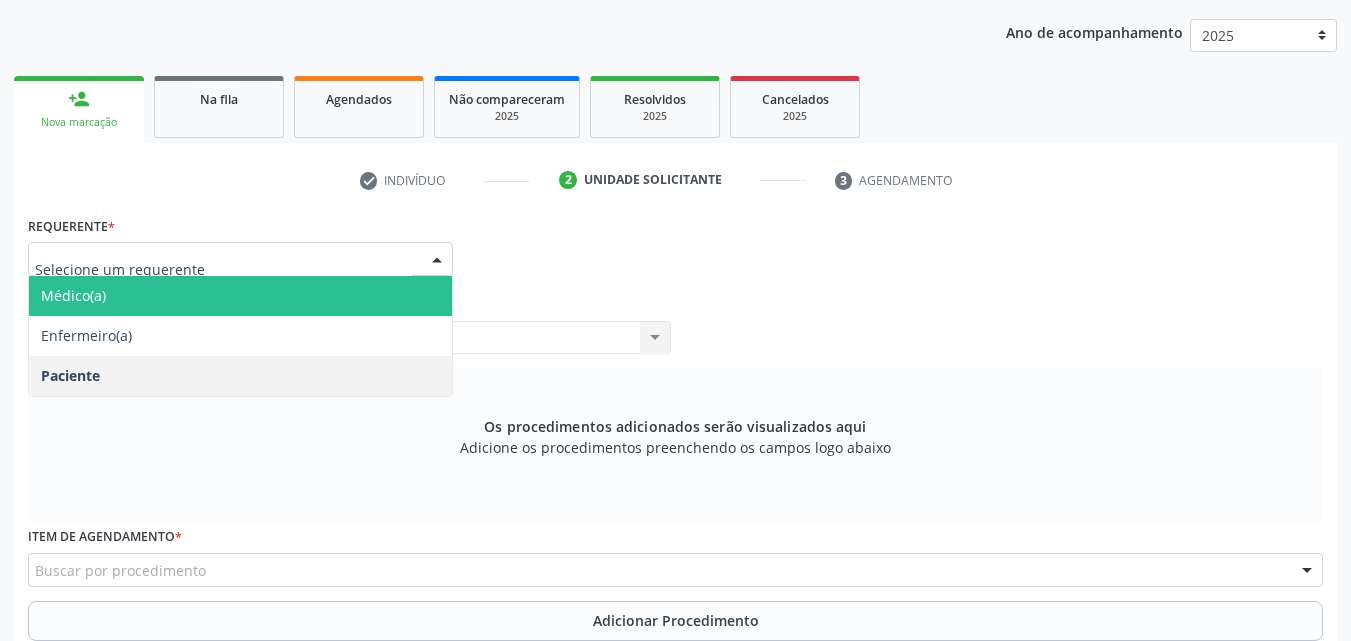 click on "Médico(a)" at bounding box center [240, 296] 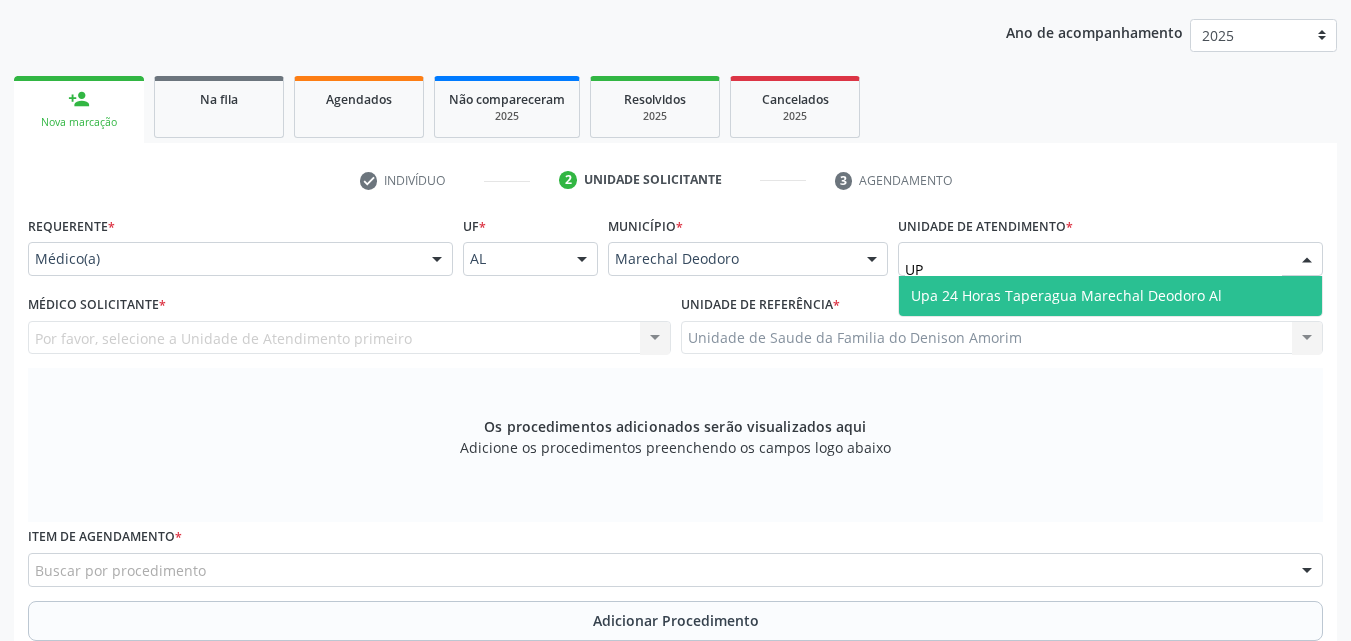 type on "UPA" 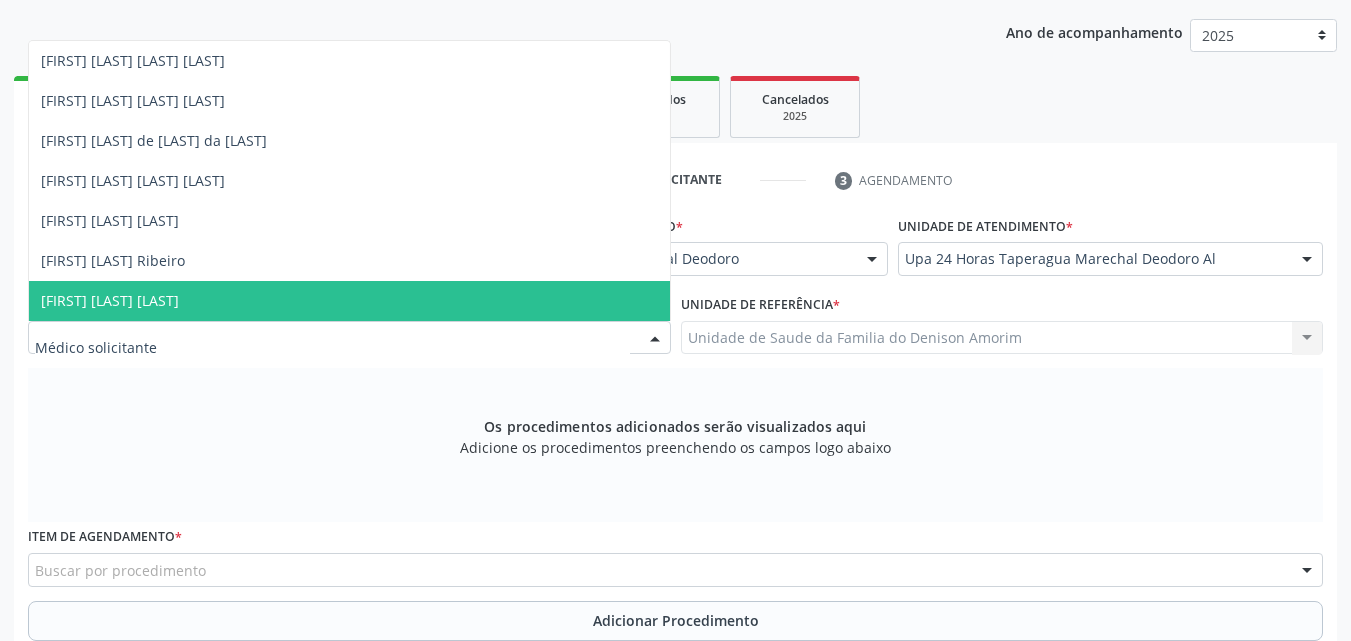 click at bounding box center (349, 338) 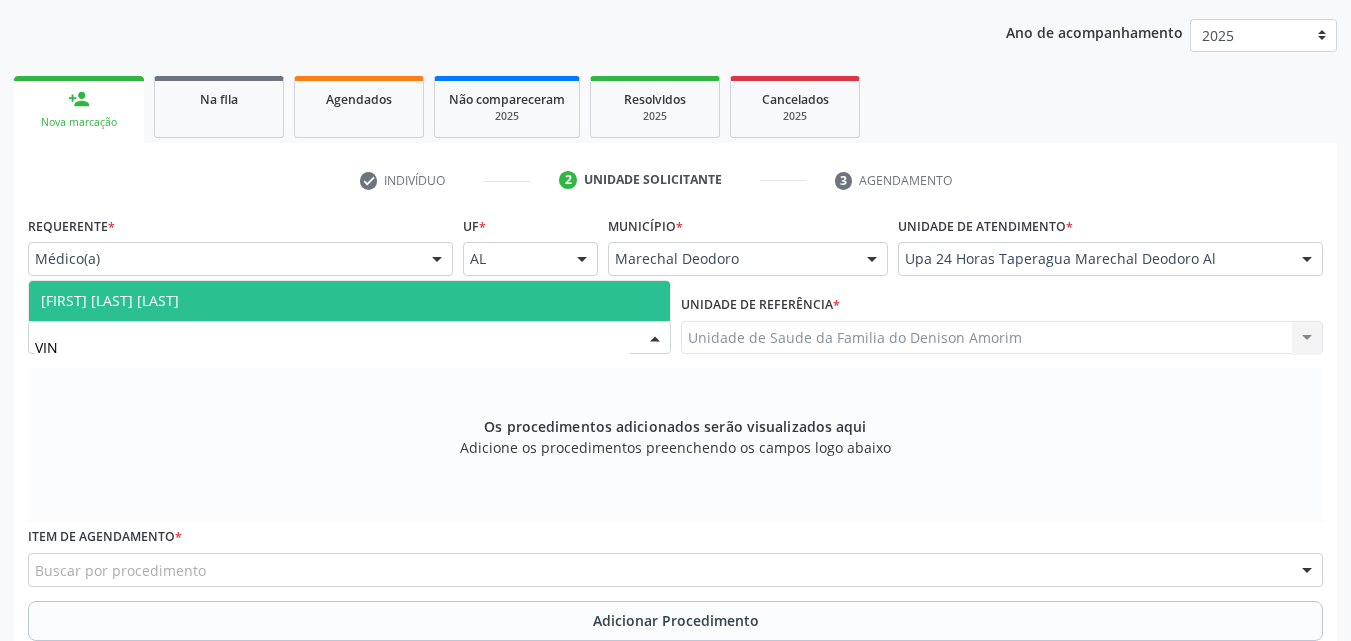 type on "[FIRST]" 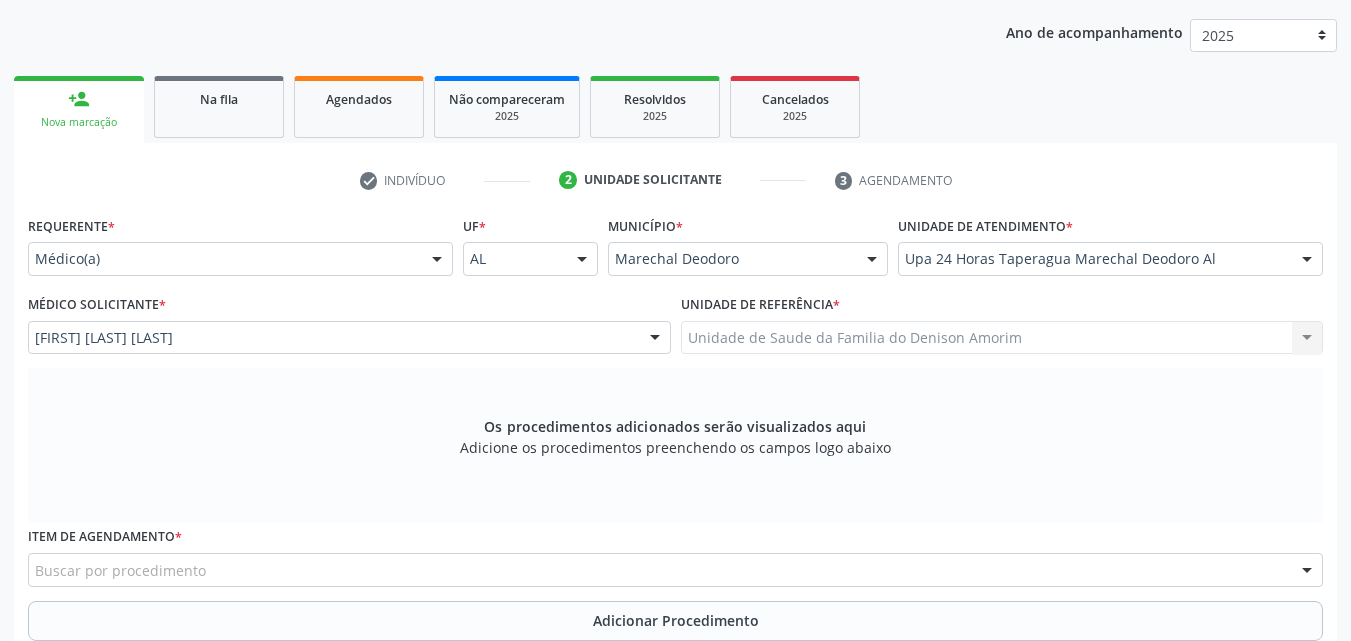 scroll, scrollTop: 488, scrollLeft: 0, axis: vertical 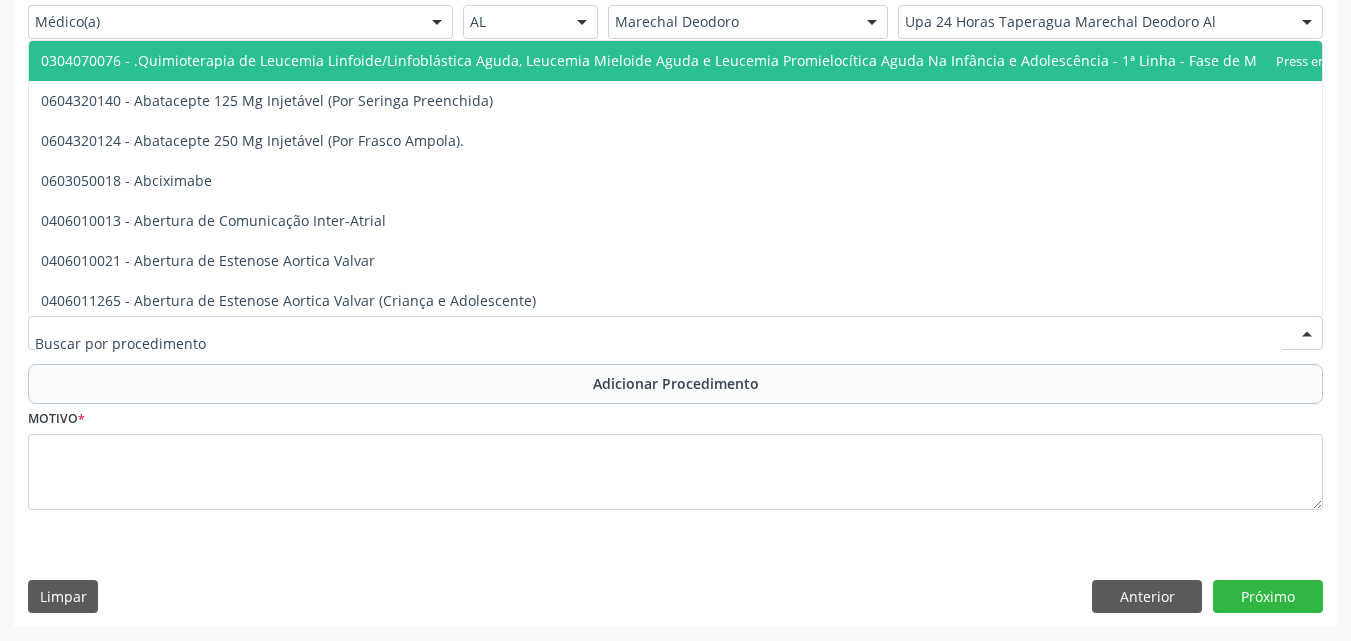 click at bounding box center [675, 333] 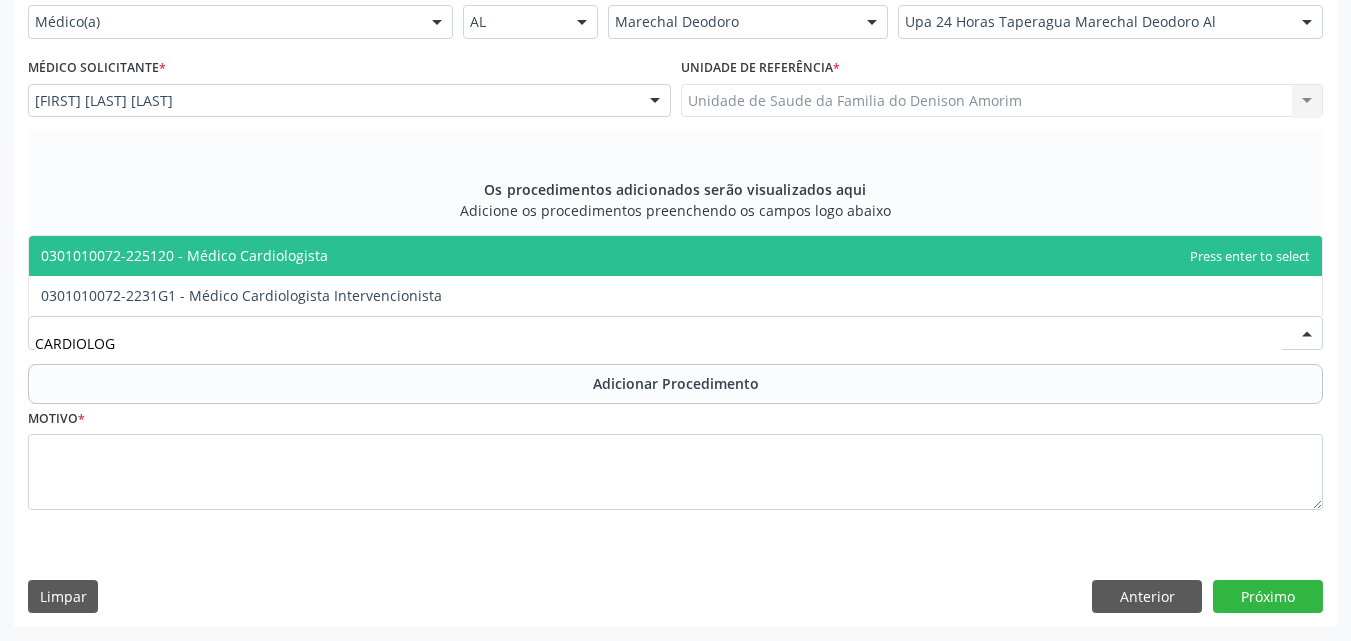 type on "CARDIOLOGI" 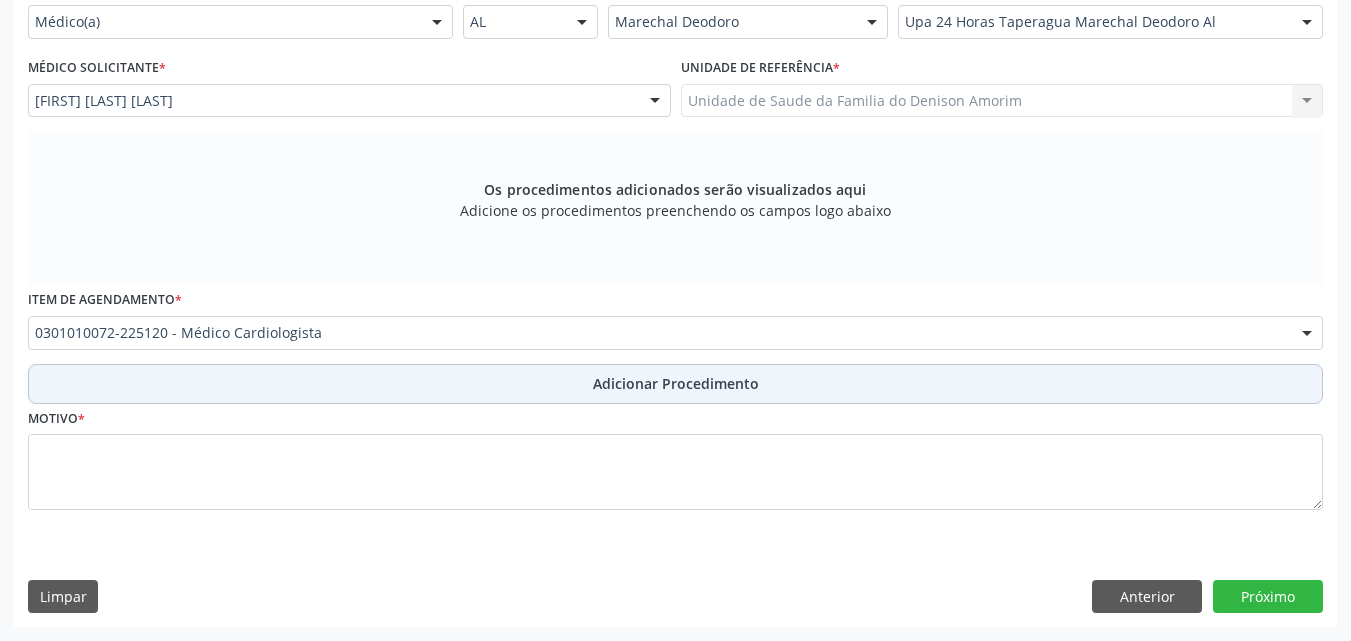 click on "Adicionar Procedimento" at bounding box center (675, 384) 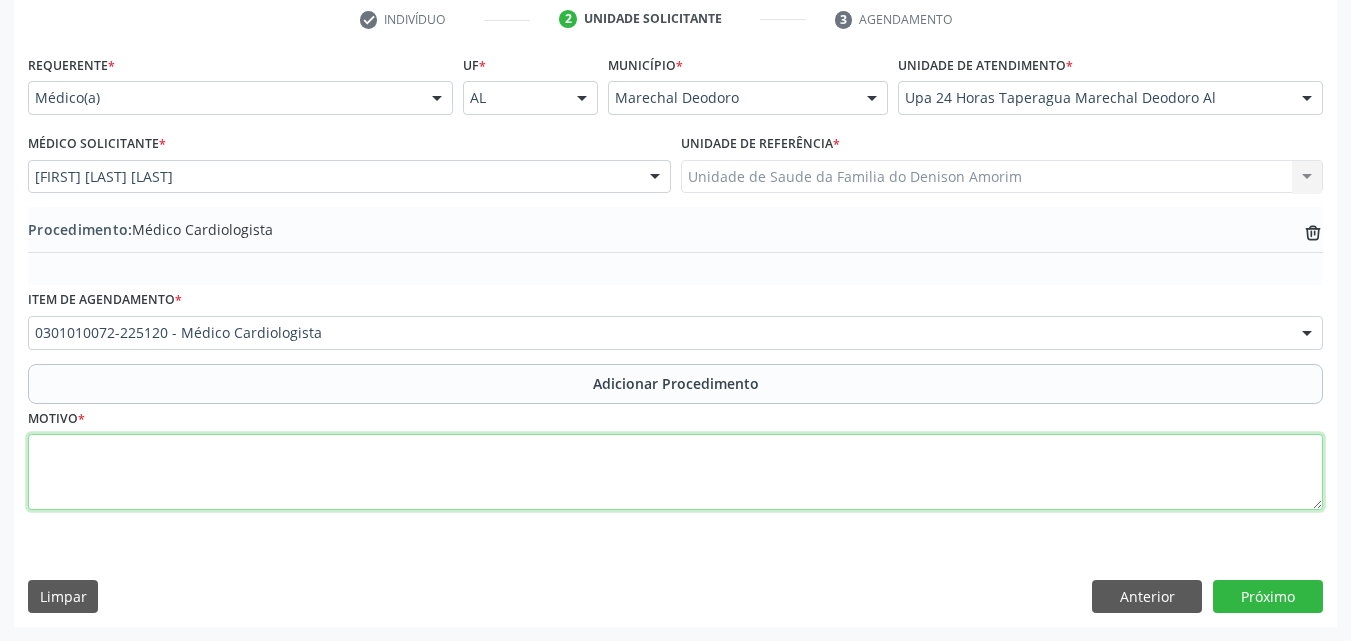 click at bounding box center [675, 472] 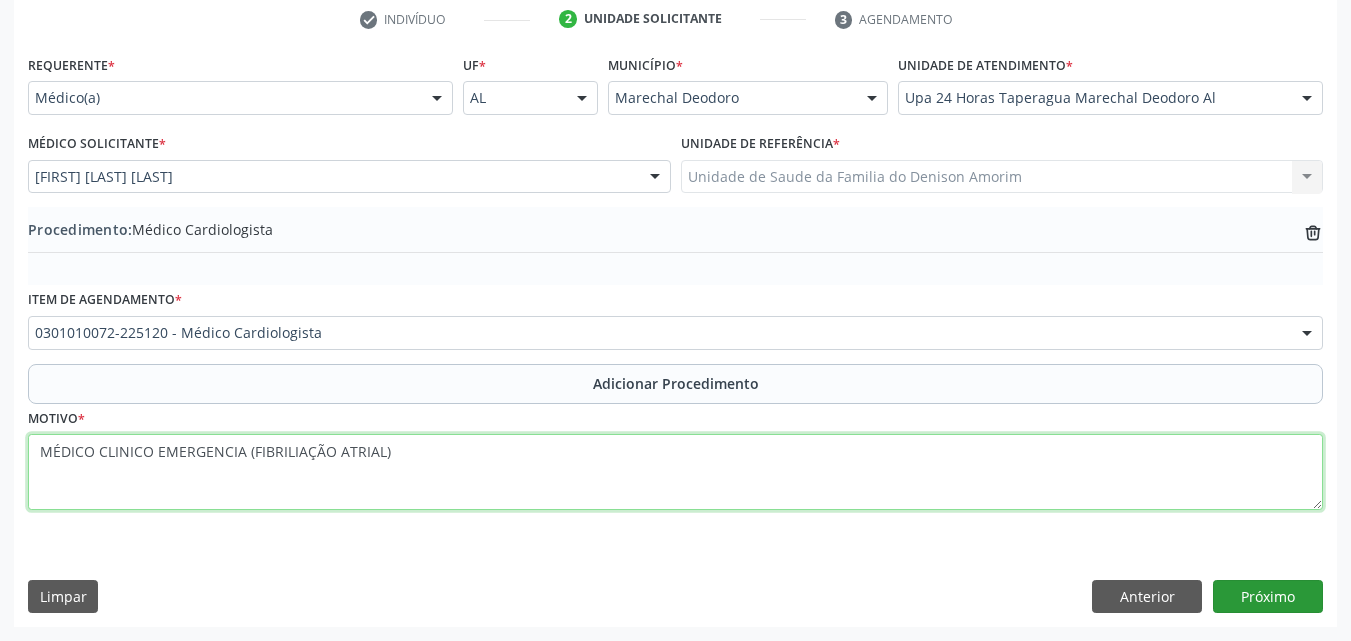 type on "MÉDICO CLINICO EMERGENCIA (FIBRILIAÇÃO ATRIAL)" 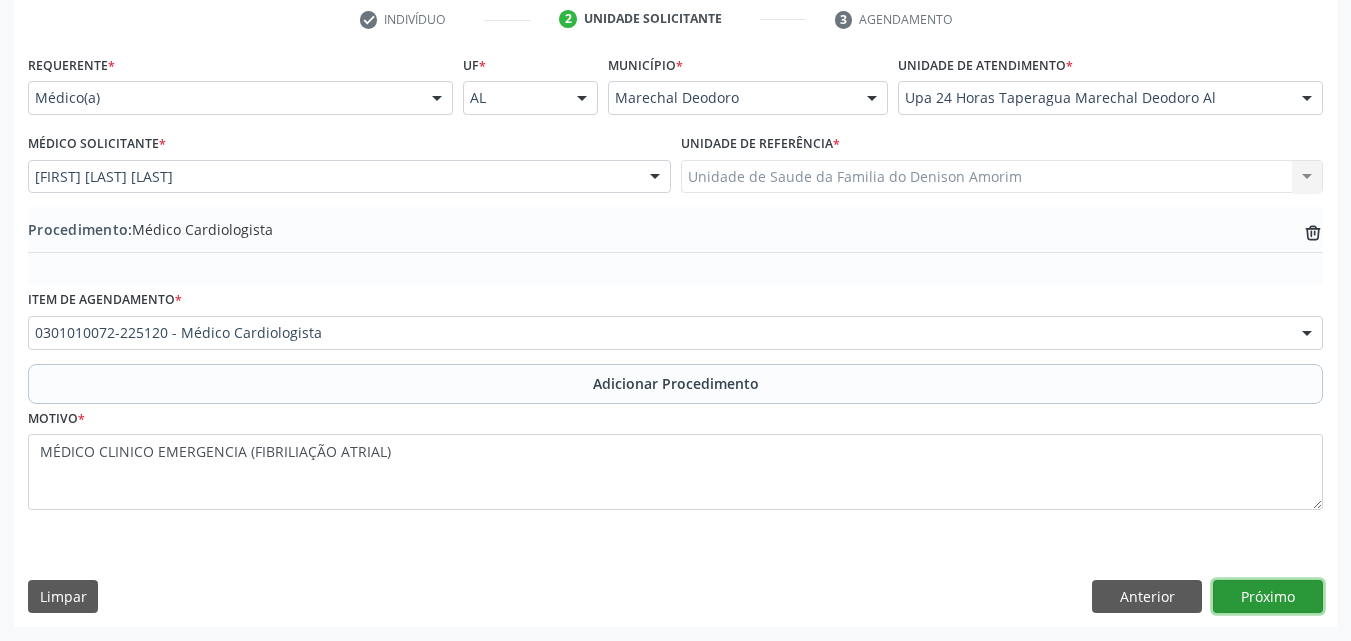 click on "Próximo" at bounding box center [1268, 597] 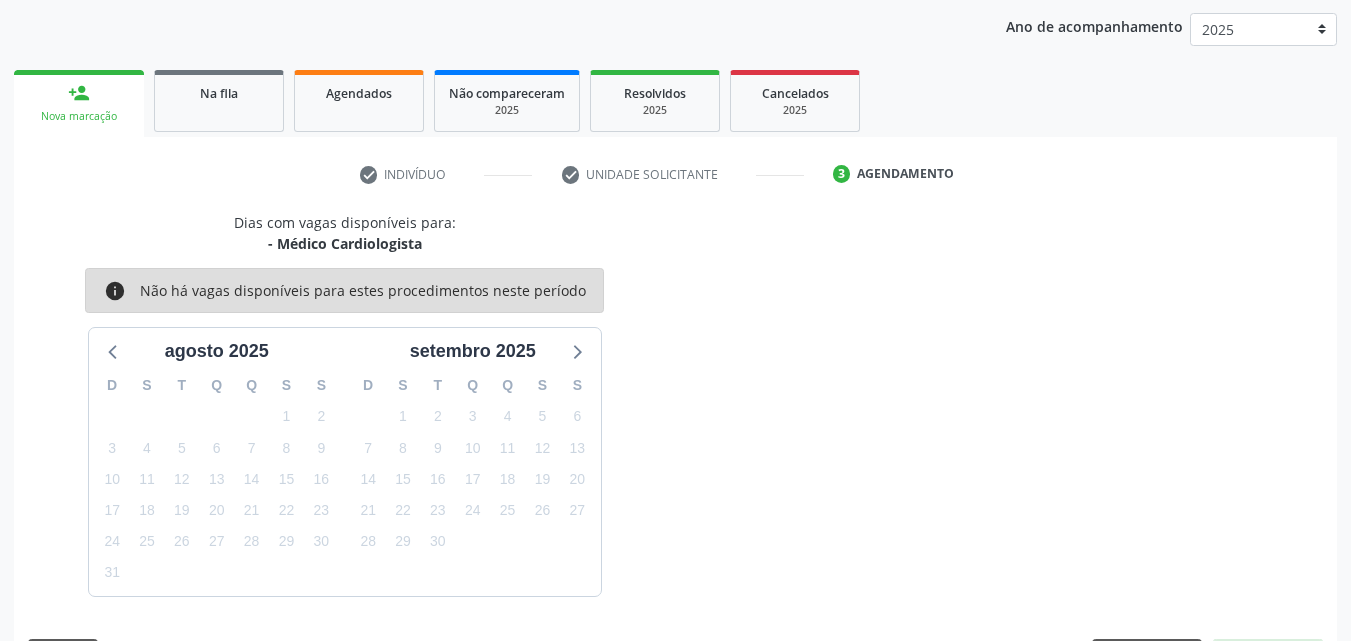 scroll, scrollTop: 316, scrollLeft: 0, axis: vertical 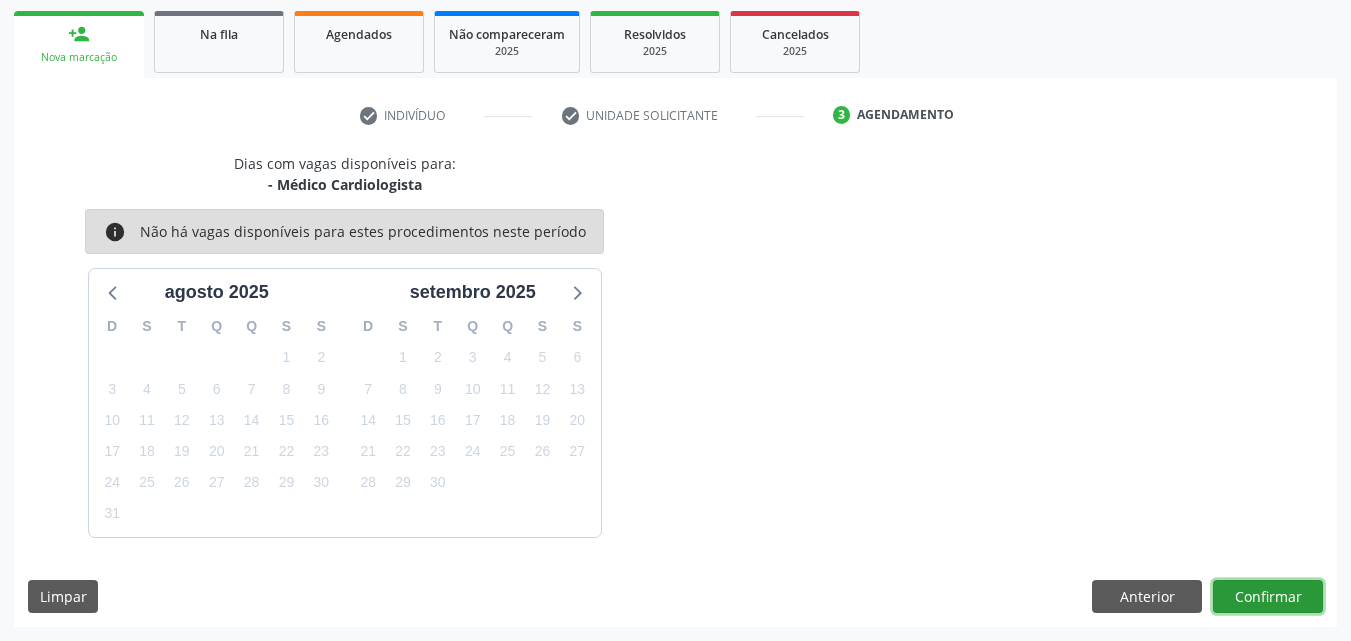 click on "Confirmar" at bounding box center [1268, 597] 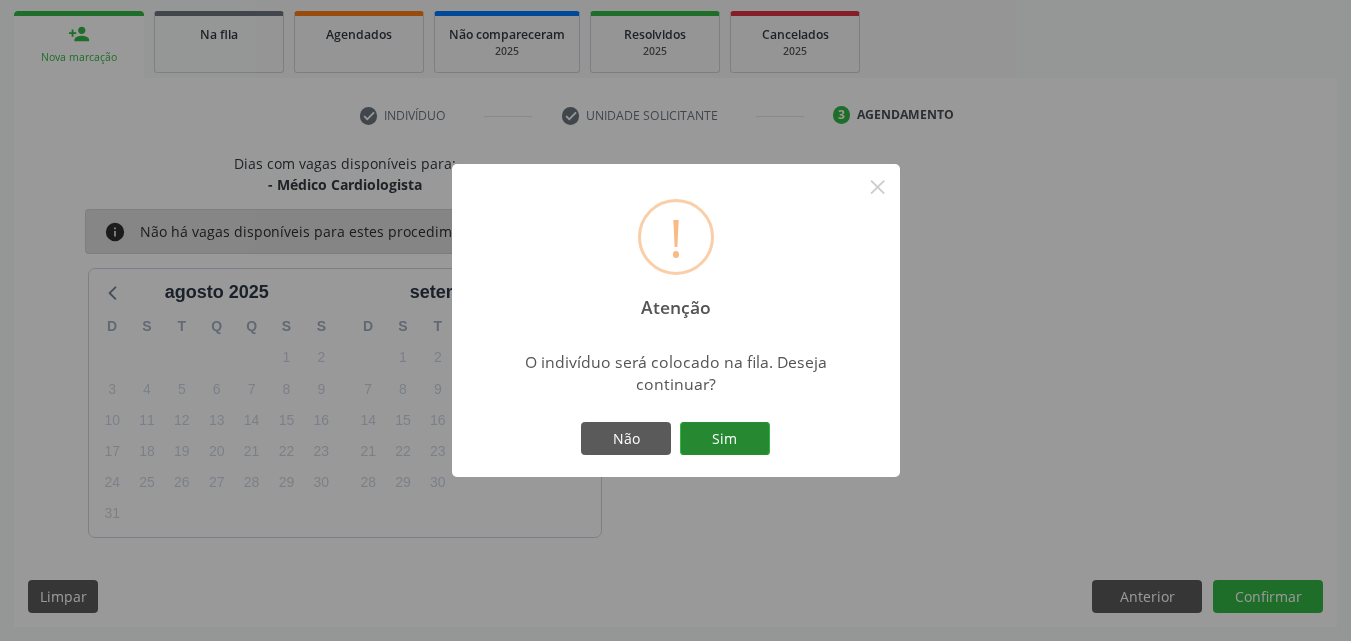 click on "Sim" at bounding box center (725, 439) 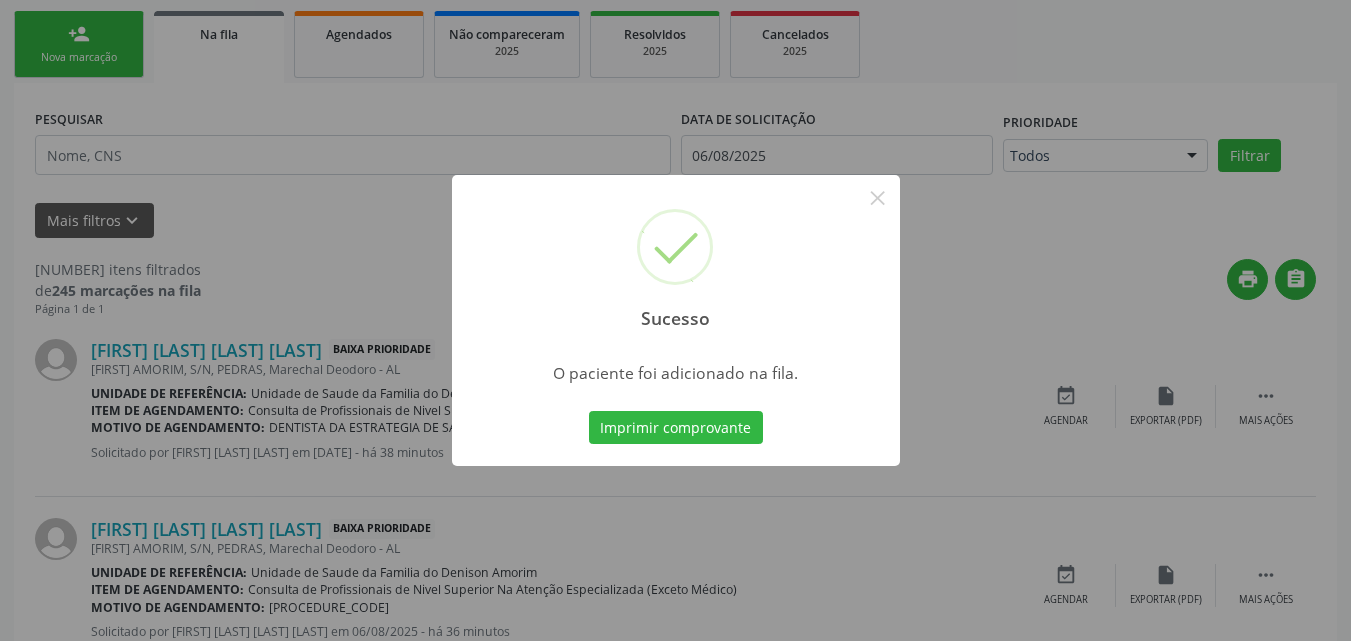 scroll, scrollTop: 54, scrollLeft: 0, axis: vertical 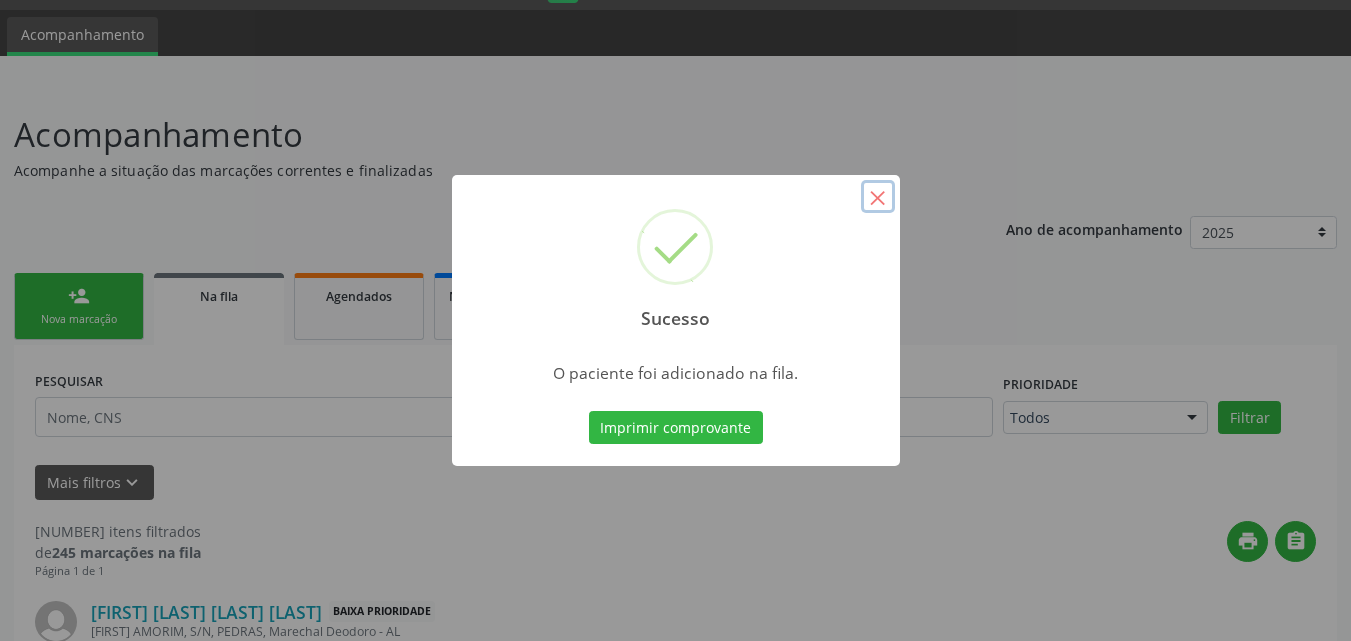 click on "×" at bounding box center [878, 197] 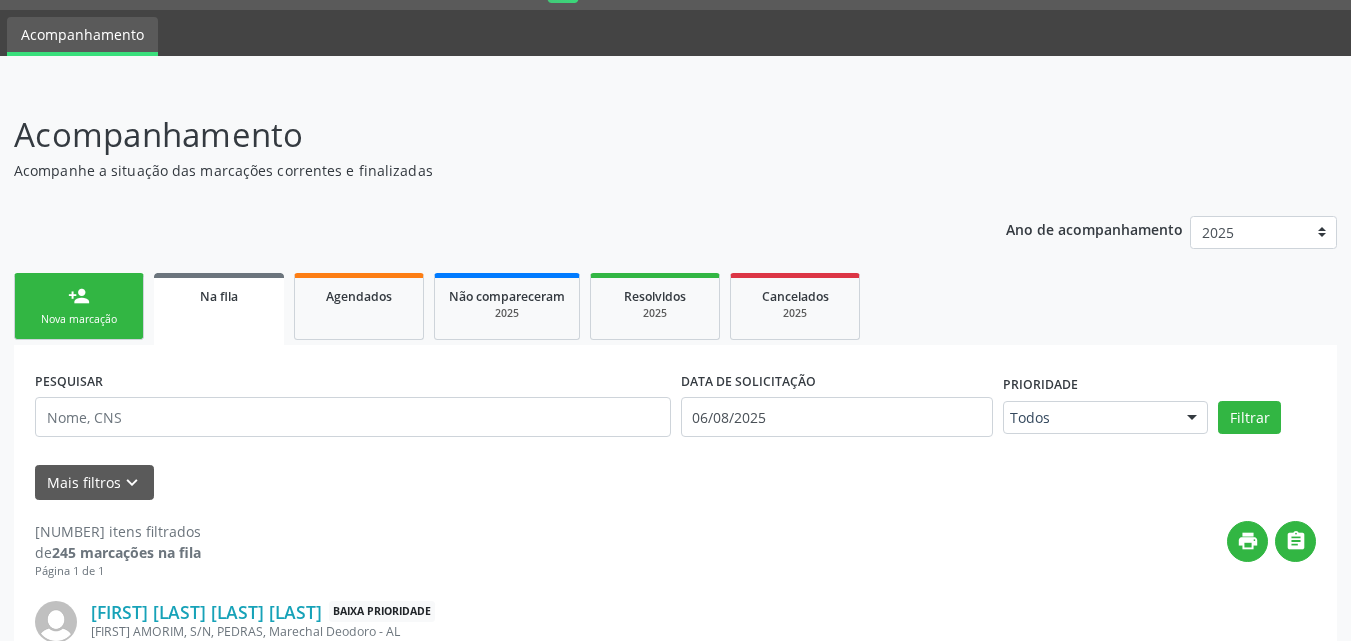 click on "person_add" at bounding box center [79, 296] 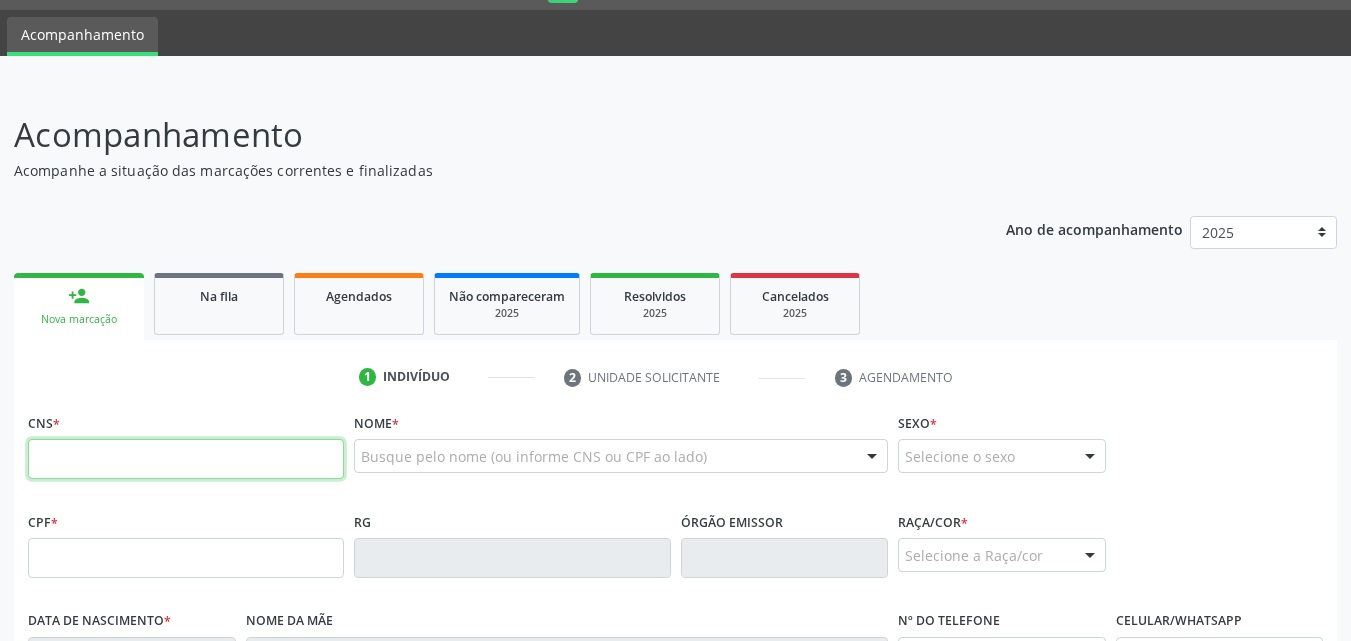 click at bounding box center (186, 459) 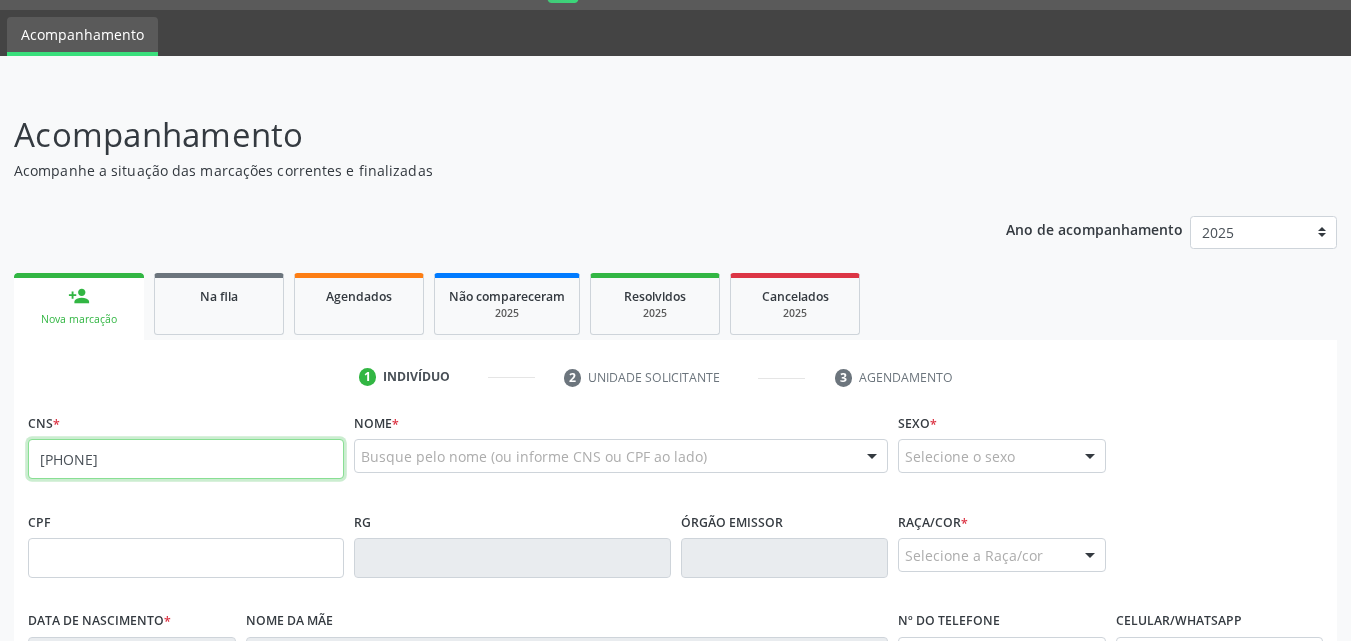type on "[PHONE]" 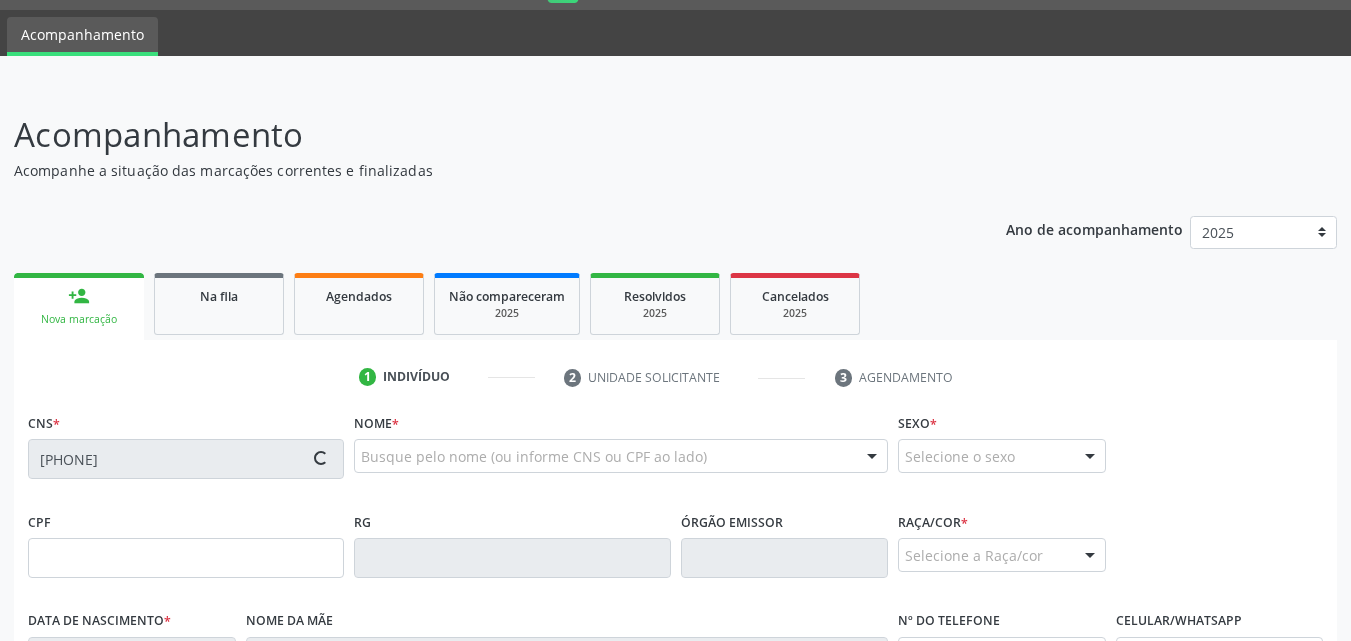 type on "[CPF]" 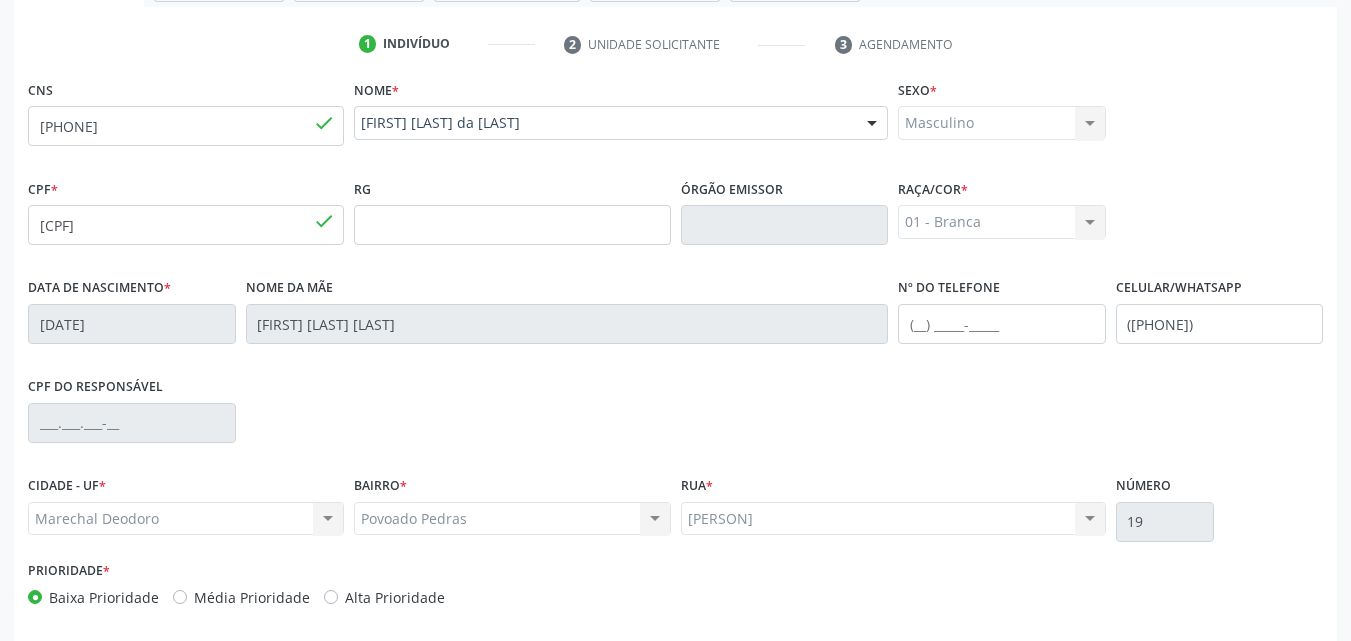 scroll, scrollTop: 471, scrollLeft: 0, axis: vertical 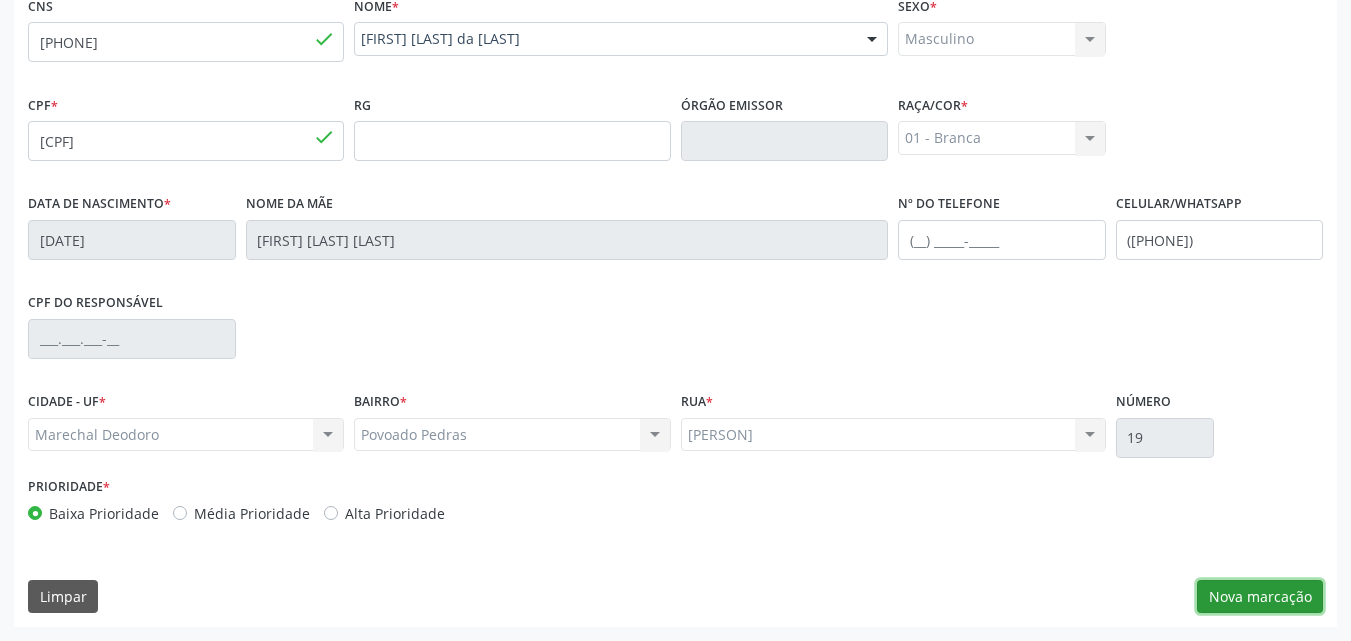 click on "Nova marcação" at bounding box center [1260, 597] 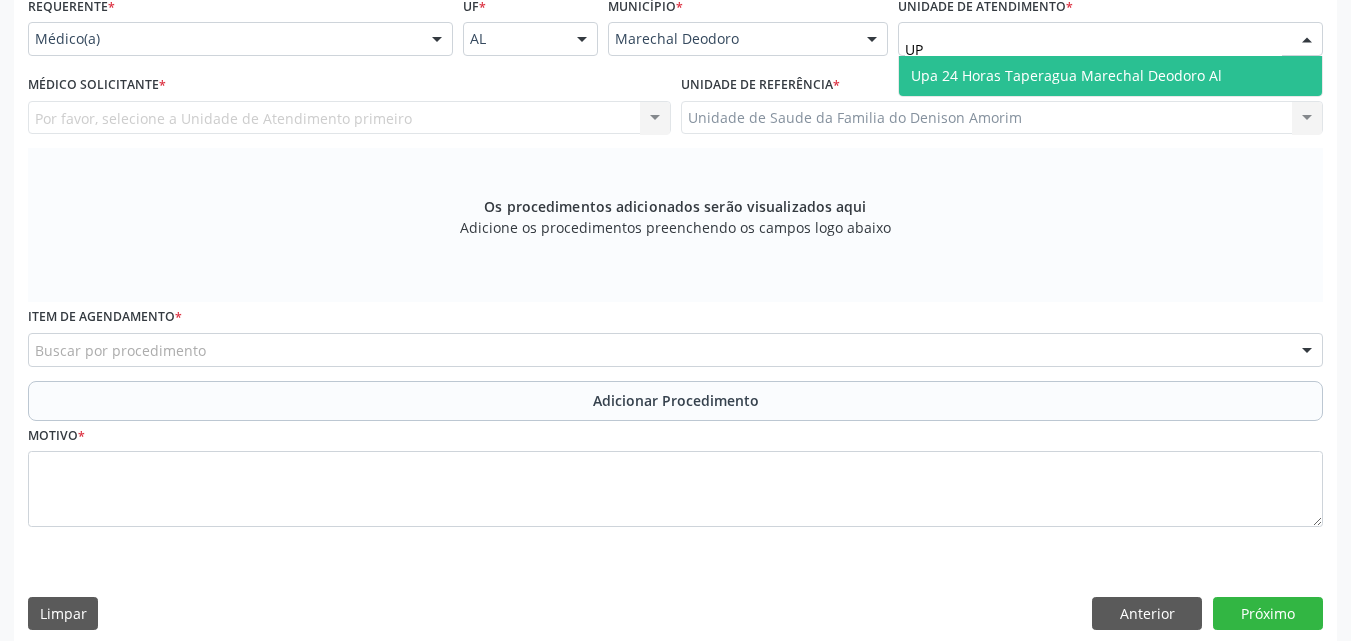 type on "UPA" 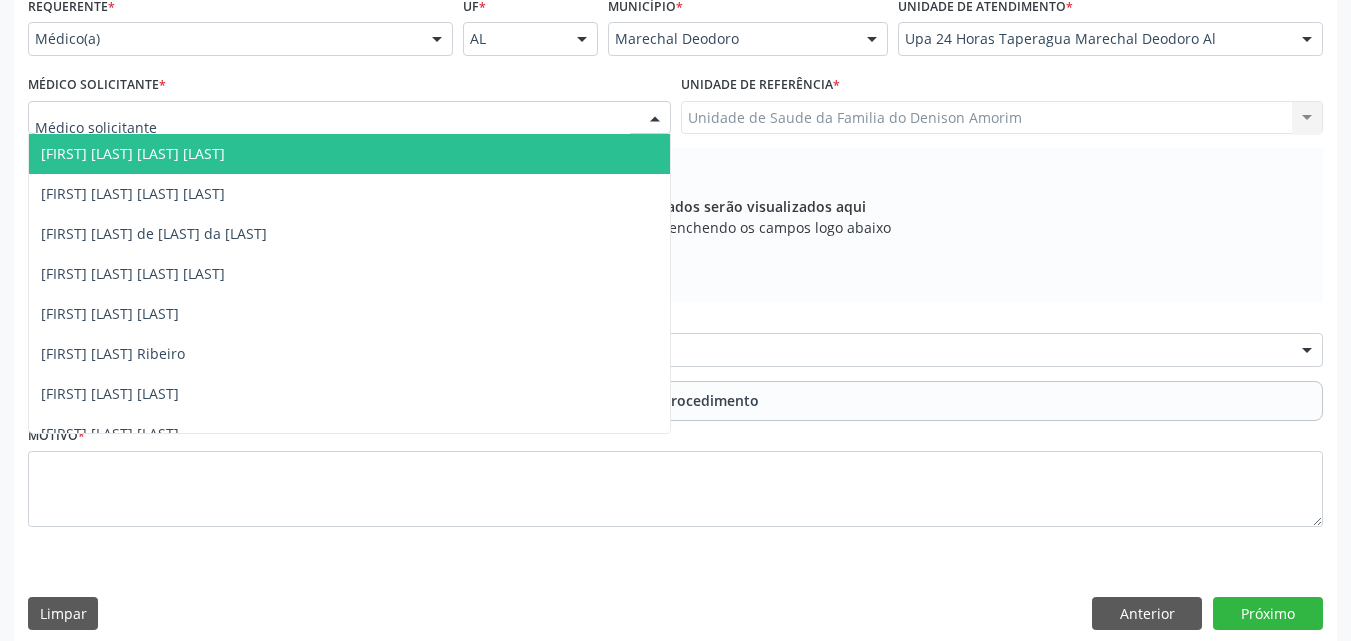 click at bounding box center (349, 118) 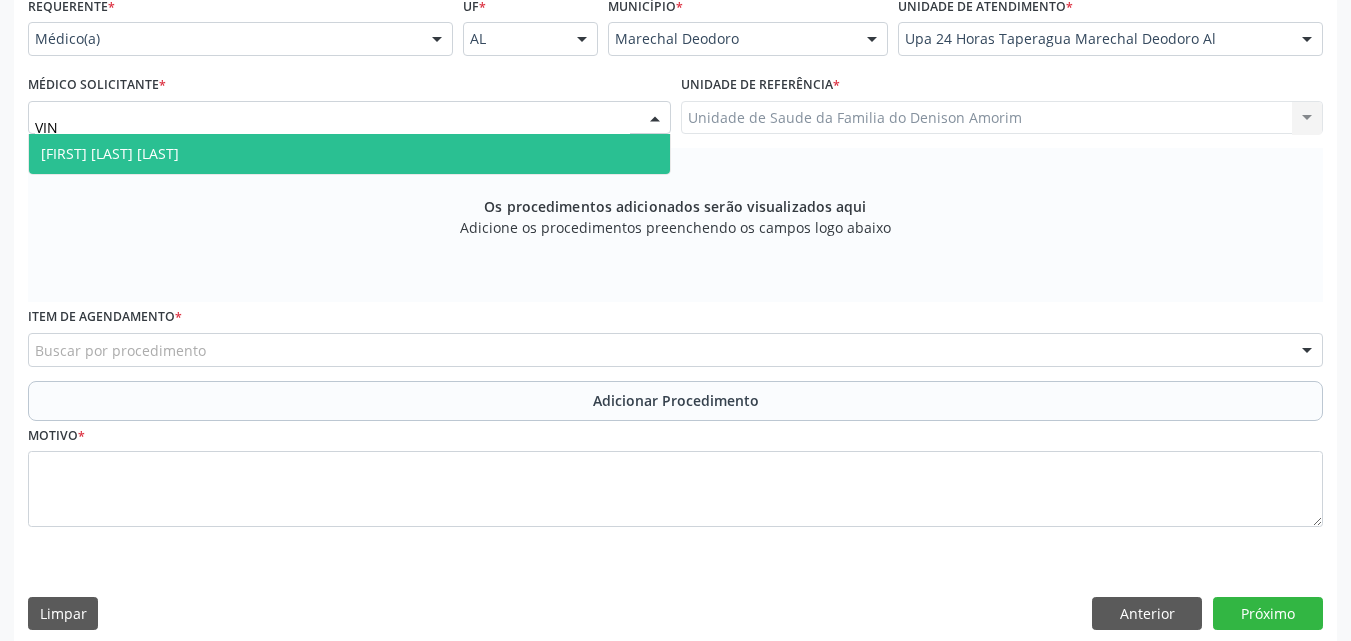 type on "[FIRST]" 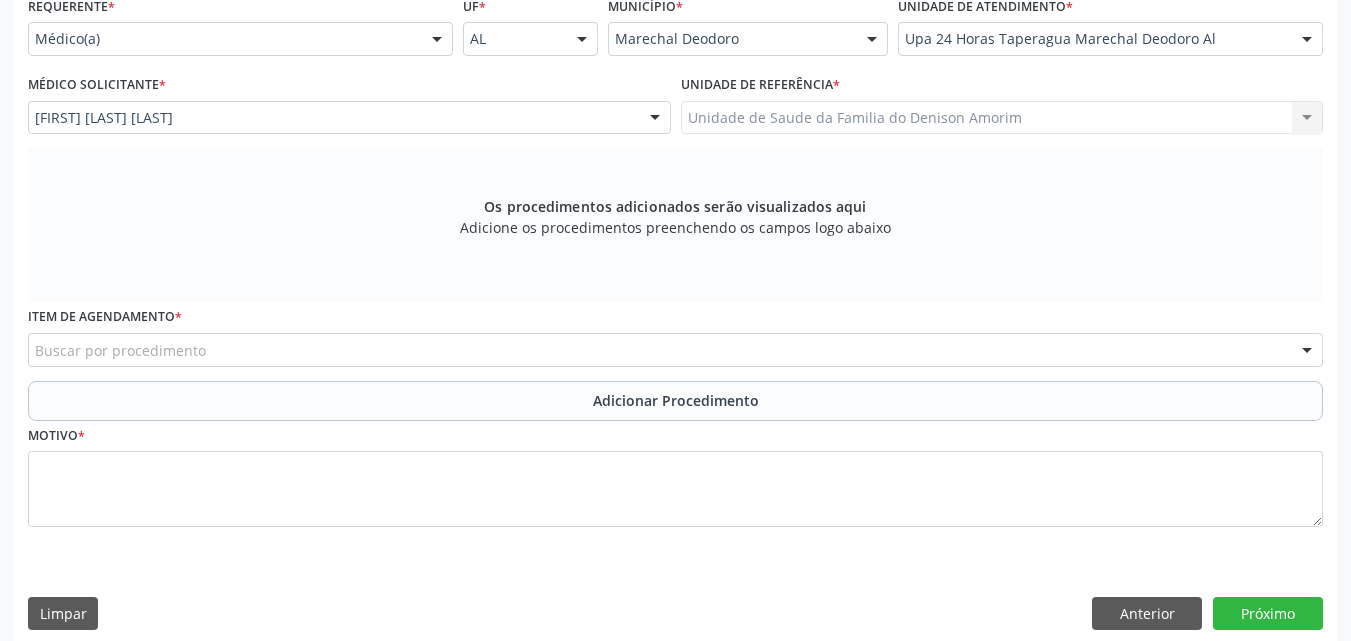 click on "Unidade de Saude da Familia do [PERSON] Unidade de Saude da Familia do [PERSON]
Nenhum resultado encontrado para: "   "
Não há nenhuma opção para ser exibida." at bounding box center [1002, 118] 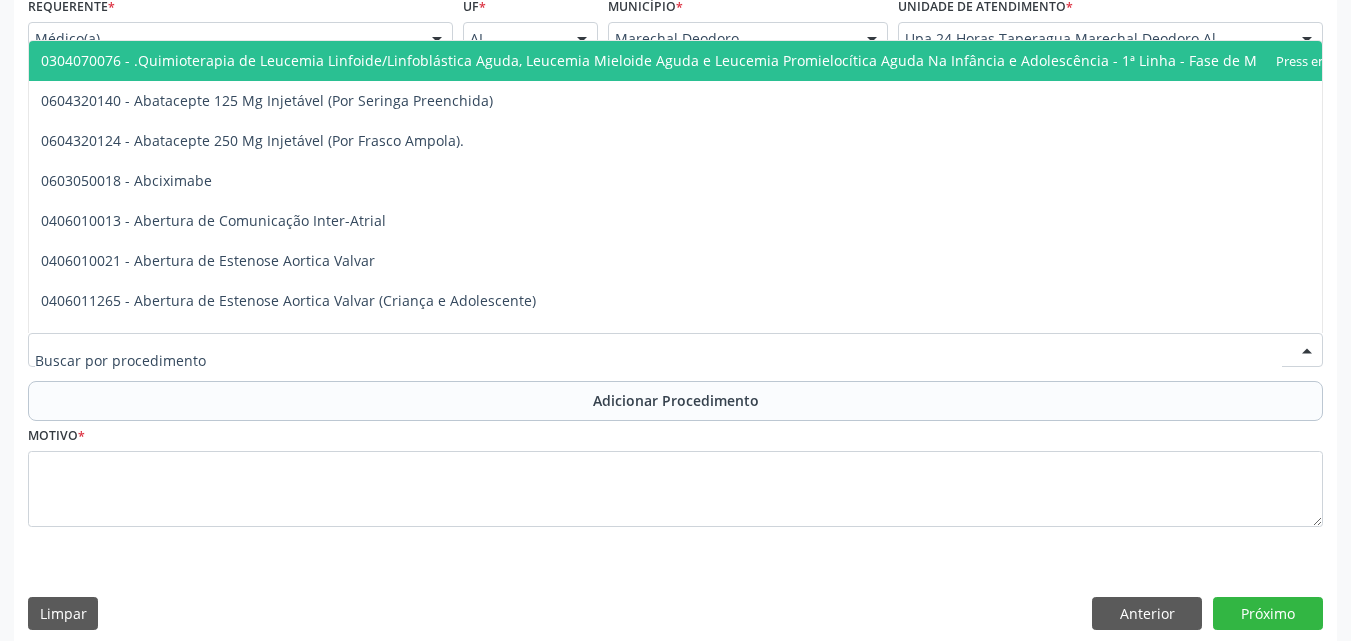 click at bounding box center (675, 350) 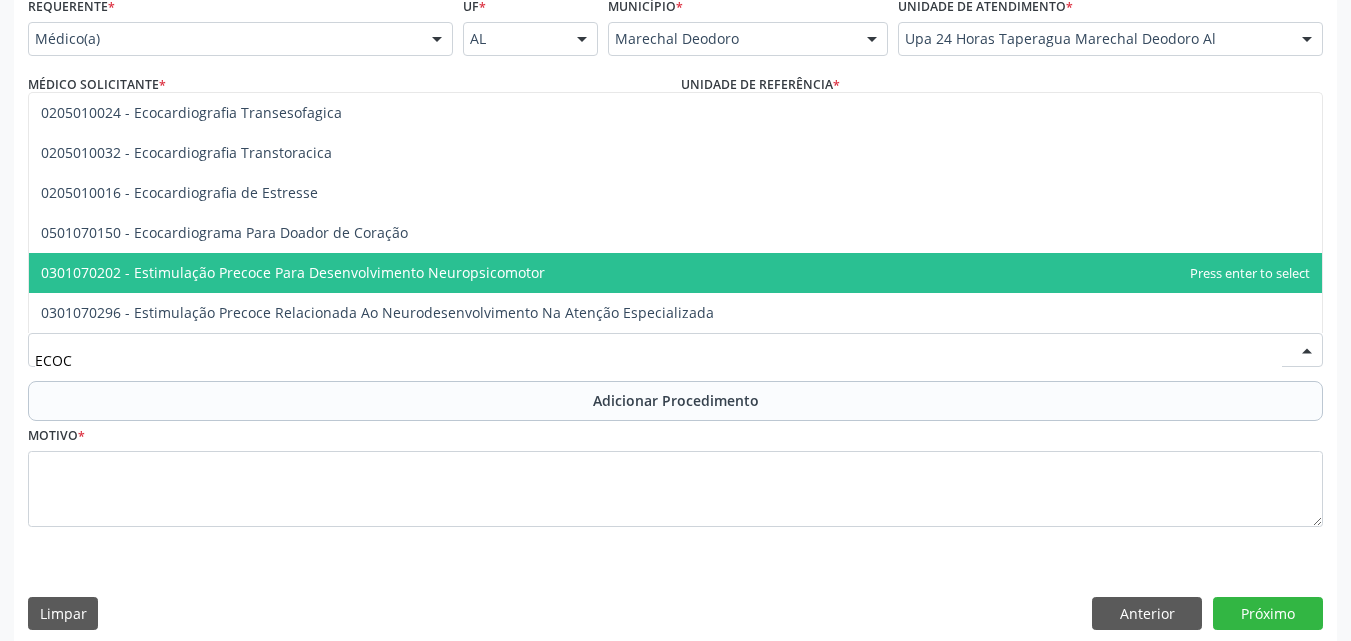type on "ECOCA" 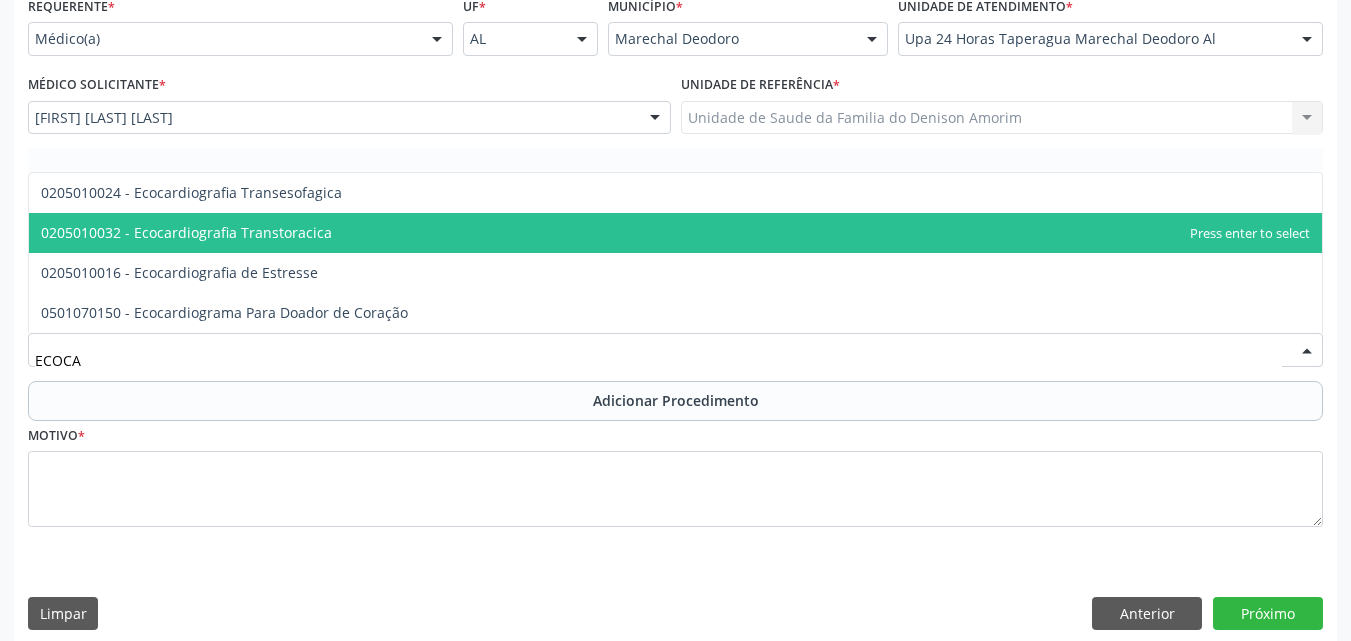 click on "0205010032 - Ecocardiografia Transtoracica" at bounding box center [675, 233] 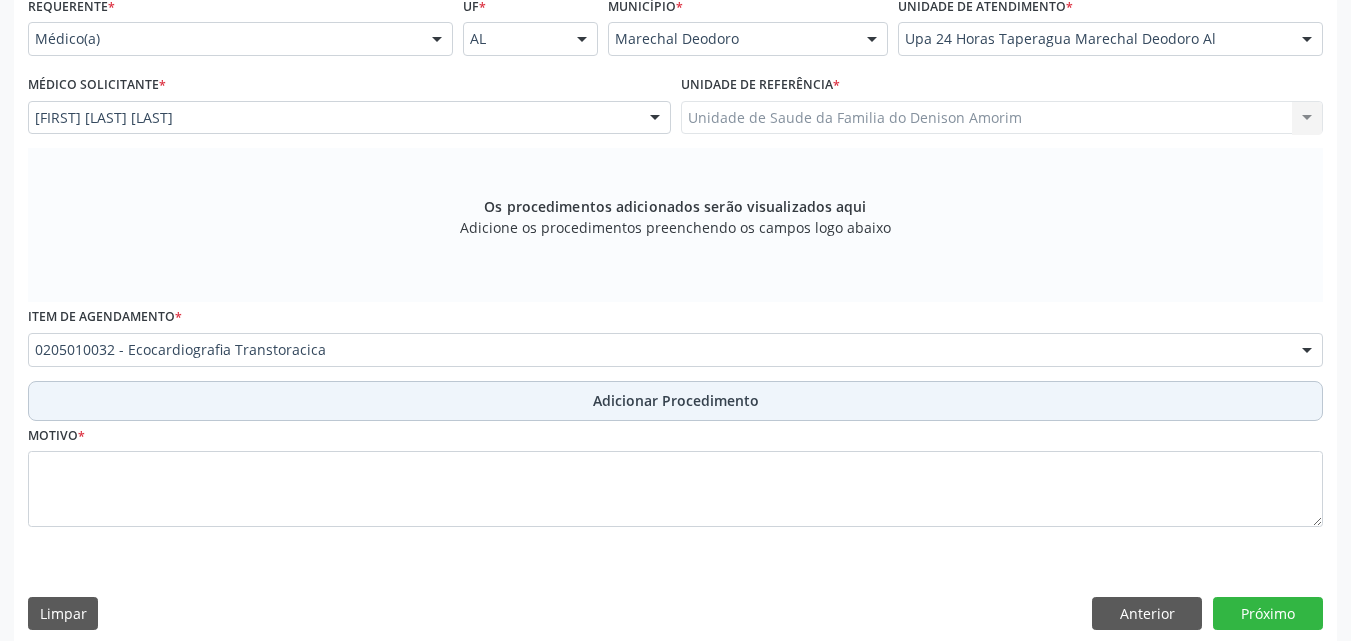 click on "Adicionar Procedimento" at bounding box center [675, 401] 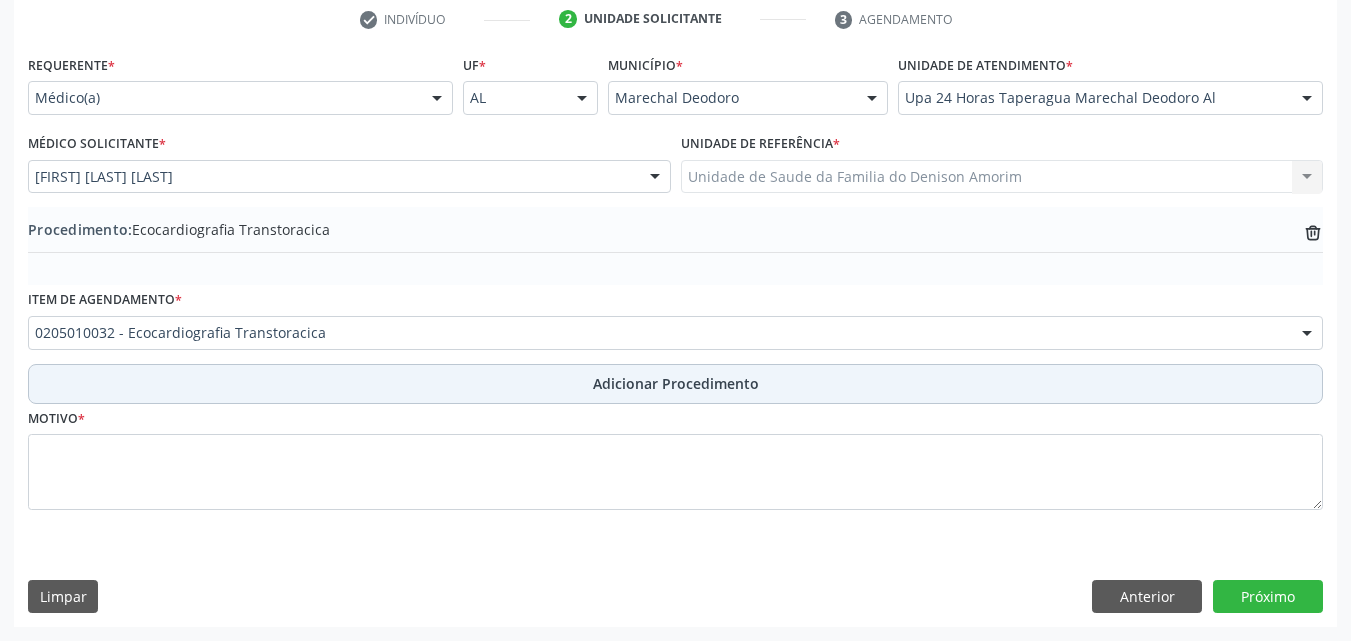 scroll, scrollTop: 412, scrollLeft: 0, axis: vertical 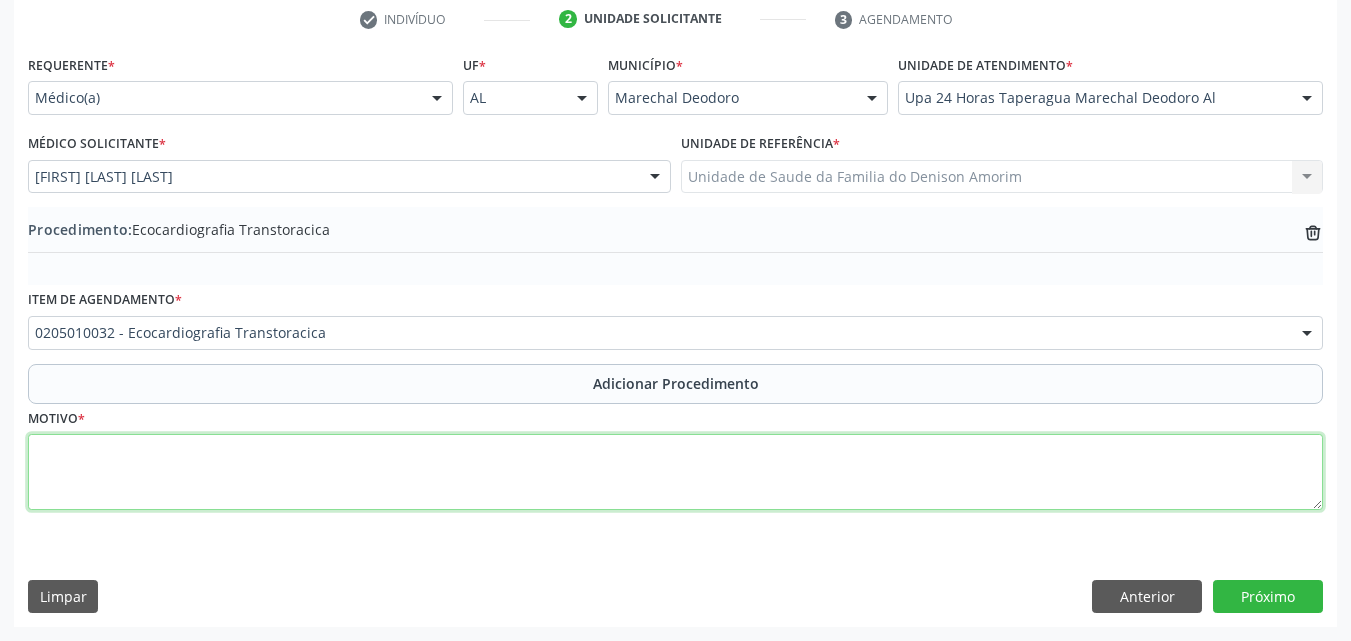 click at bounding box center (675, 472) 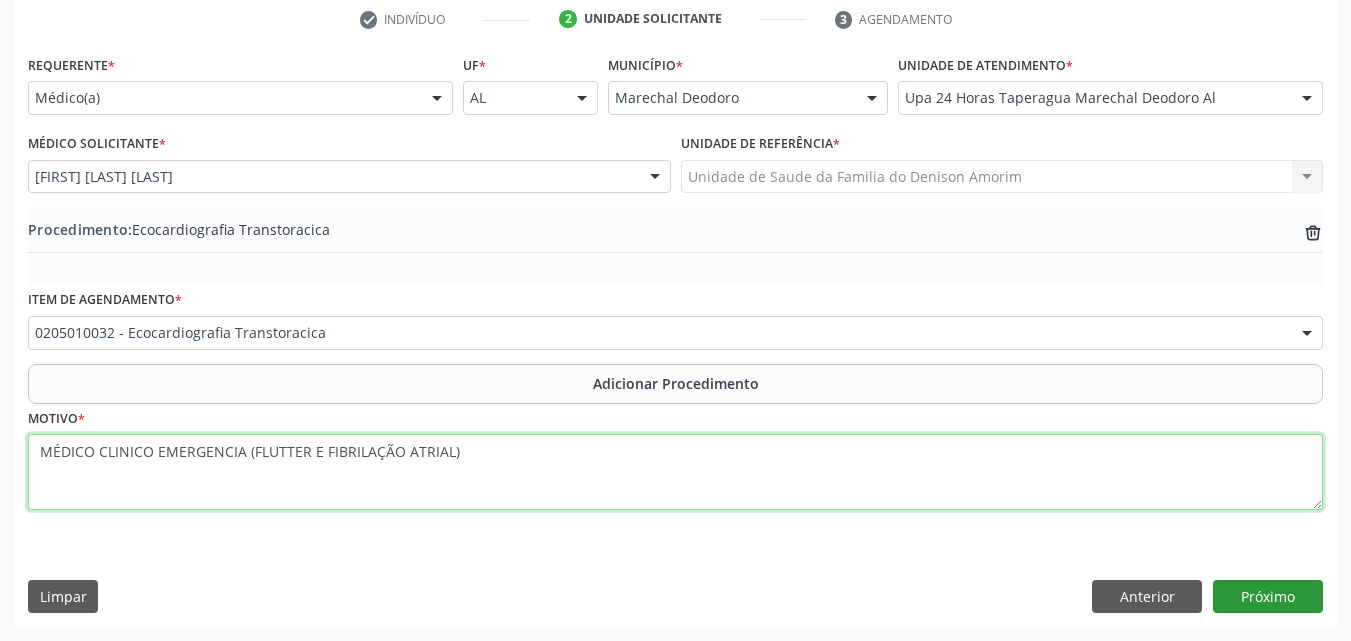 type on "MÉDICO CLINICO EMERGENCIA (FLUTTER E FIBRILAÇÃO ATRIAL)" 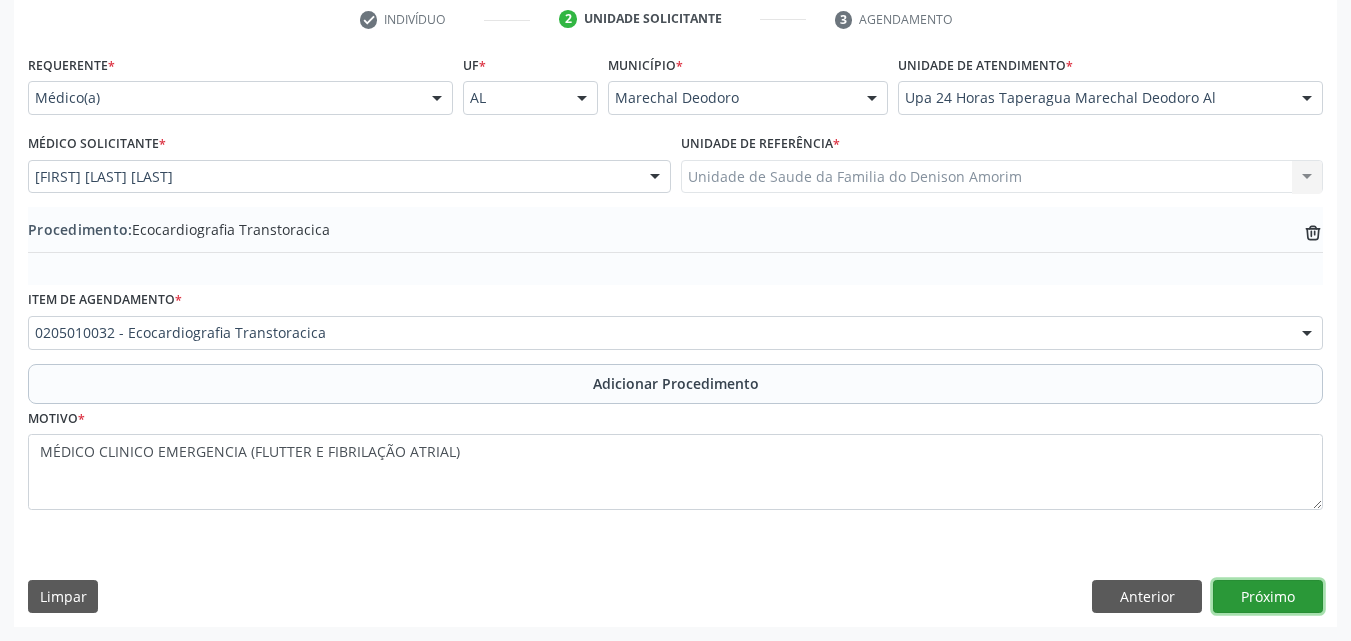 click on "Próximo" at bounding box center (1268, 597) 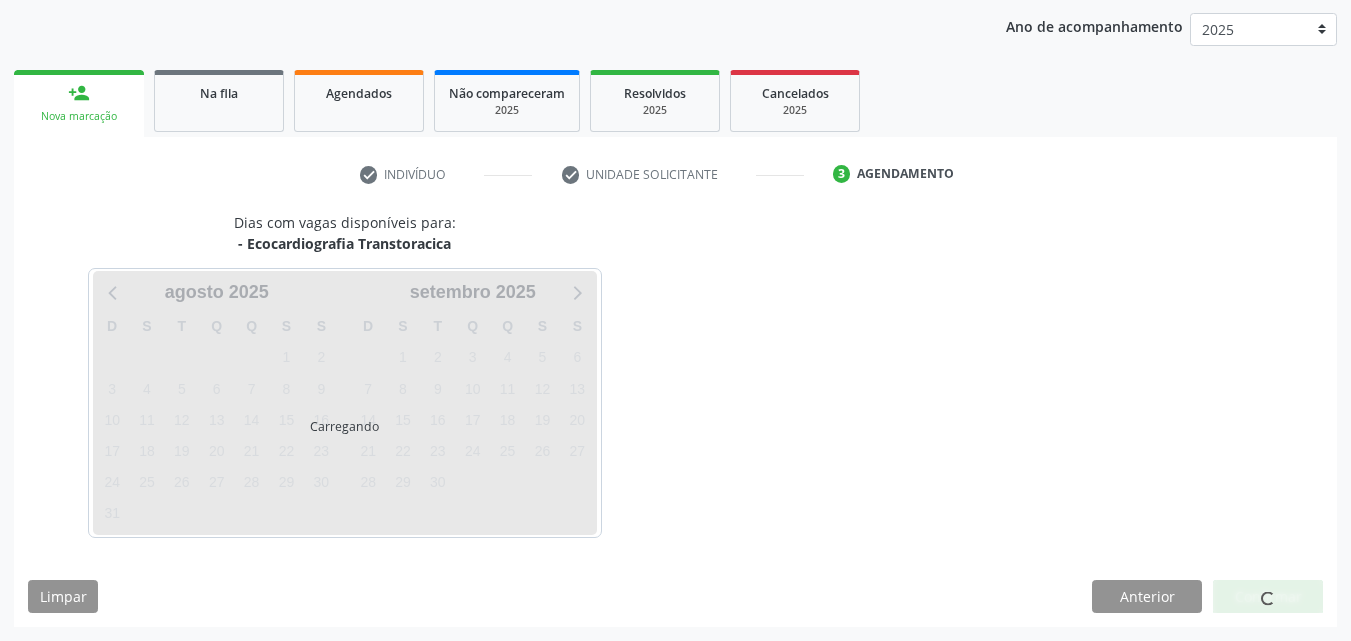 scroll, scrollTop: 316, scrollLeft: 0, axis: vertical 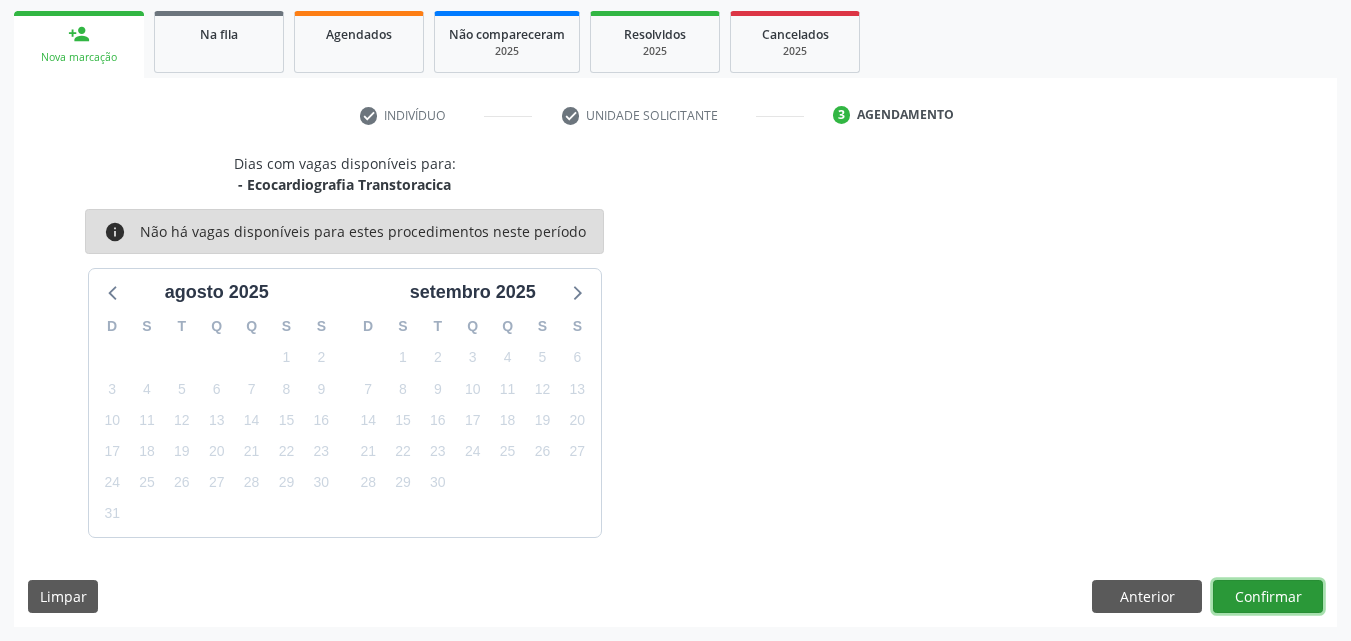 click on "Confirmar" at bounding box center (1268, 597) 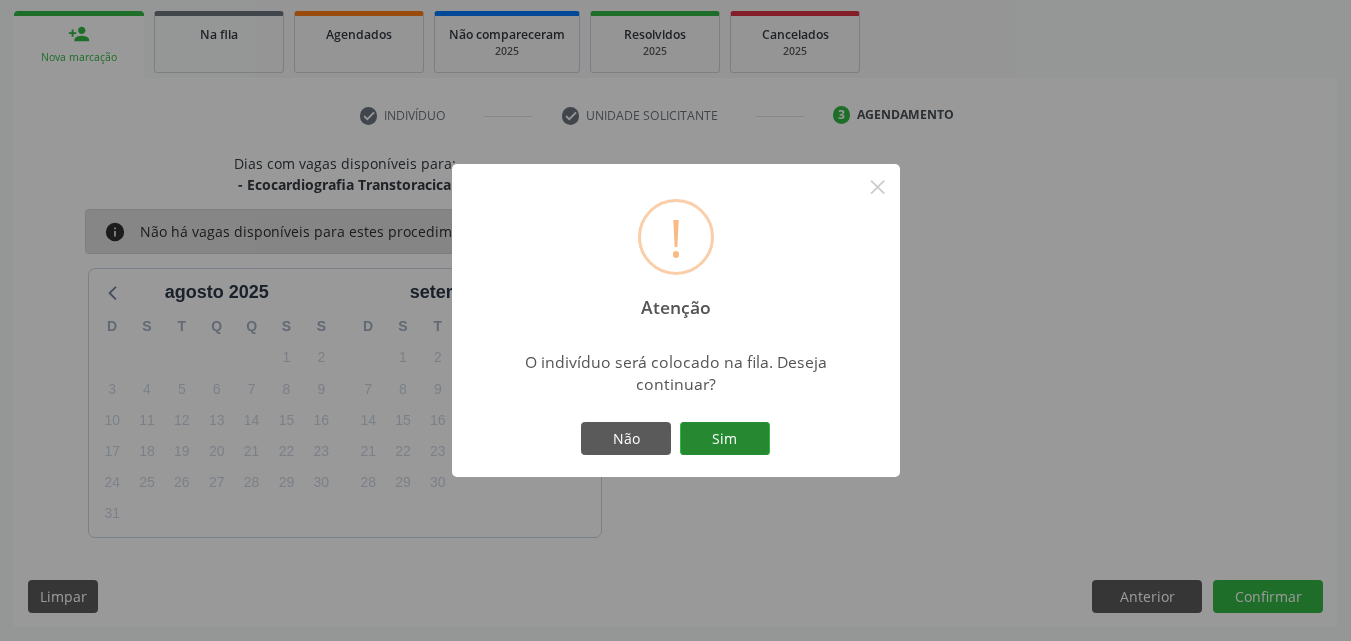 click on "Sim" at bounding box center (725, 439) 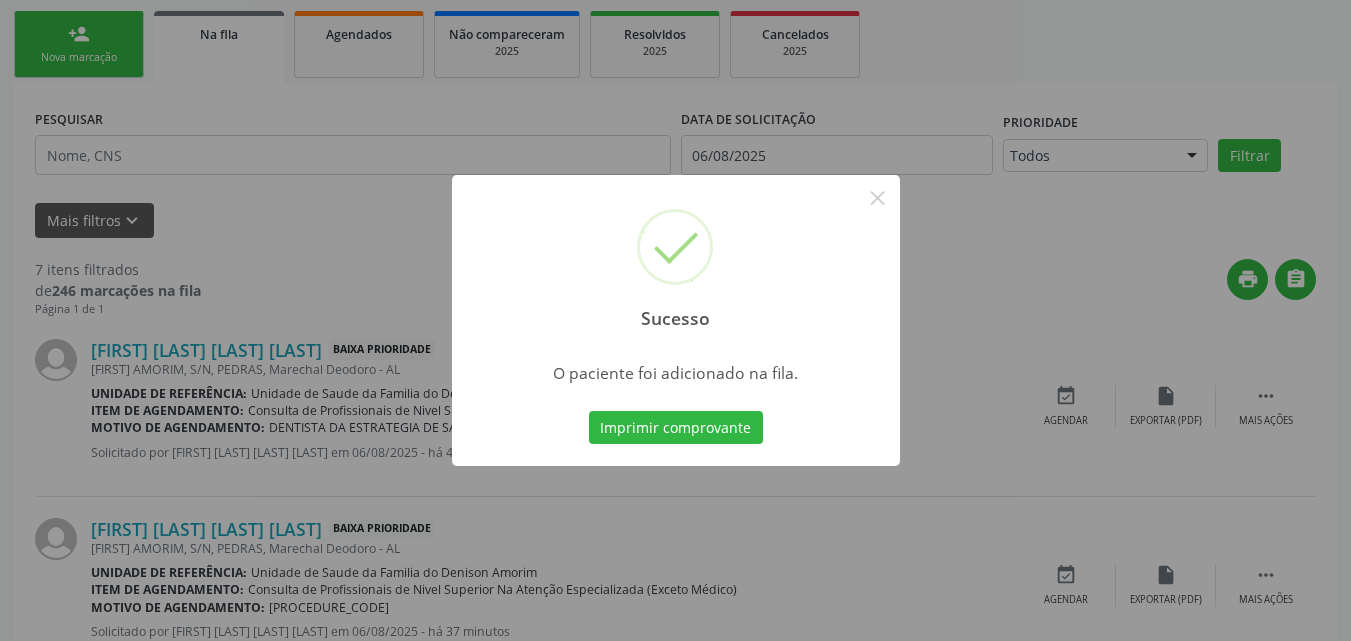 scroll, scrollTop: 54, scrollLeft: 0, axis: vertical 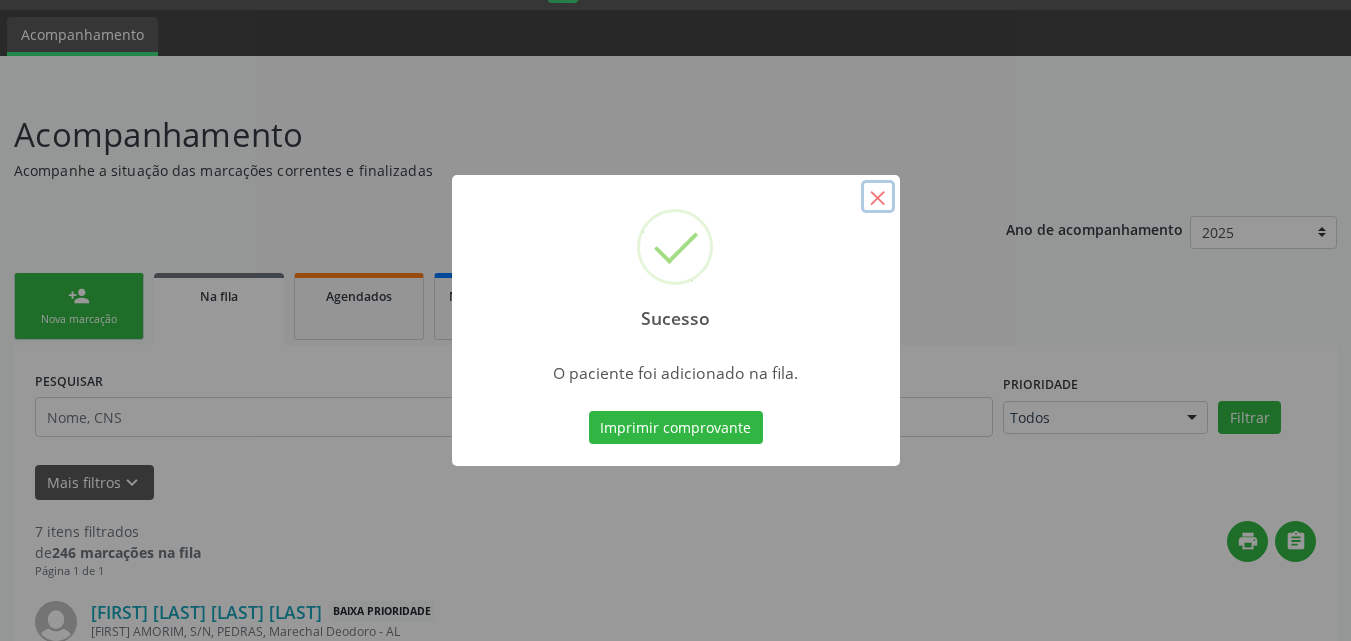 click on "×" at bounding box center (878, 197) 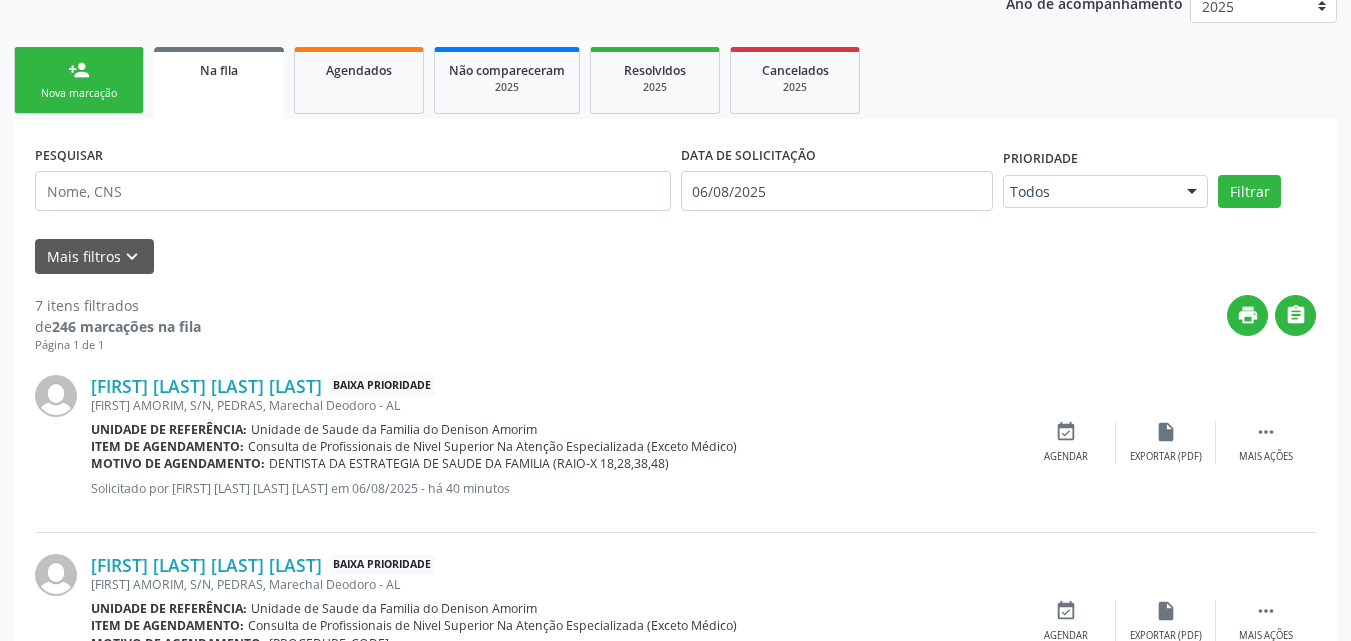 scroll, scrollTop: 343, scrollLeft: 0, axis: vertical 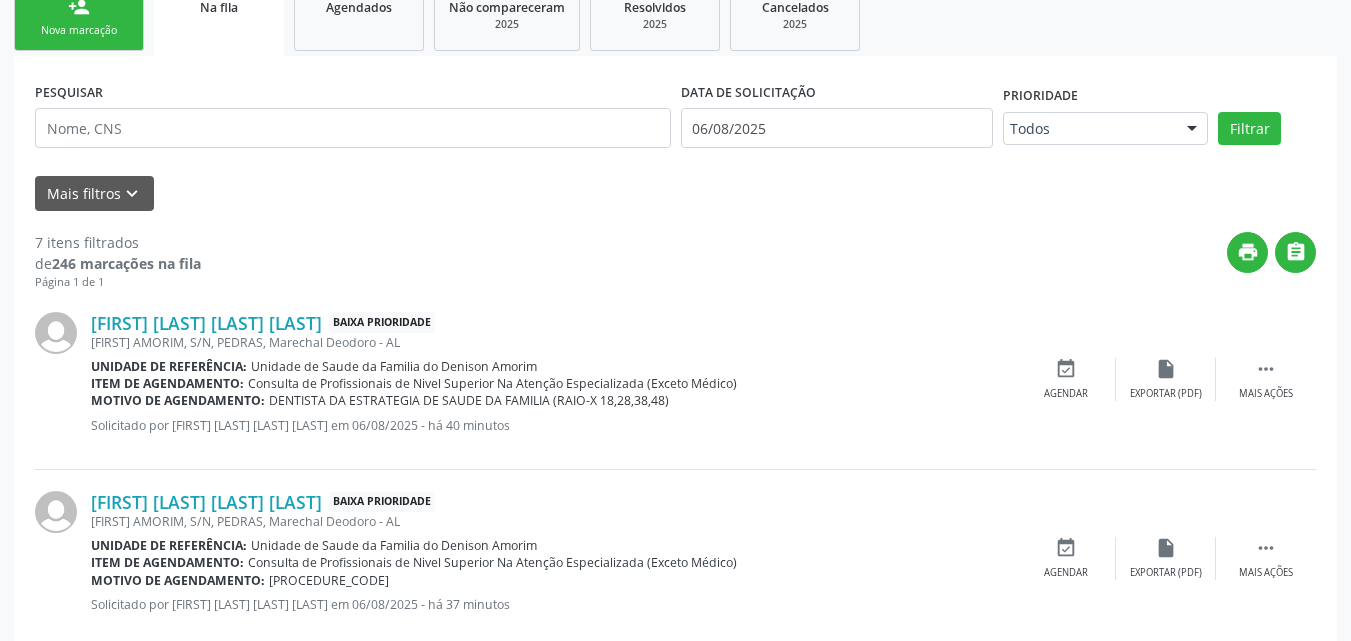 click on "person_add
Nova marcação" at bounding box center (79, 17) 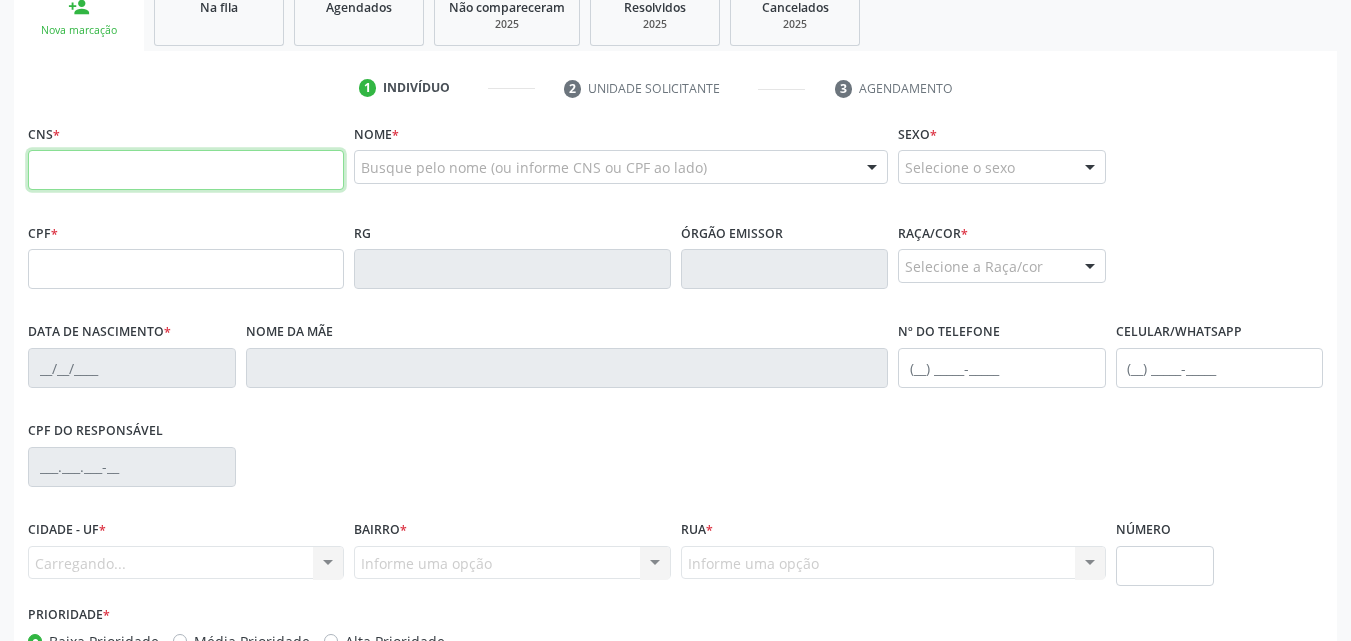 click at bounding box center (186, 170) 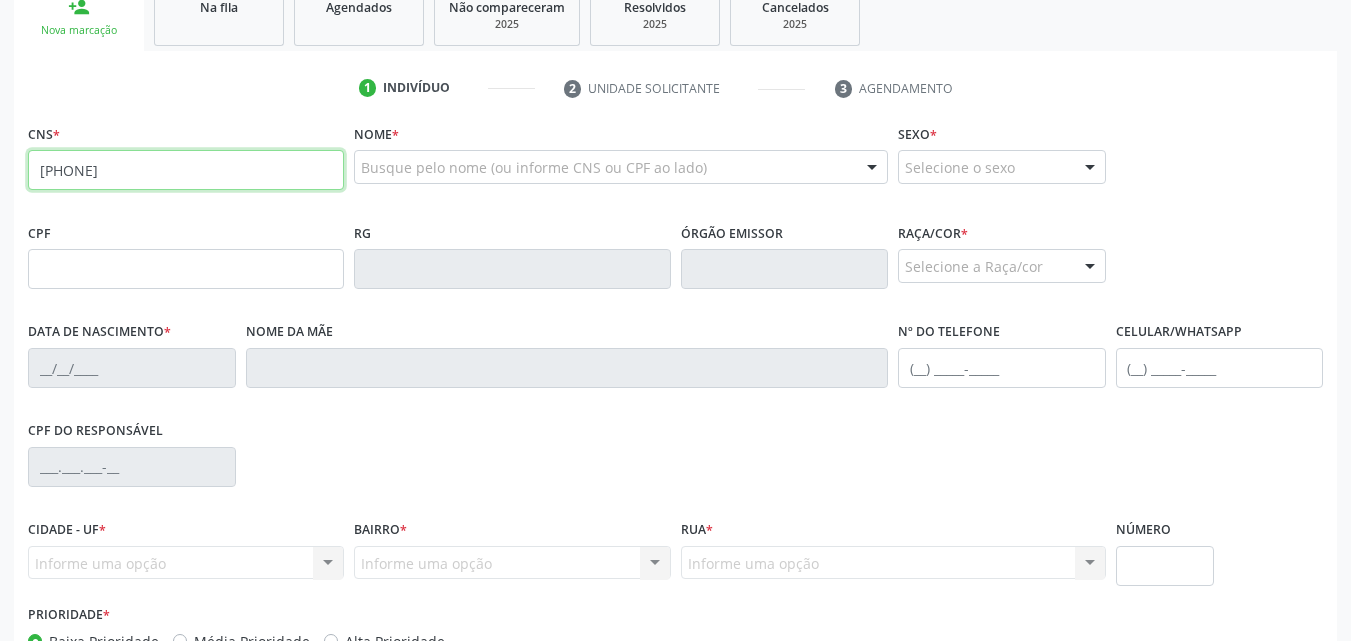 type on "[PHONE]" 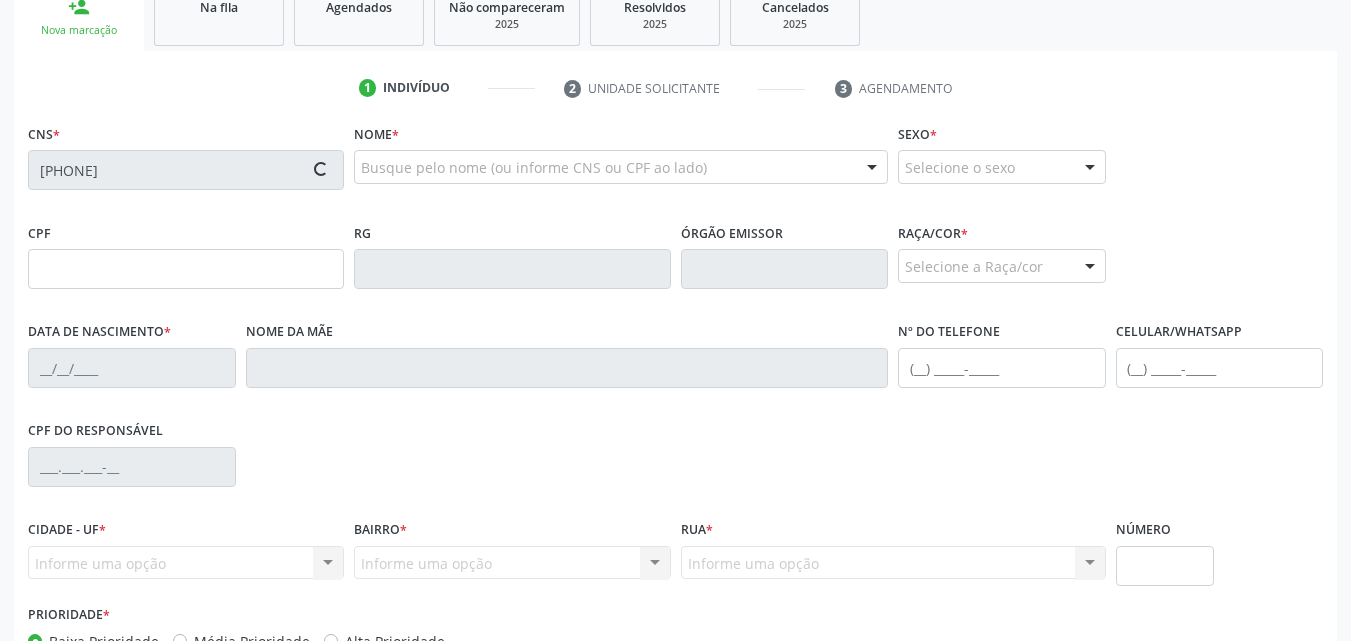 type on "[CPF]" 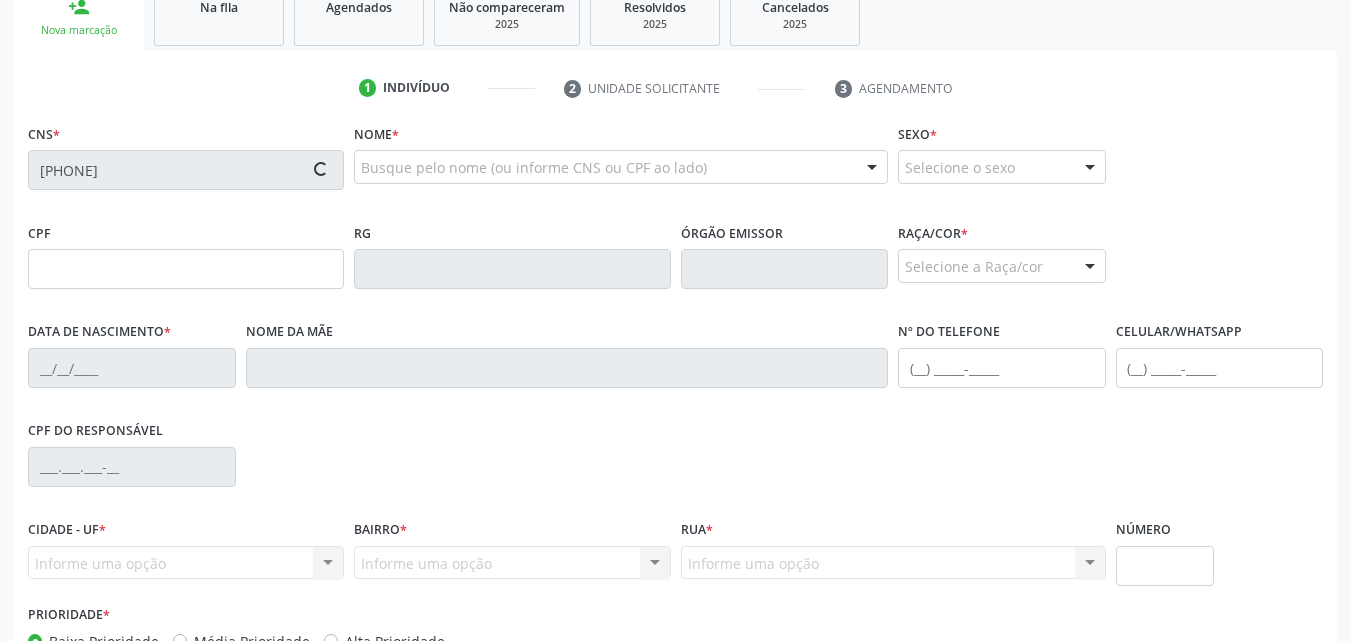 type on "[DATE]" 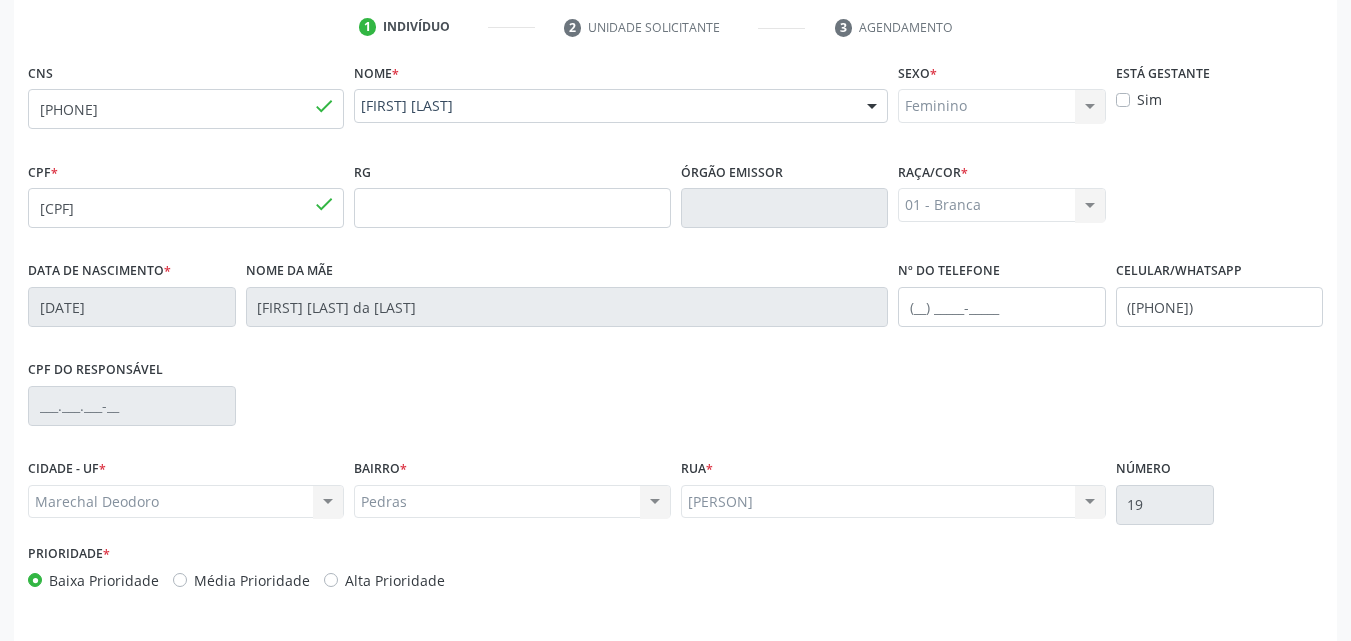 scroll, scrollTop: 471, scrollLeft: 0, axis: vertical 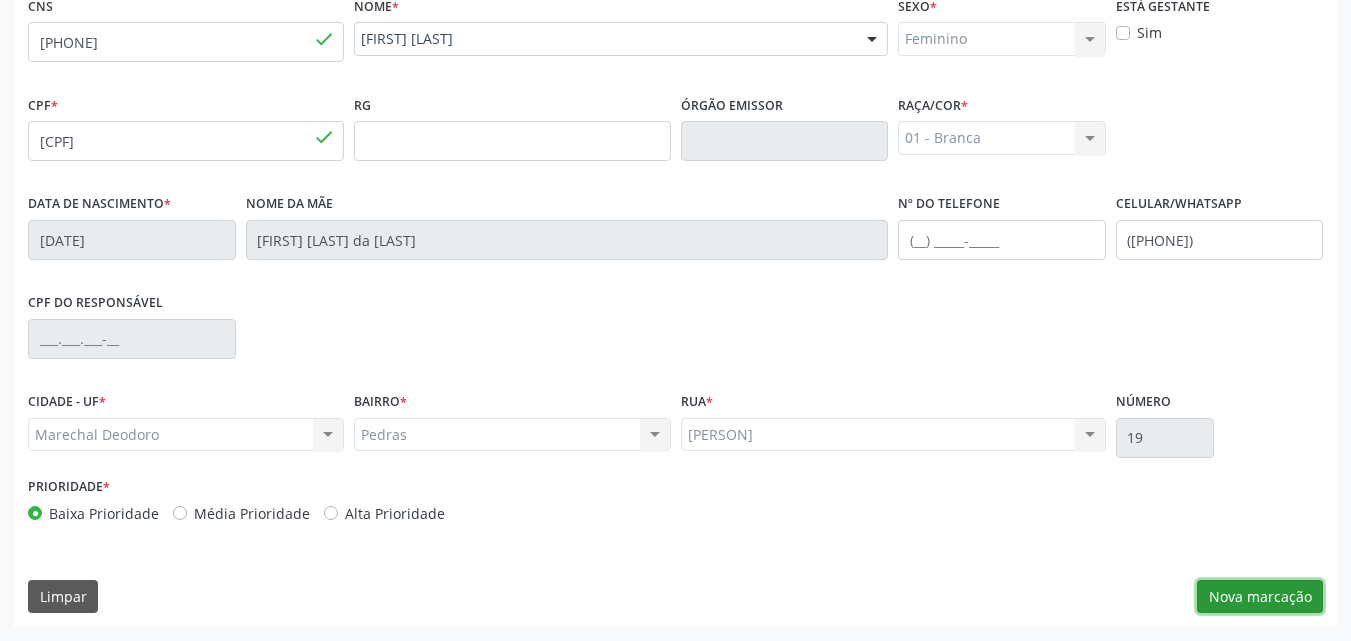 click on "Nova marcação" at bounding box center (1260, 597) 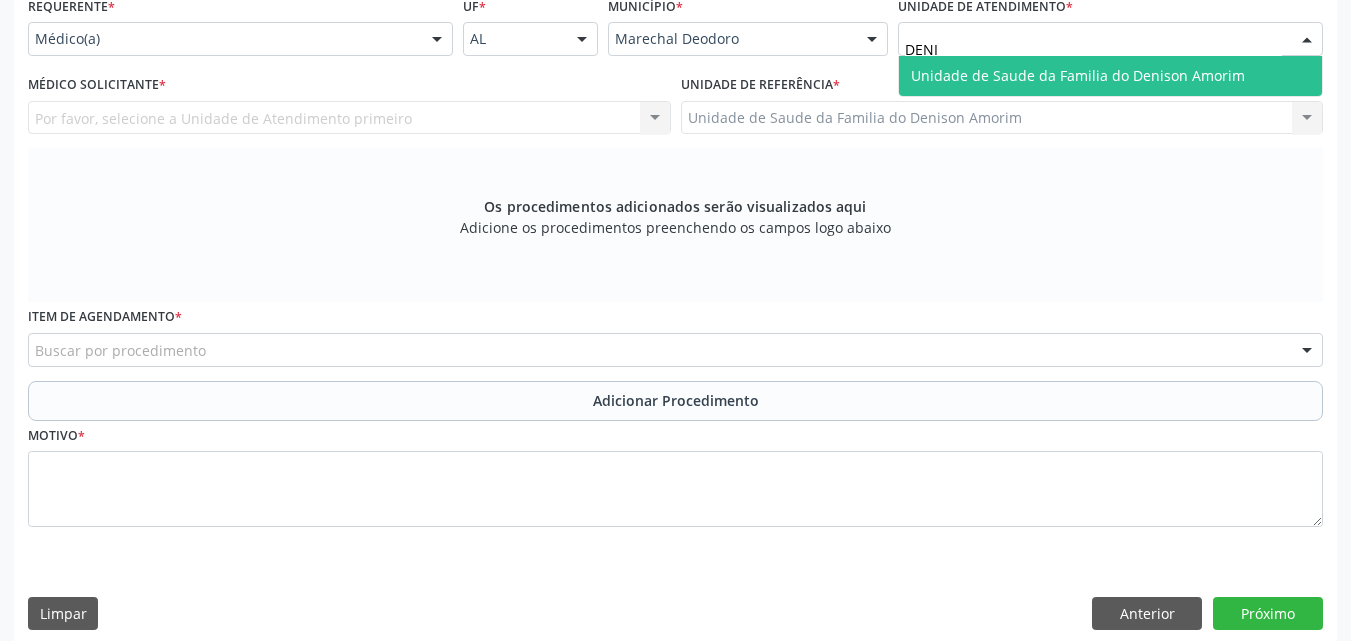 type on "[FIRST]" 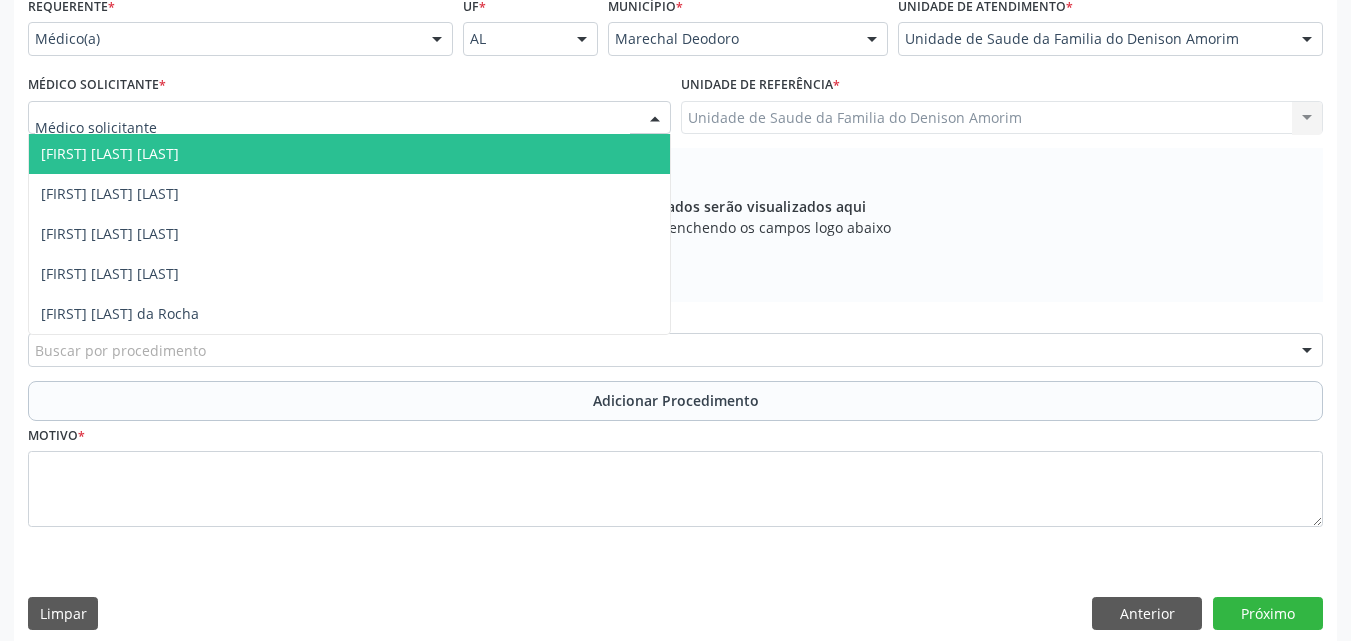 click at bounding box center [349, 118] 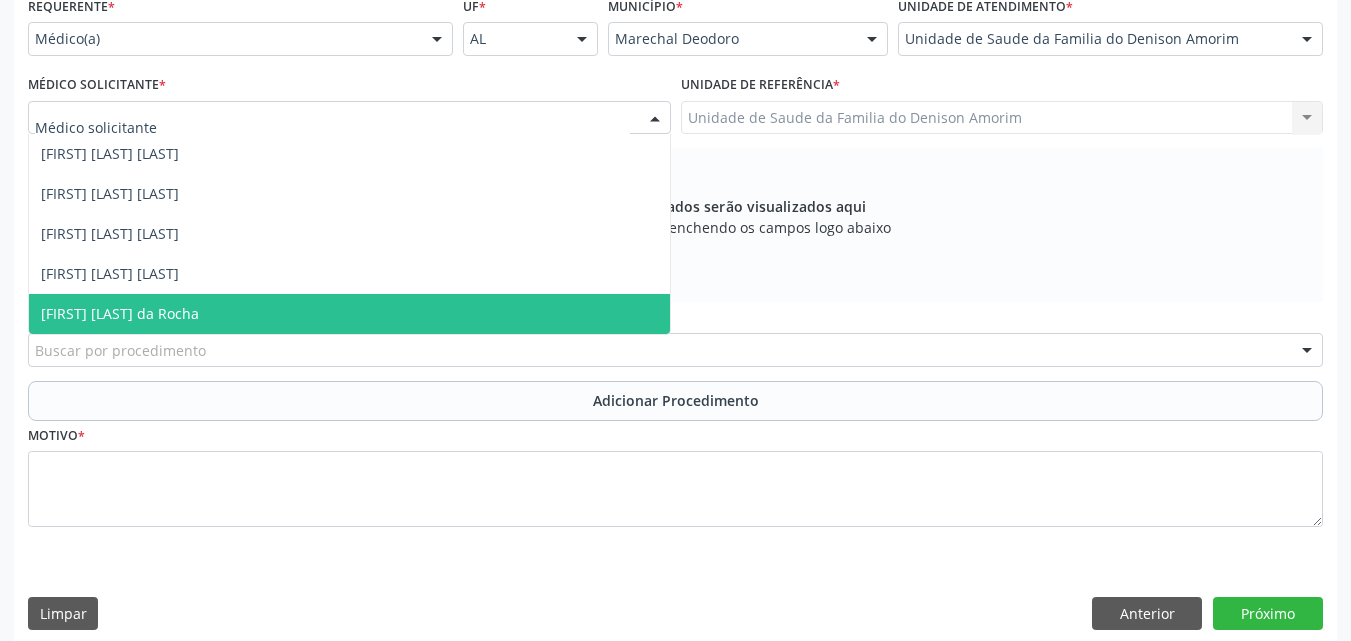 click on "[FIRST] [LAST] da Rocha" at bounding box center [349, 314] 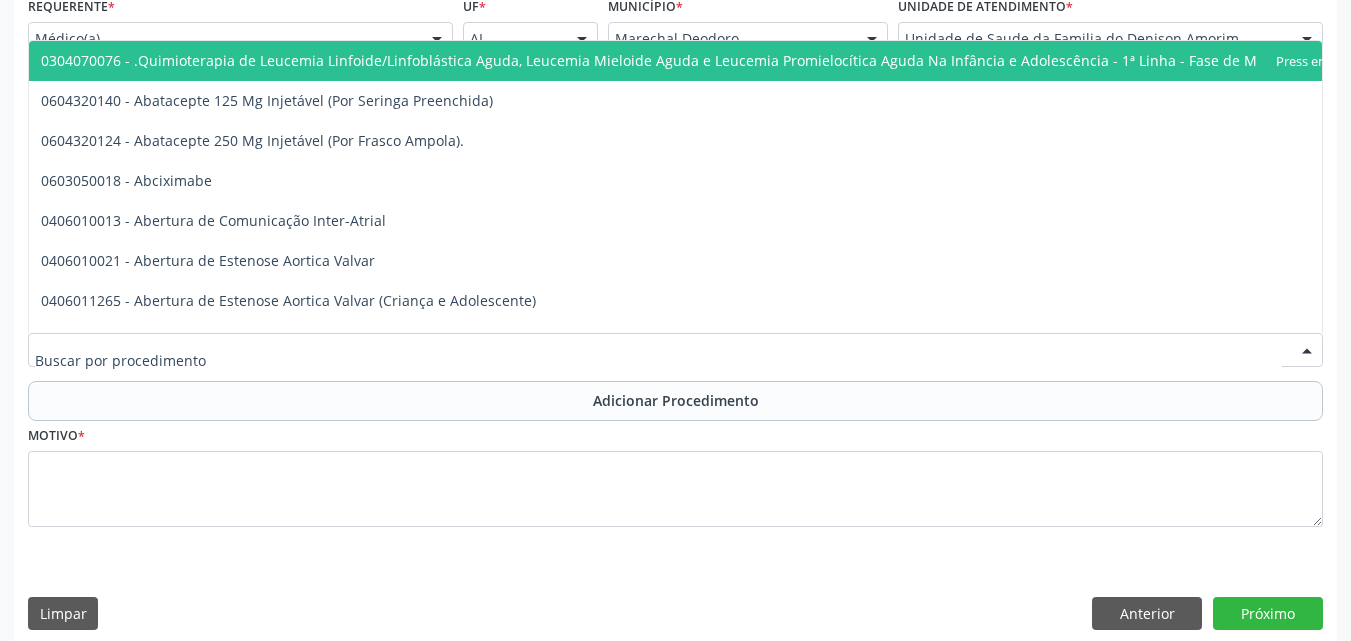 click at bounding box center [675, 350] 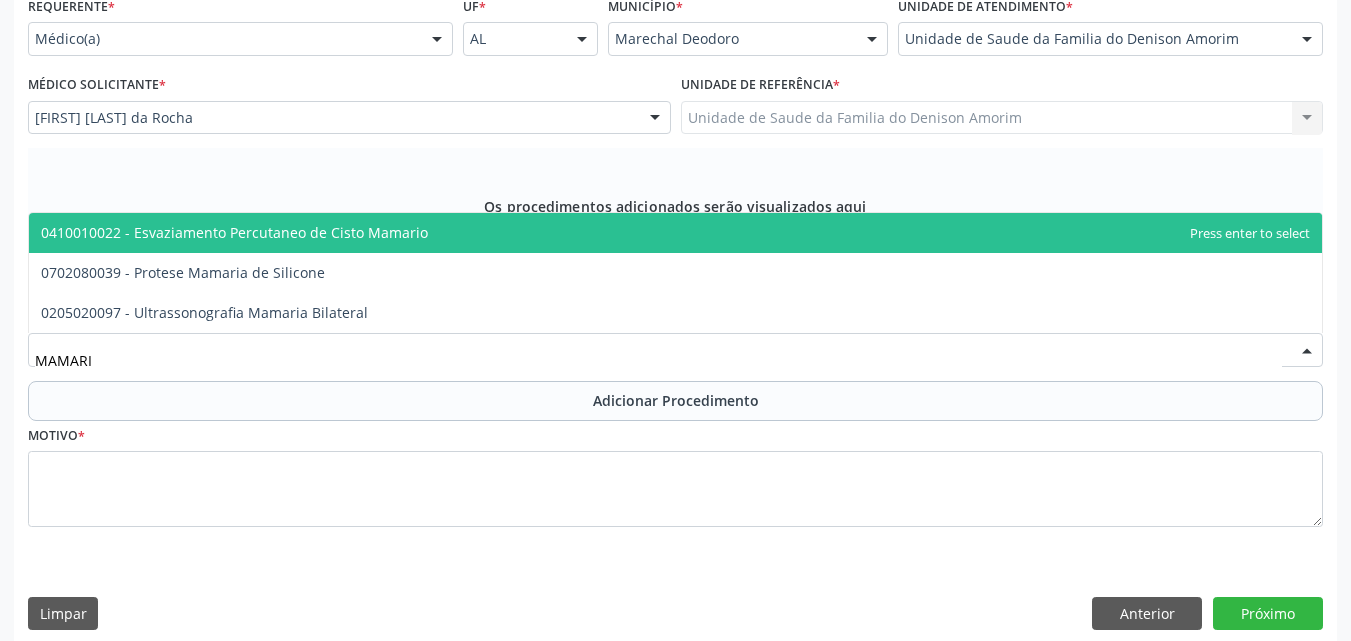 type on "MAMARIA" 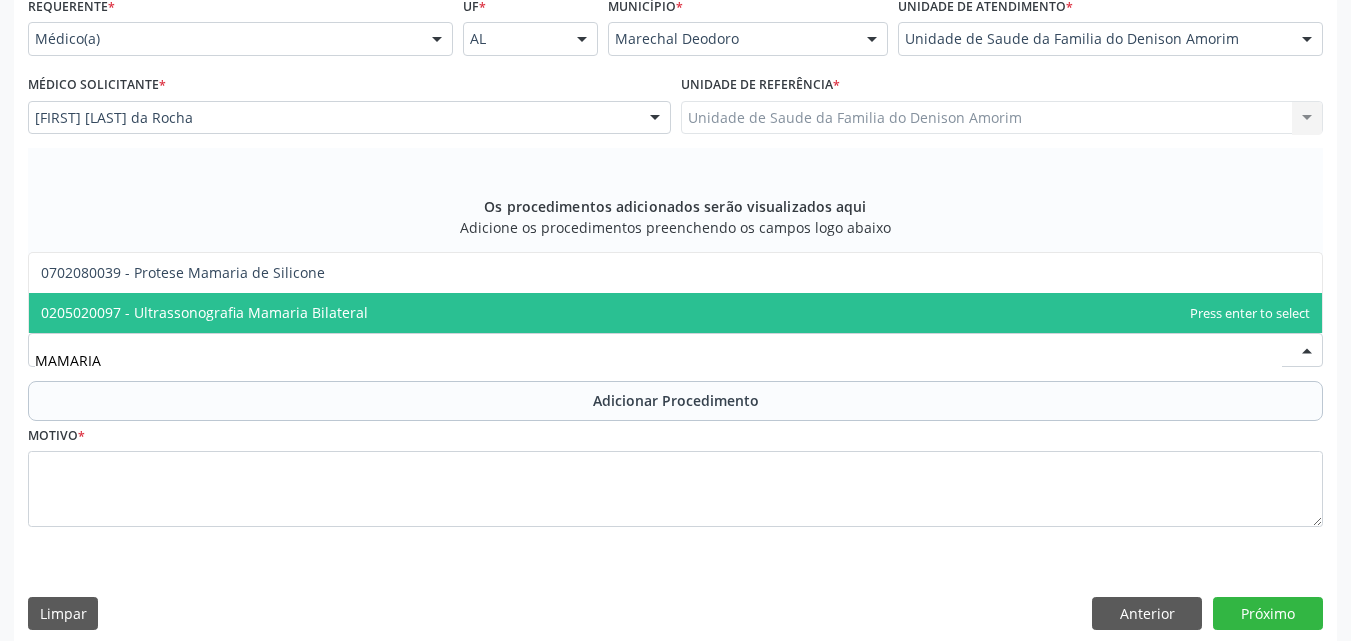 click on "0205020097 - Ultrassonografia Mamaria Bilateral" at bounding box center (675, 313) 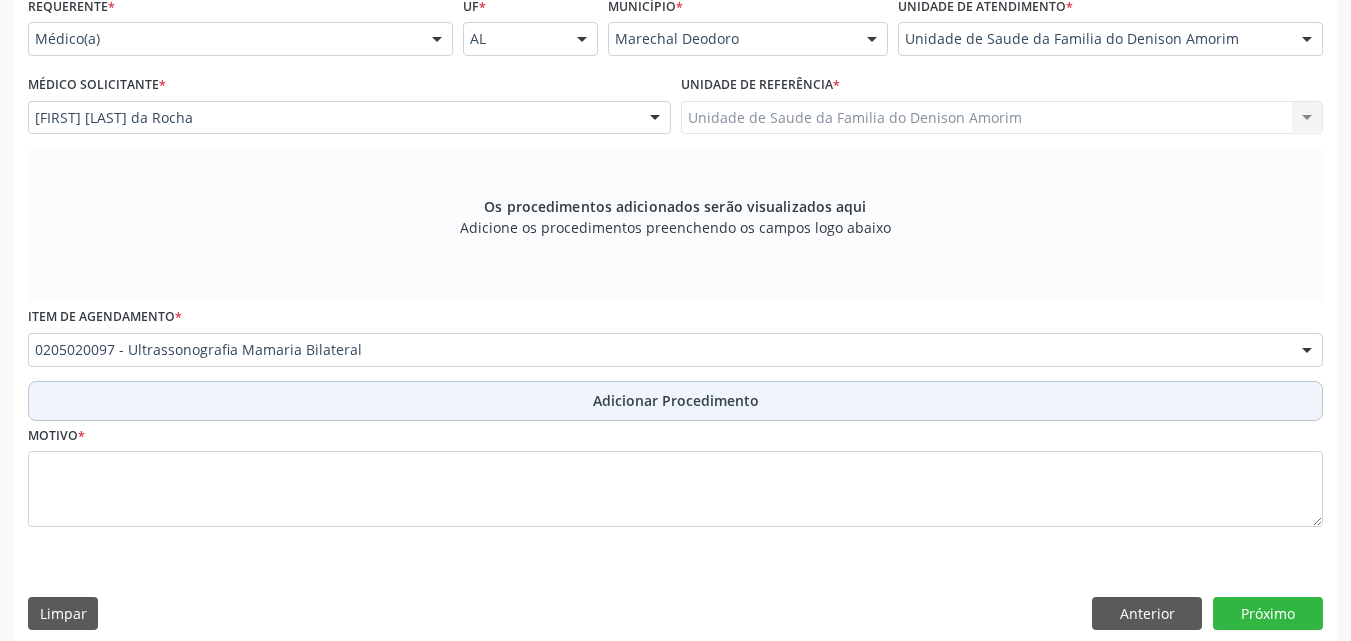 click on "Adicionar Procedimento" at bounding box center (675, 401) 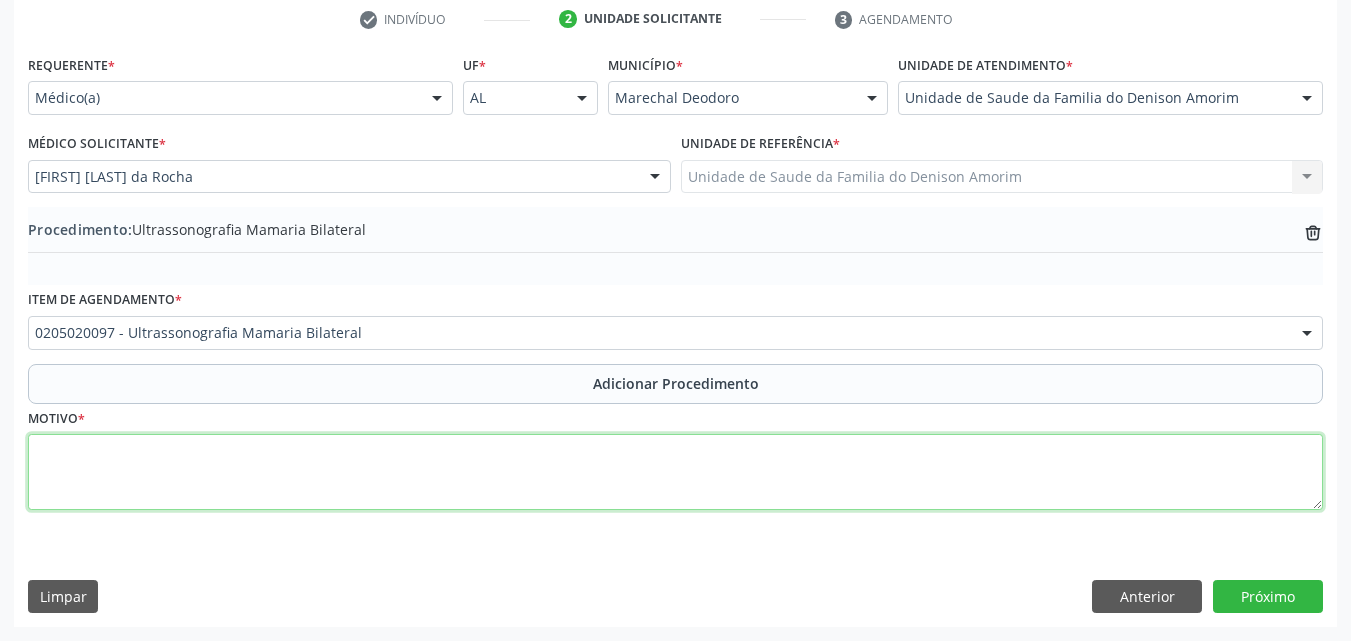 click at bounding box center (675, 472) 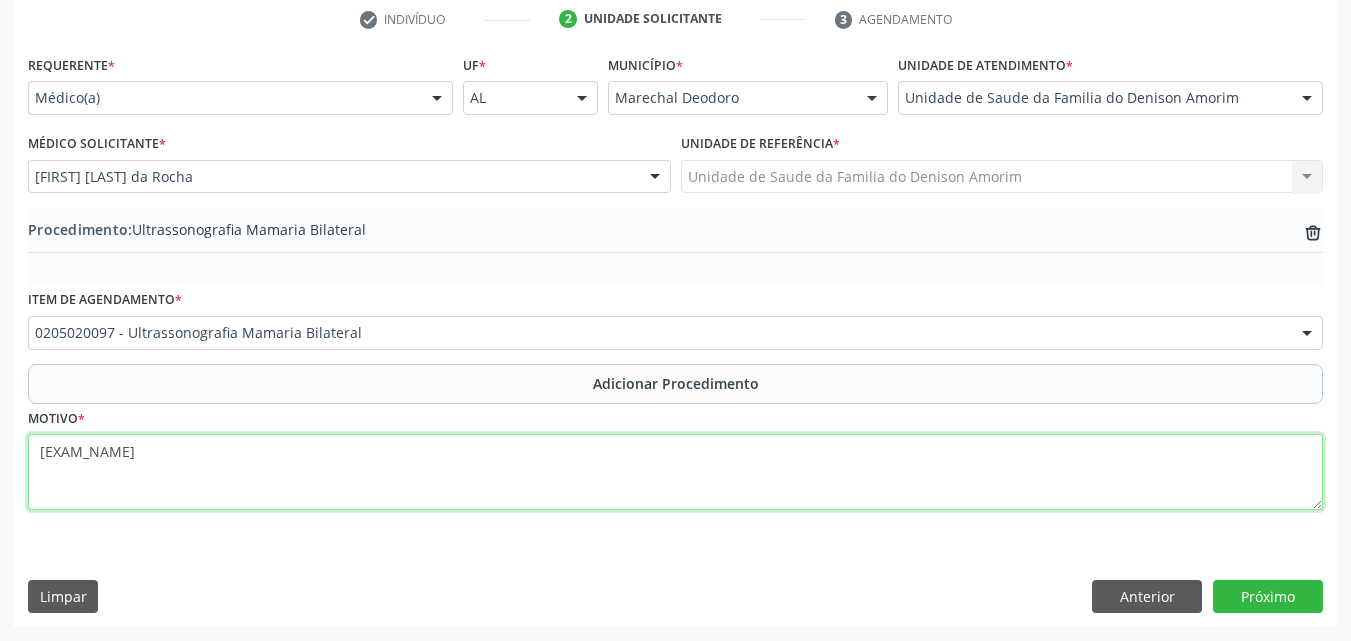click on "[EXAM_NAME]" at bounding box center [675, 472] 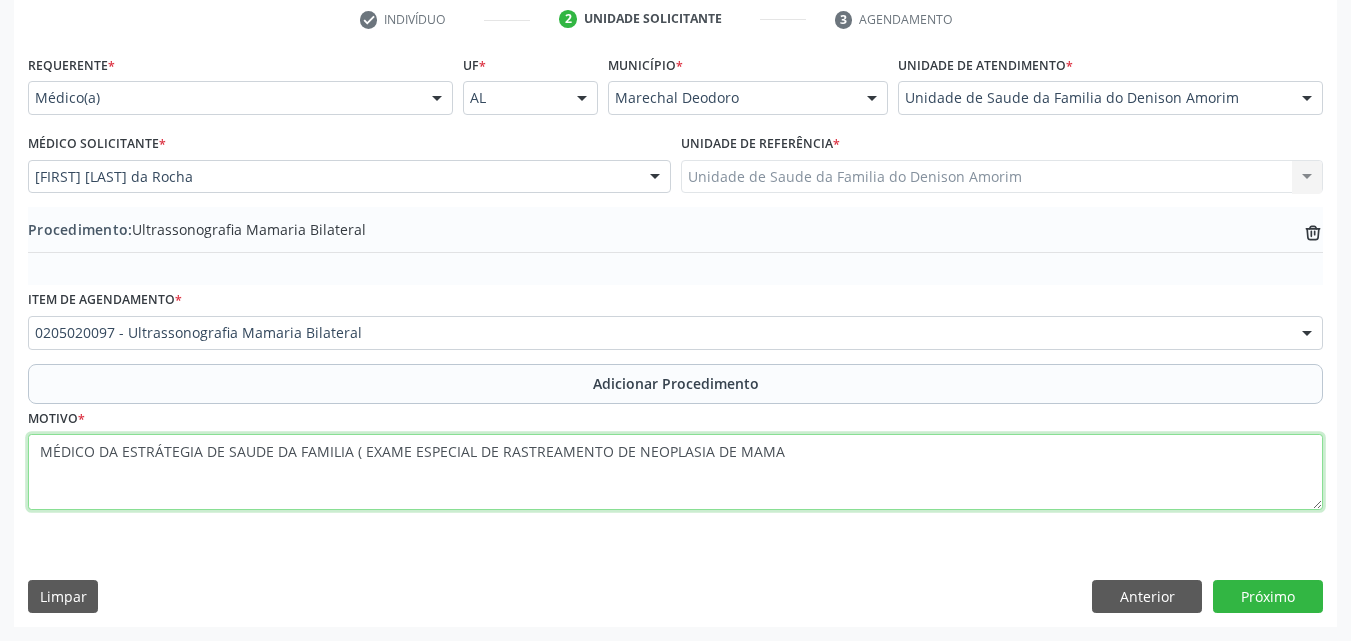 click on "MÉDICO DA ESTRÁTEGIA DE SAUDE DA FAMILIA ( EXAME ESPECIAL DE RASTREAMENTO DE NEOPLASIA DE MAMA" at bounding box center (675, 472) 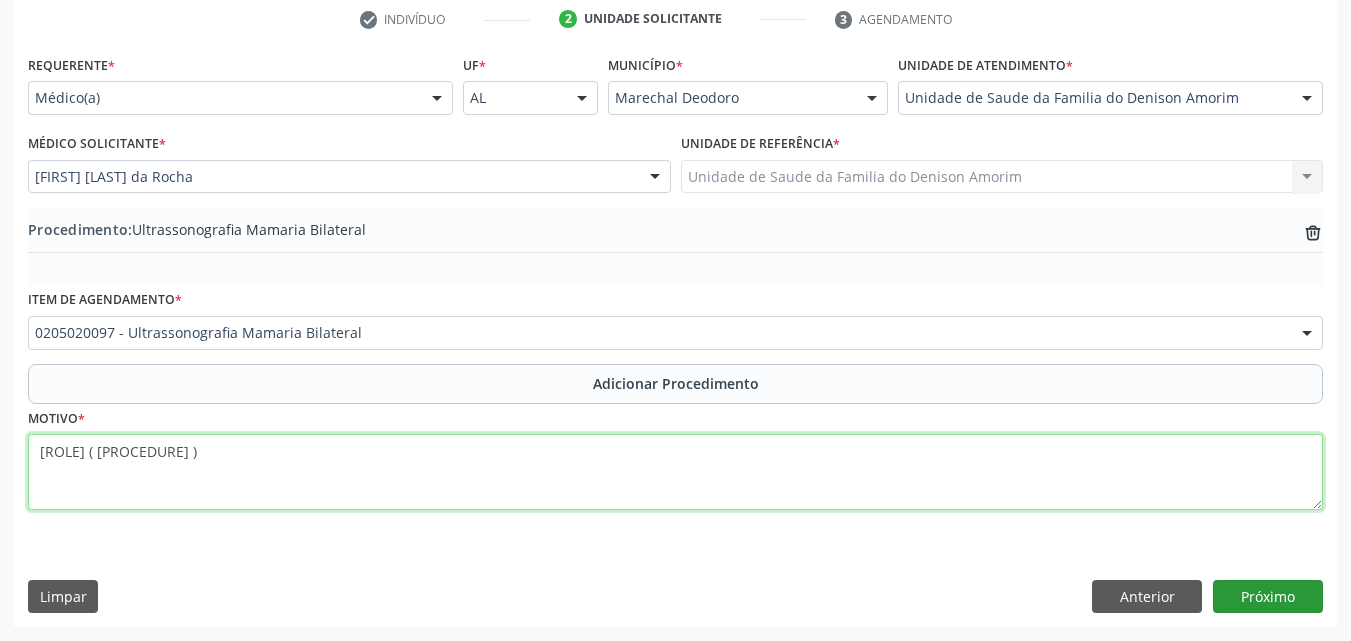 type on "[ROLE] ( [PROCEDURE] )" 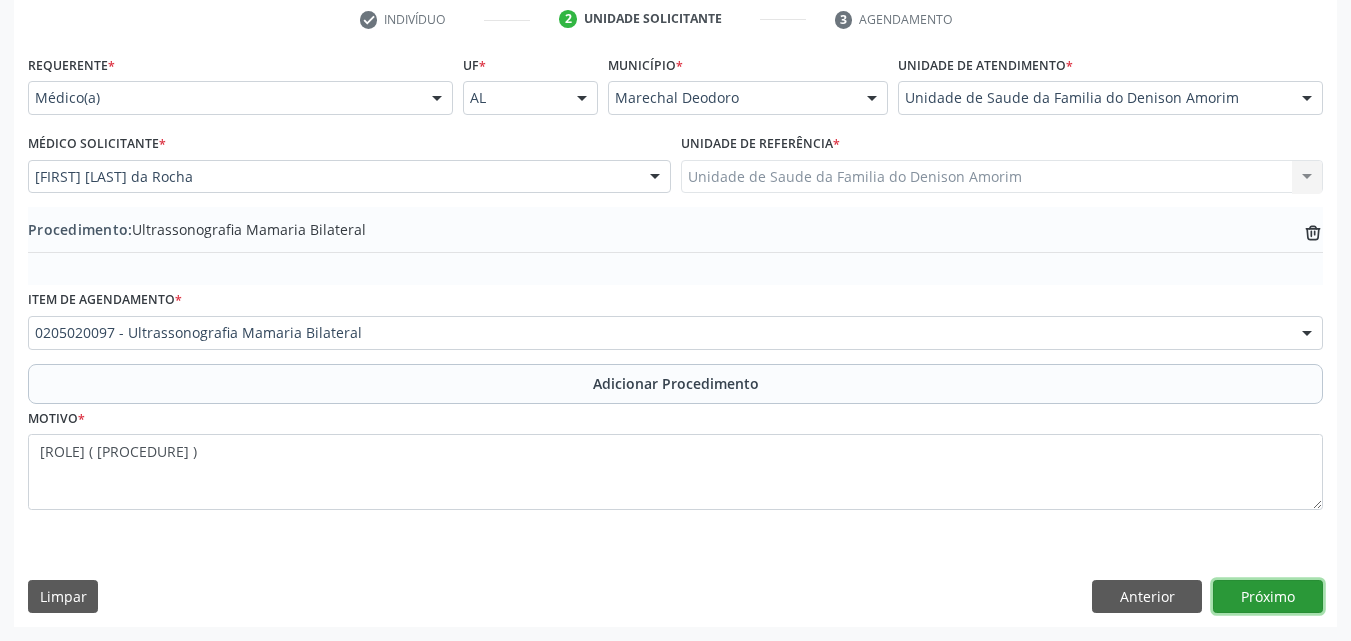 click on "Próximo" at bounding box center [1268, 597] 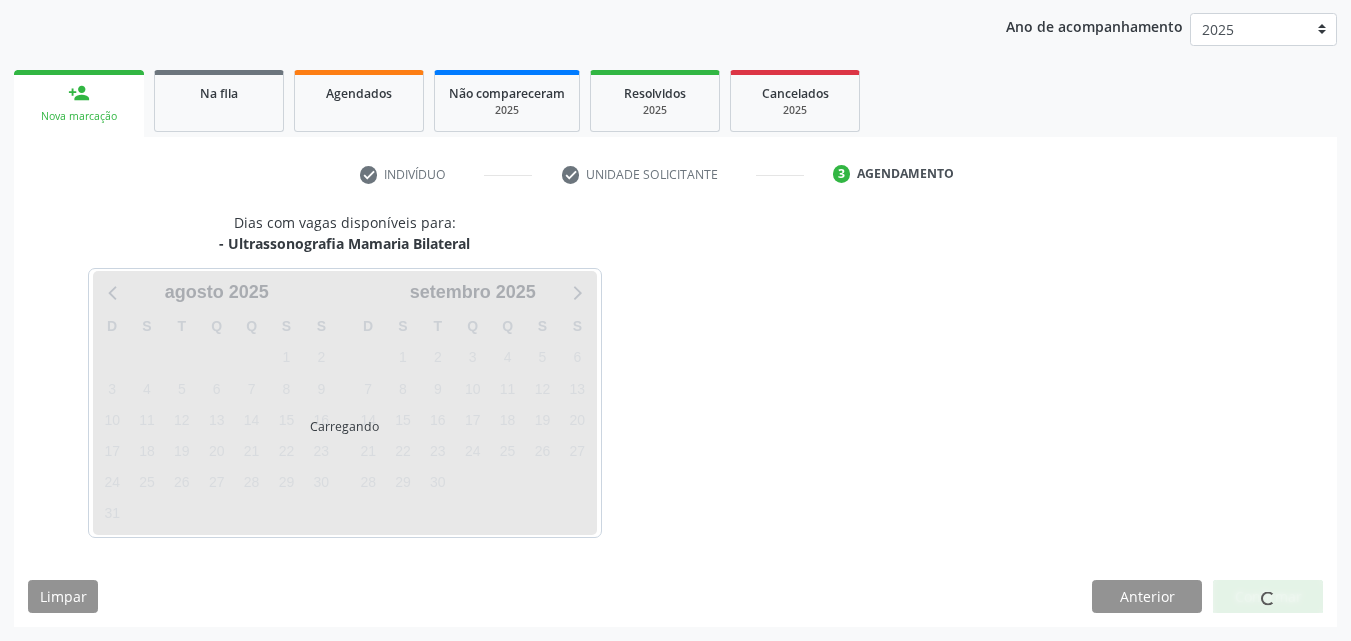 scroll, scrollTop: 316, scrollLeft: 0, axis: vertical 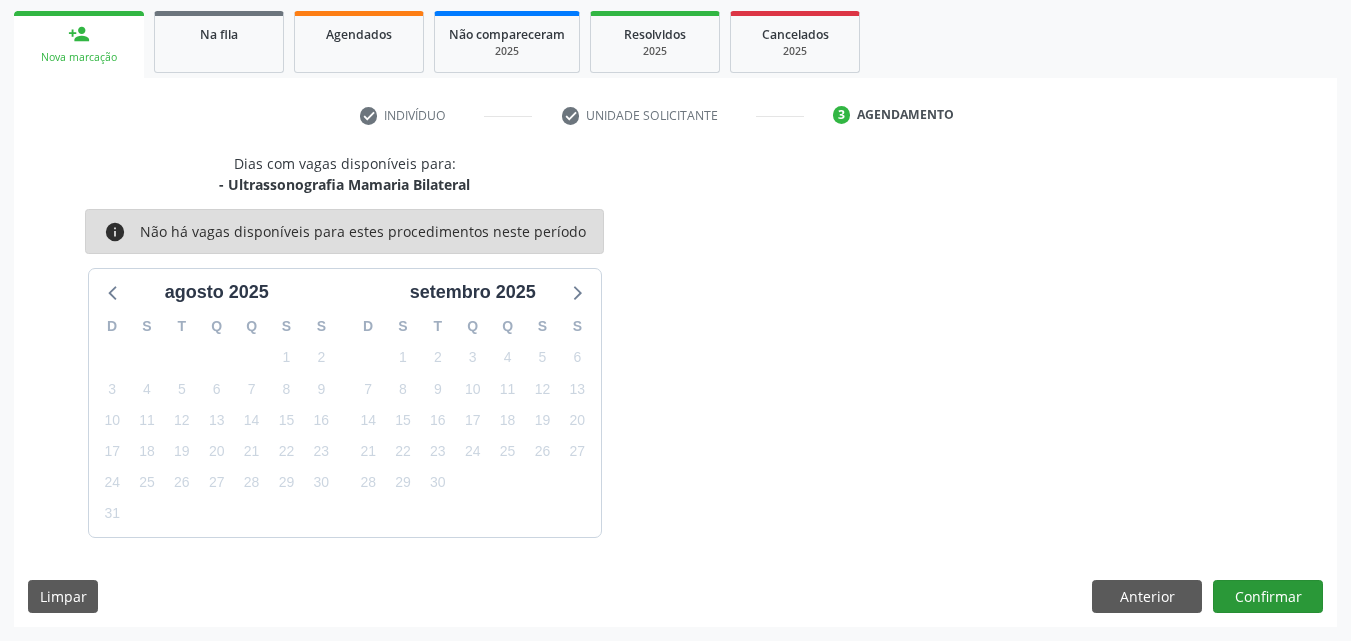 drag, startPoint x: 1285, startPoint y: 617, endPoint x: 1303, endPoint y: 594, distance: 29.206163 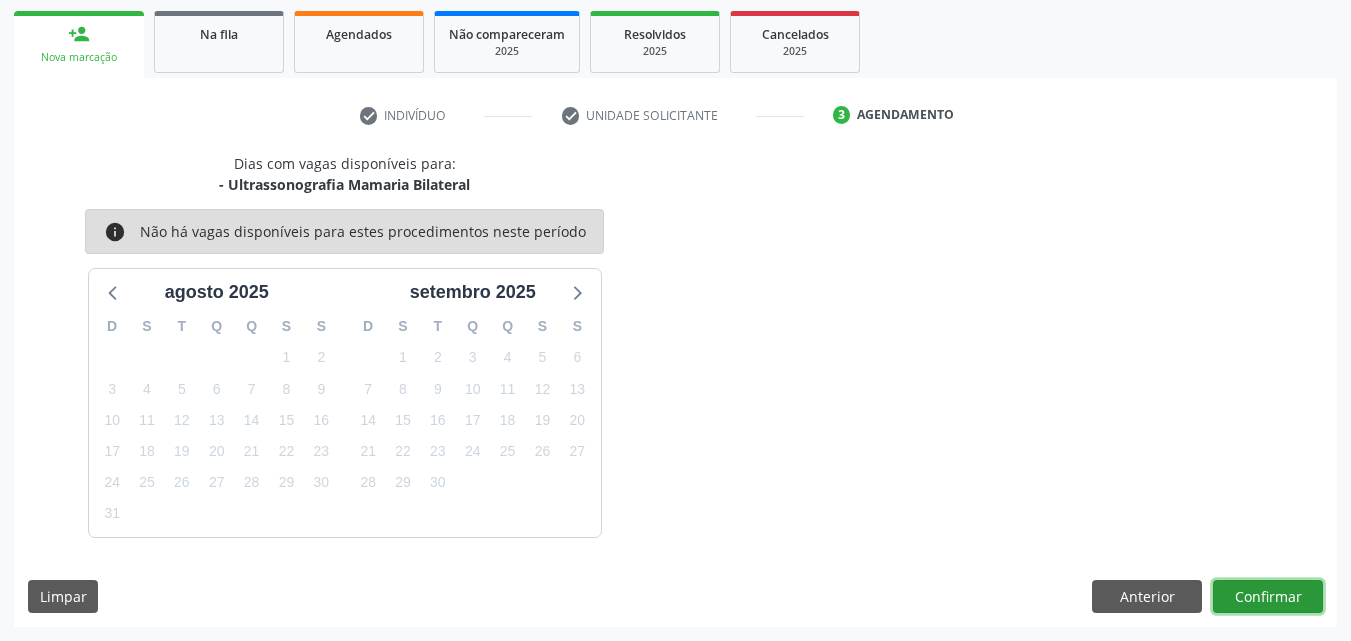 click on "Confirmar" at bounding box center (1268, 597) 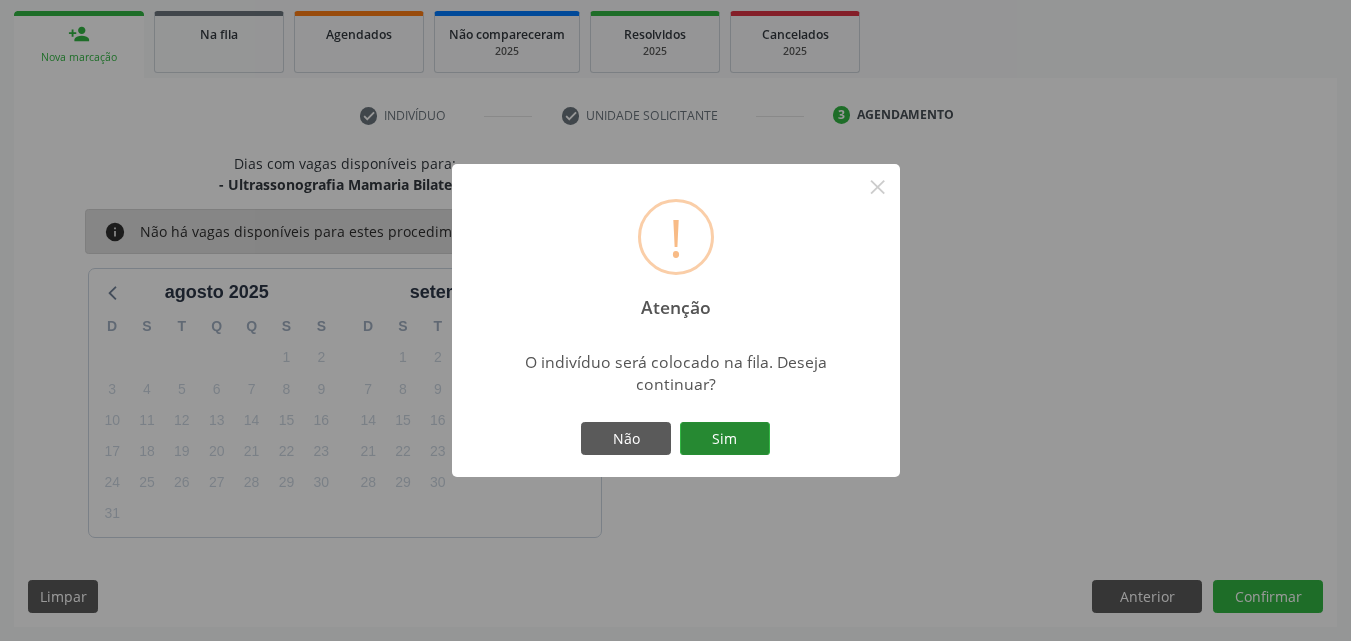 click on "Sim" at bounding box center (725, 439) 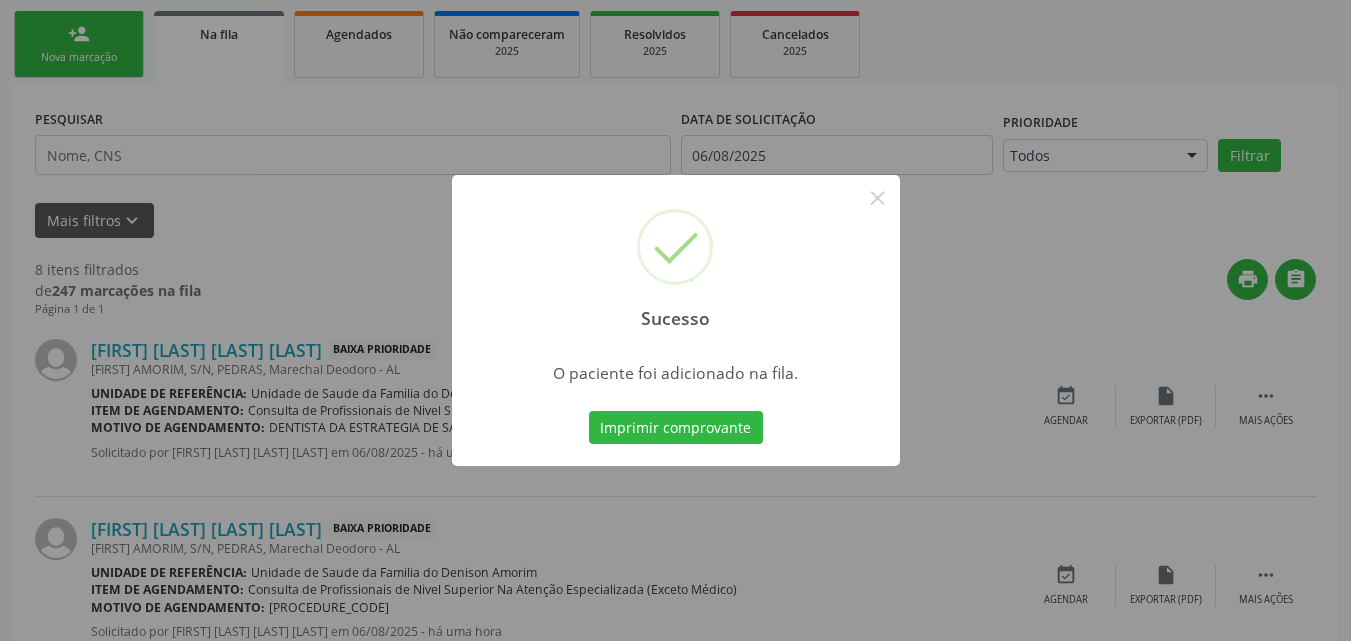 scroll, scrollTop: 54, scrollLeft: 0, axis: vertical 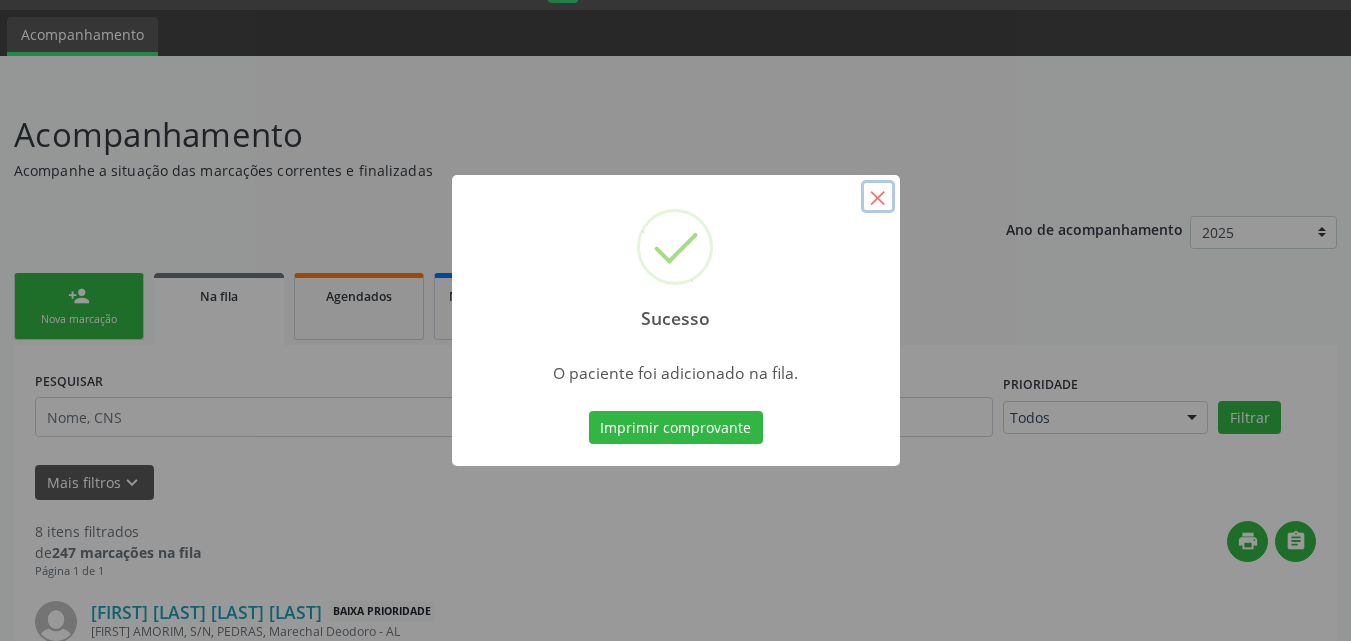 click on "×" at bounding box center [878, 197] 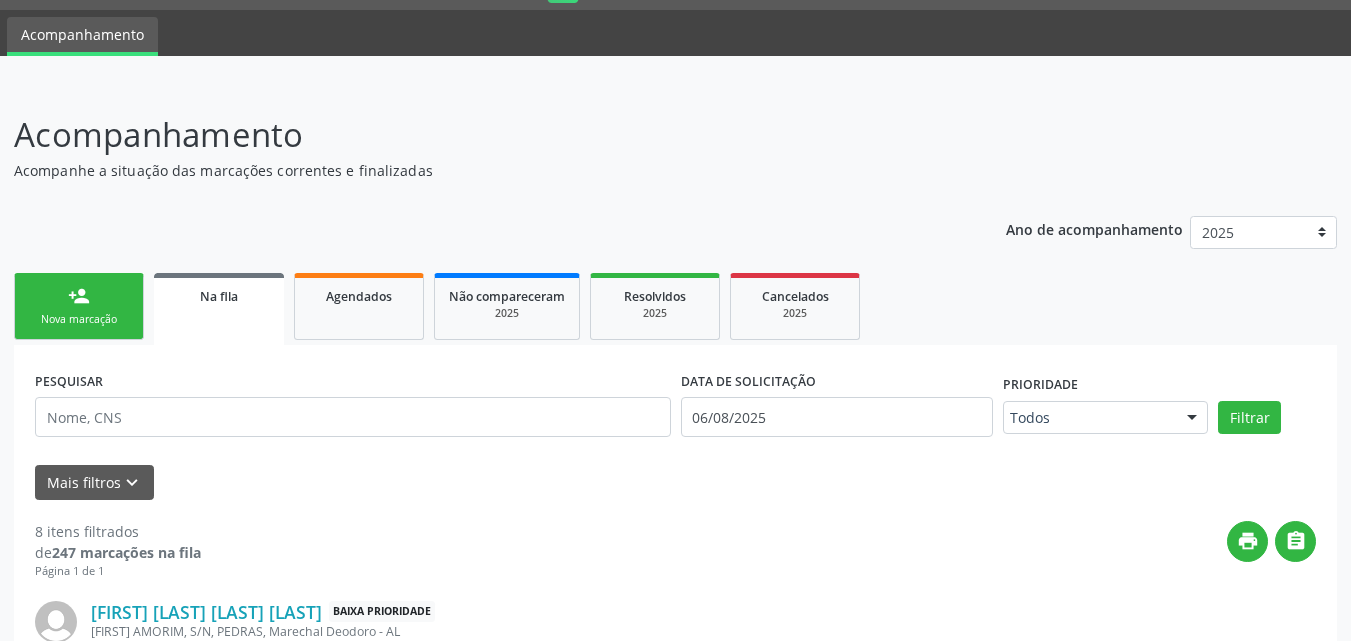 click on "person_add
Nova marcação" at bounding box center (79, 306) 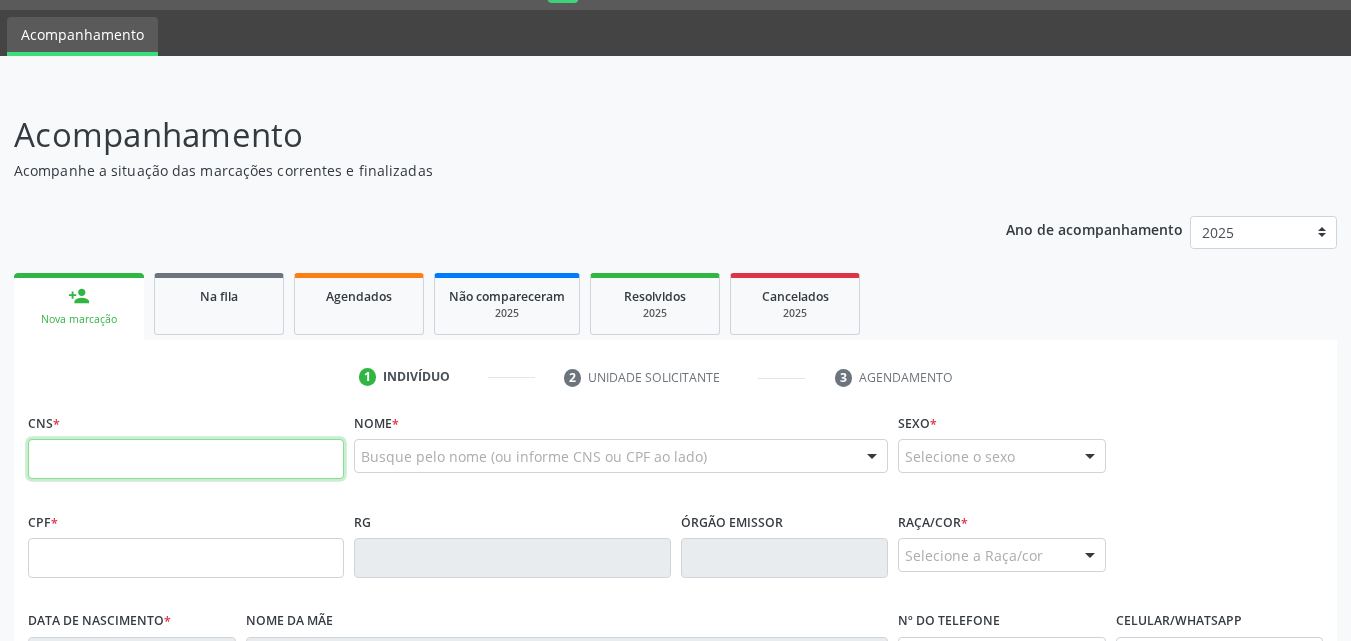click at bounding box center (186, 459) 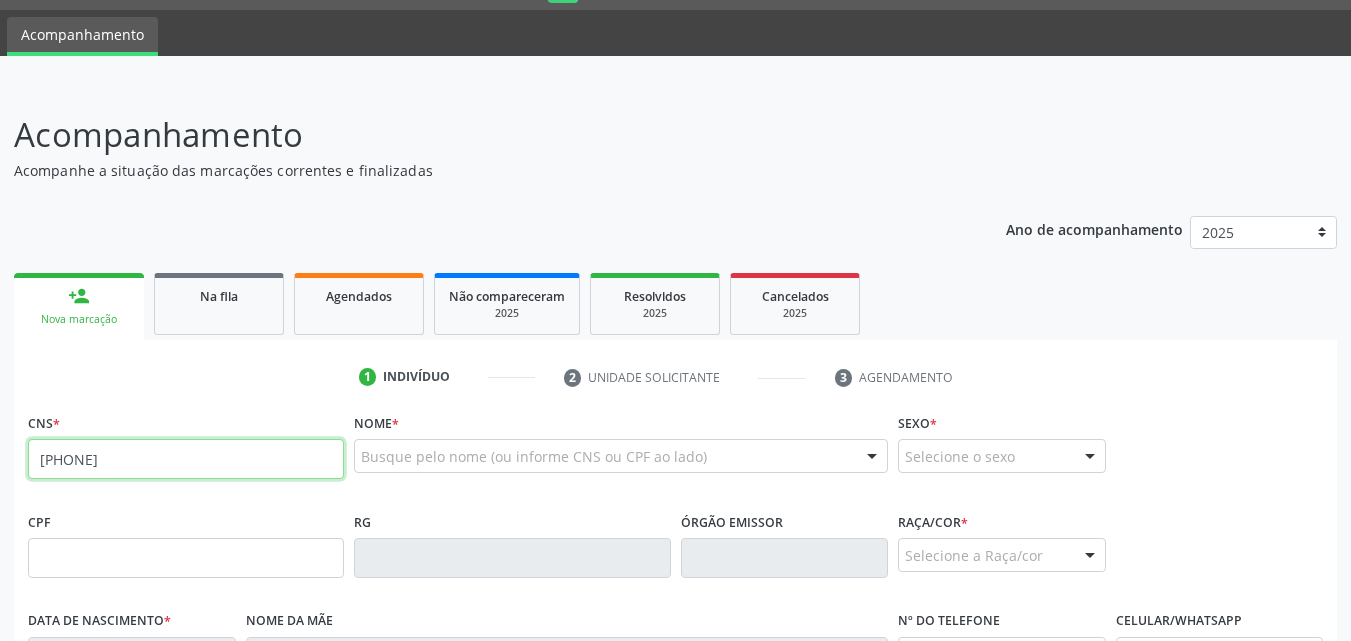 type on "[PHONE]" 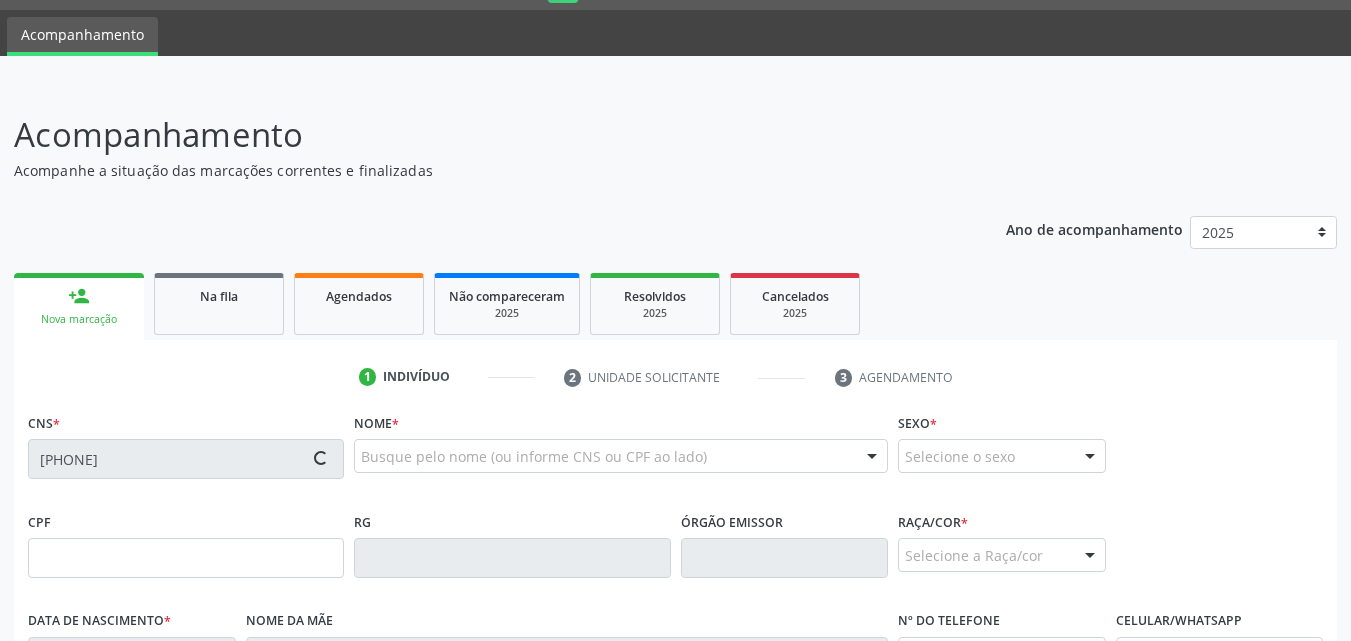 type on "[CPF]" 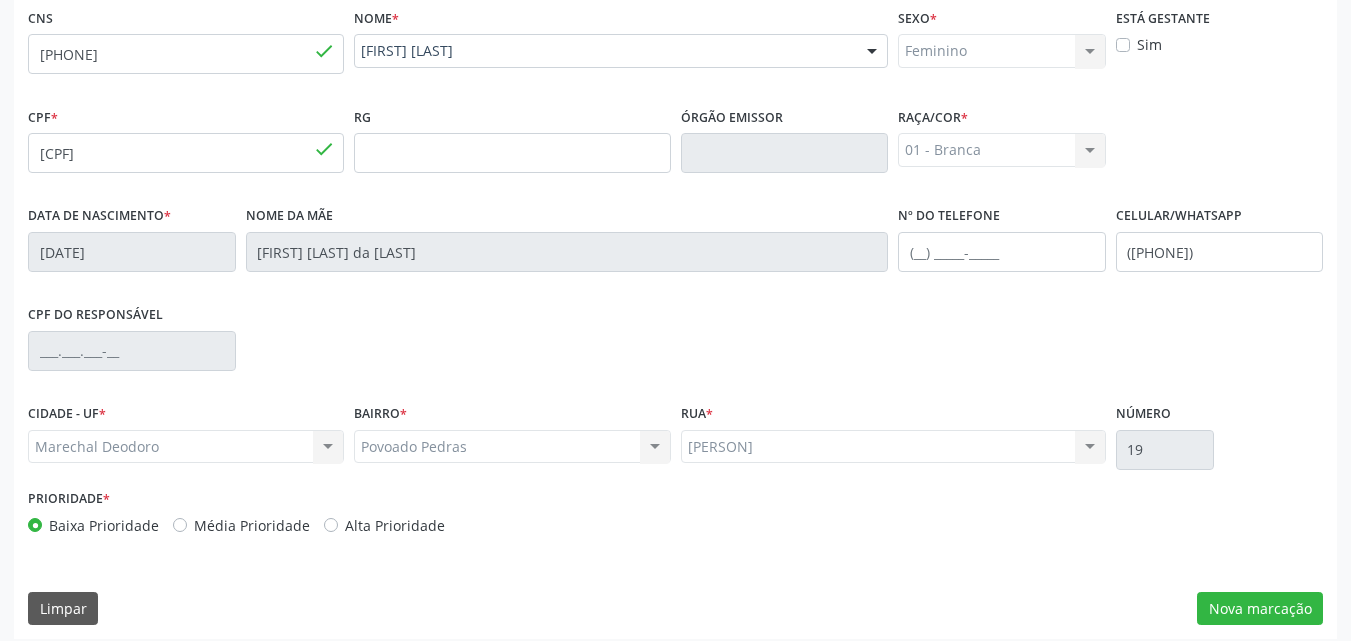 scroll, scrollTop: 471, scrollLeft: 0, axis: vertical 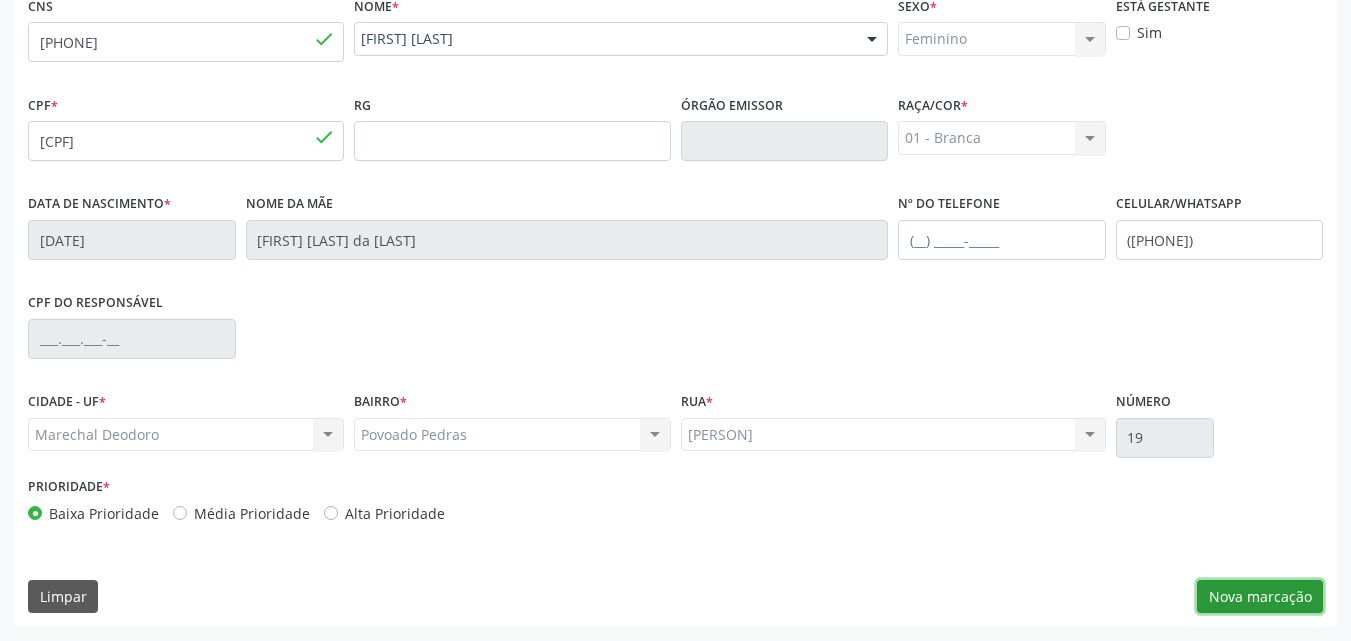 click on "Nova marcação" at bounding box center (1260, 597) 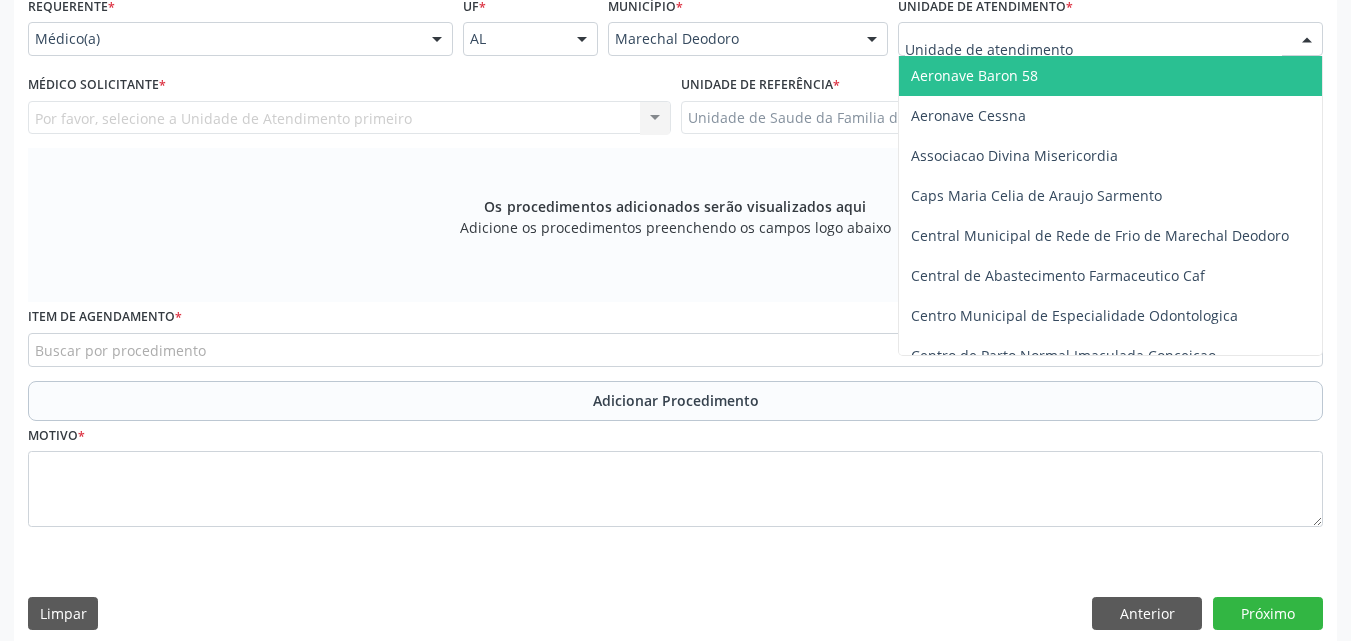 click at bounding box center (1110, 39) 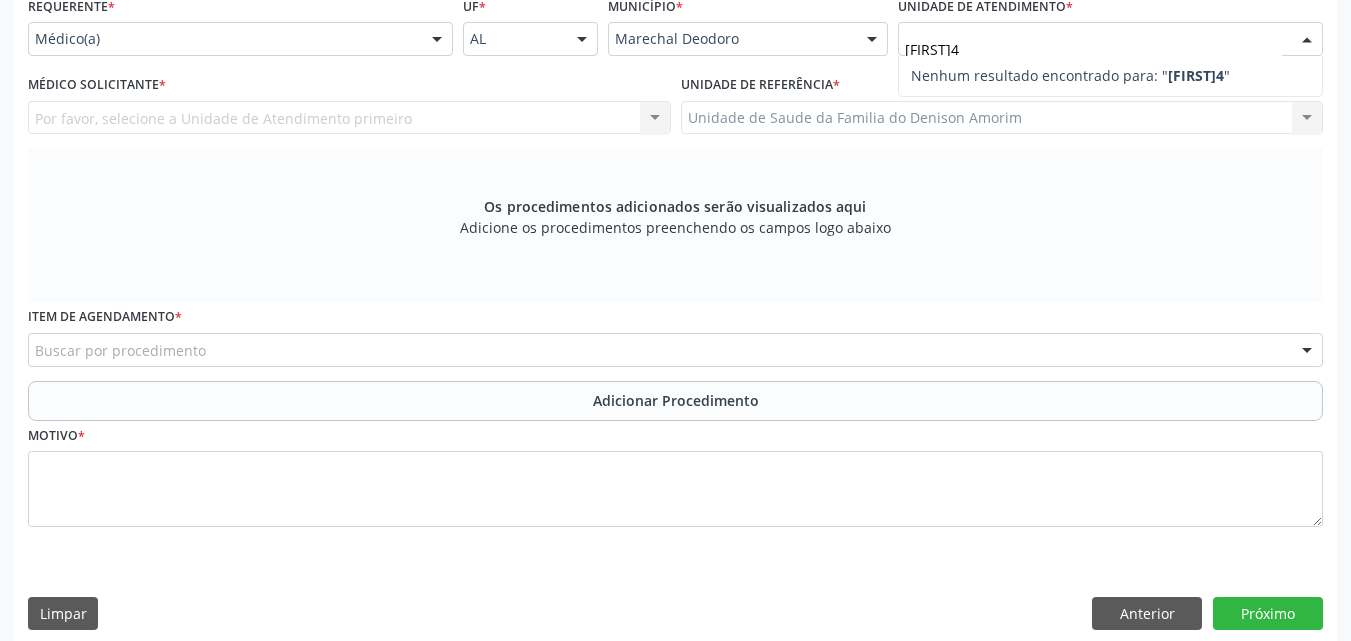 type on "DENI" 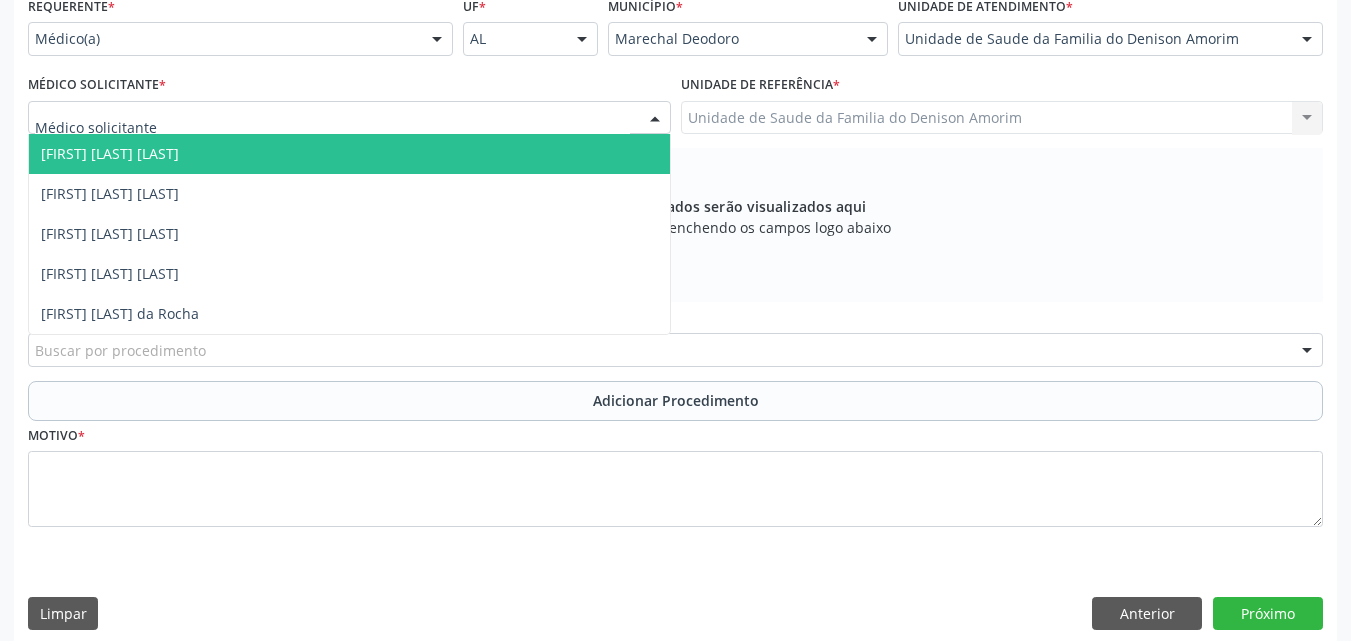 click at bounding box center (349, 118) 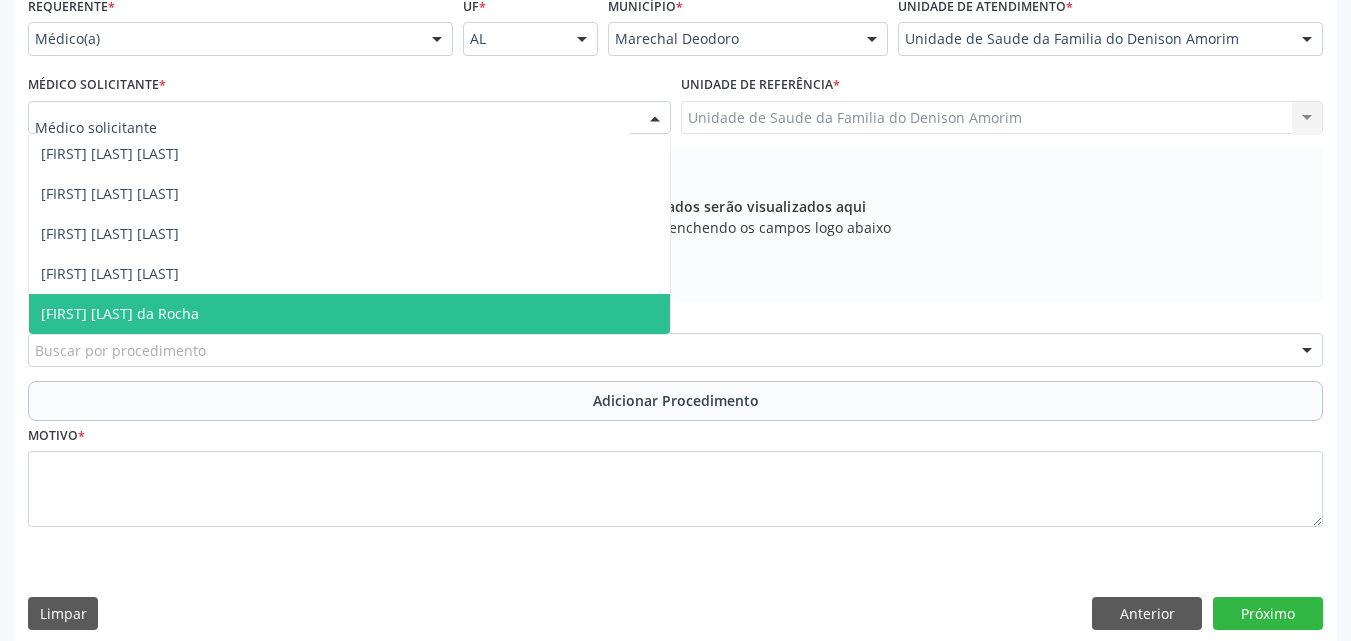 click on "[FIRST] [LAST] da Rocha" at bounding box center (349, 314) 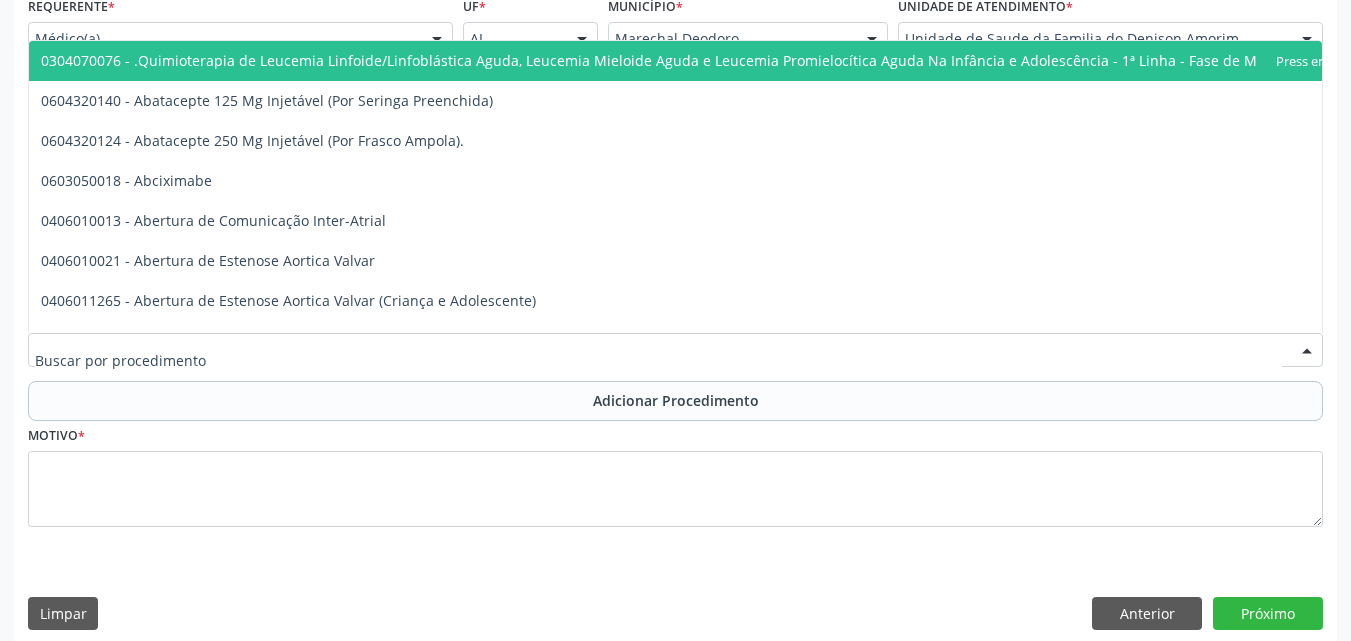 click at bounding box center (675, 350) 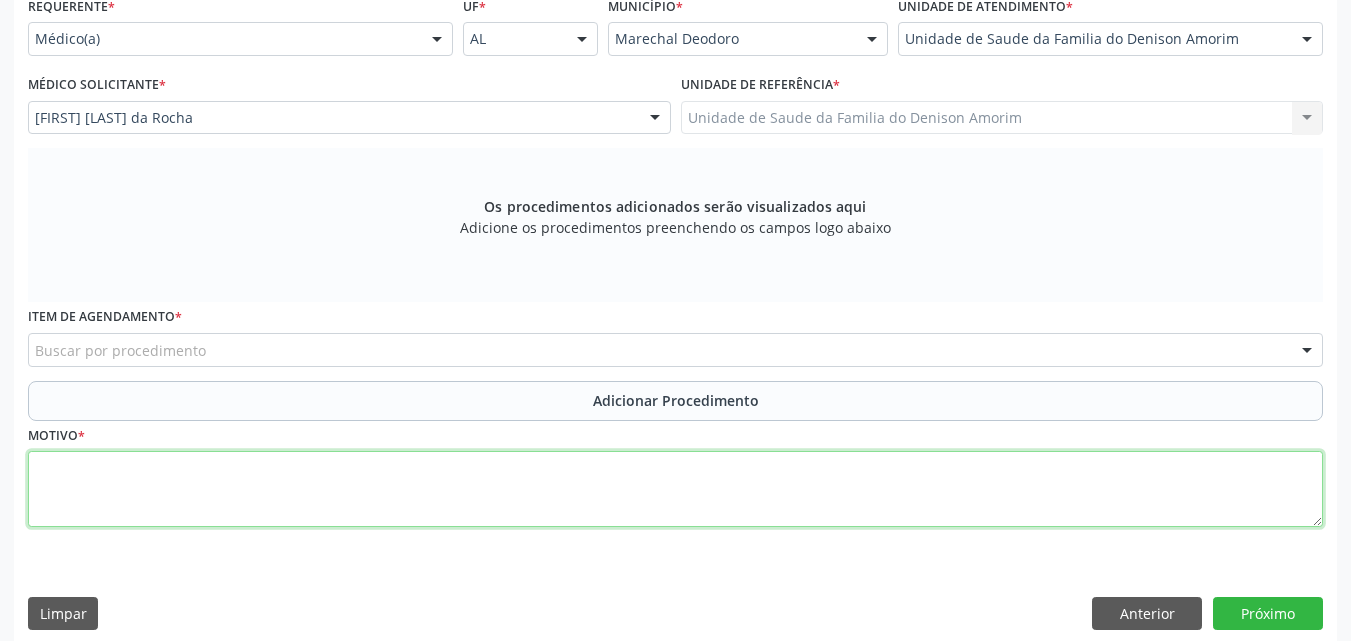 click at bounding box center [675, 489] 